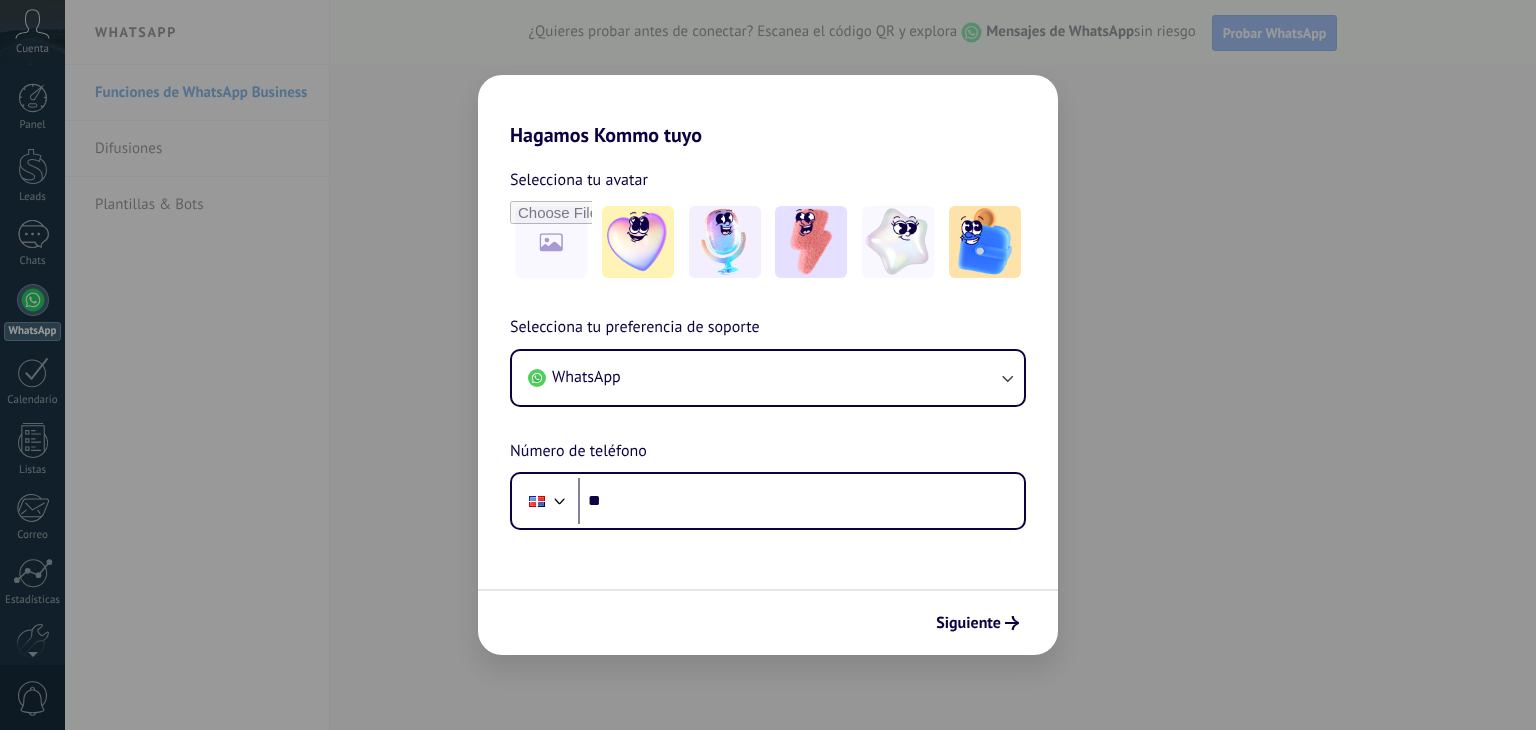 scroll, scrollTop: 0, scrollLeft: 0, axis: both 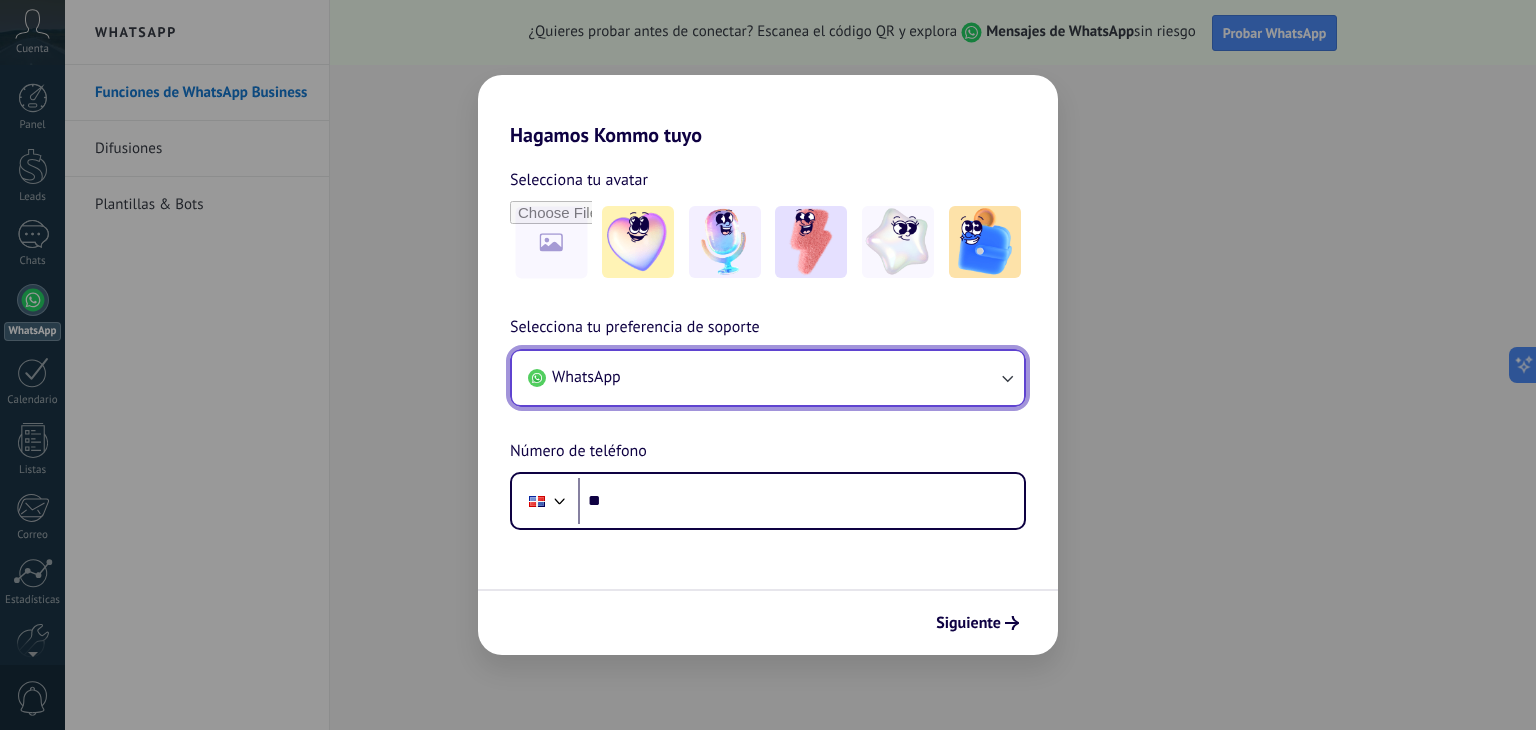 click on "WhatsApp" at bounding box center [768, 378] 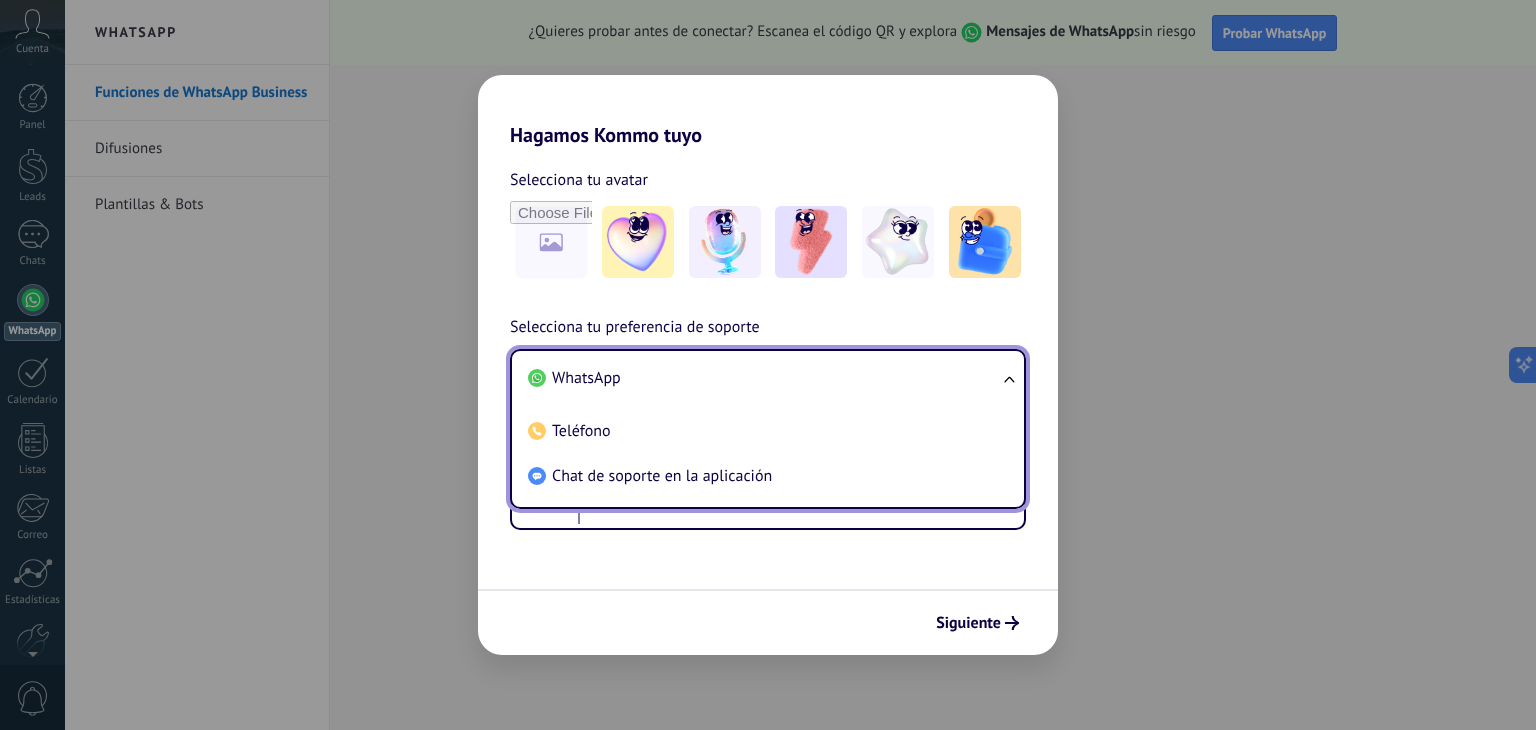 click on "Selecciona tu avatar Selecciona tu preferencia de soporte WhatsApp WhatsApp Teléfono Chat de soporte en la aplicación Número de teléfono Phone ** Siguiente" at bounding box center (768, 401) 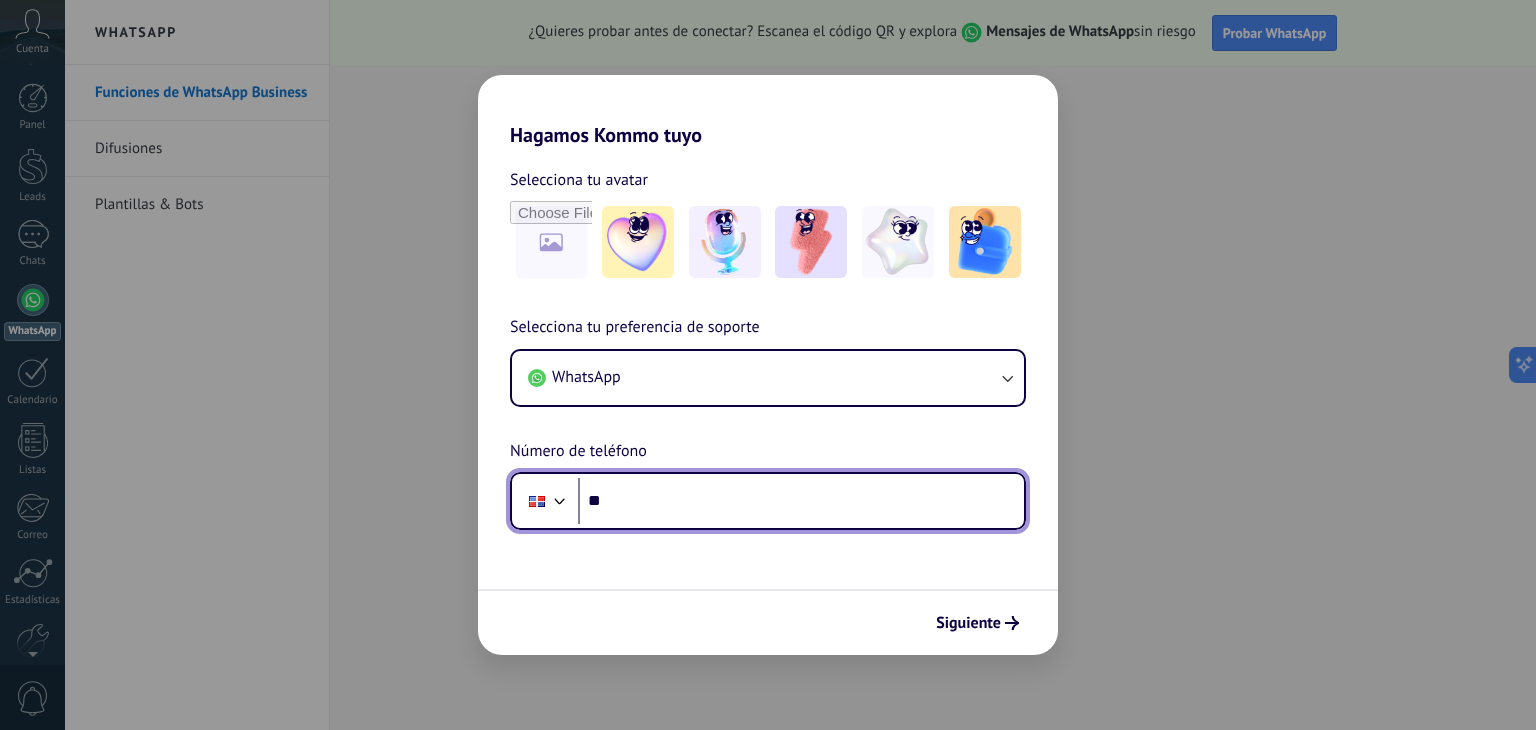 click on "**" at bounding box center [801, 501] 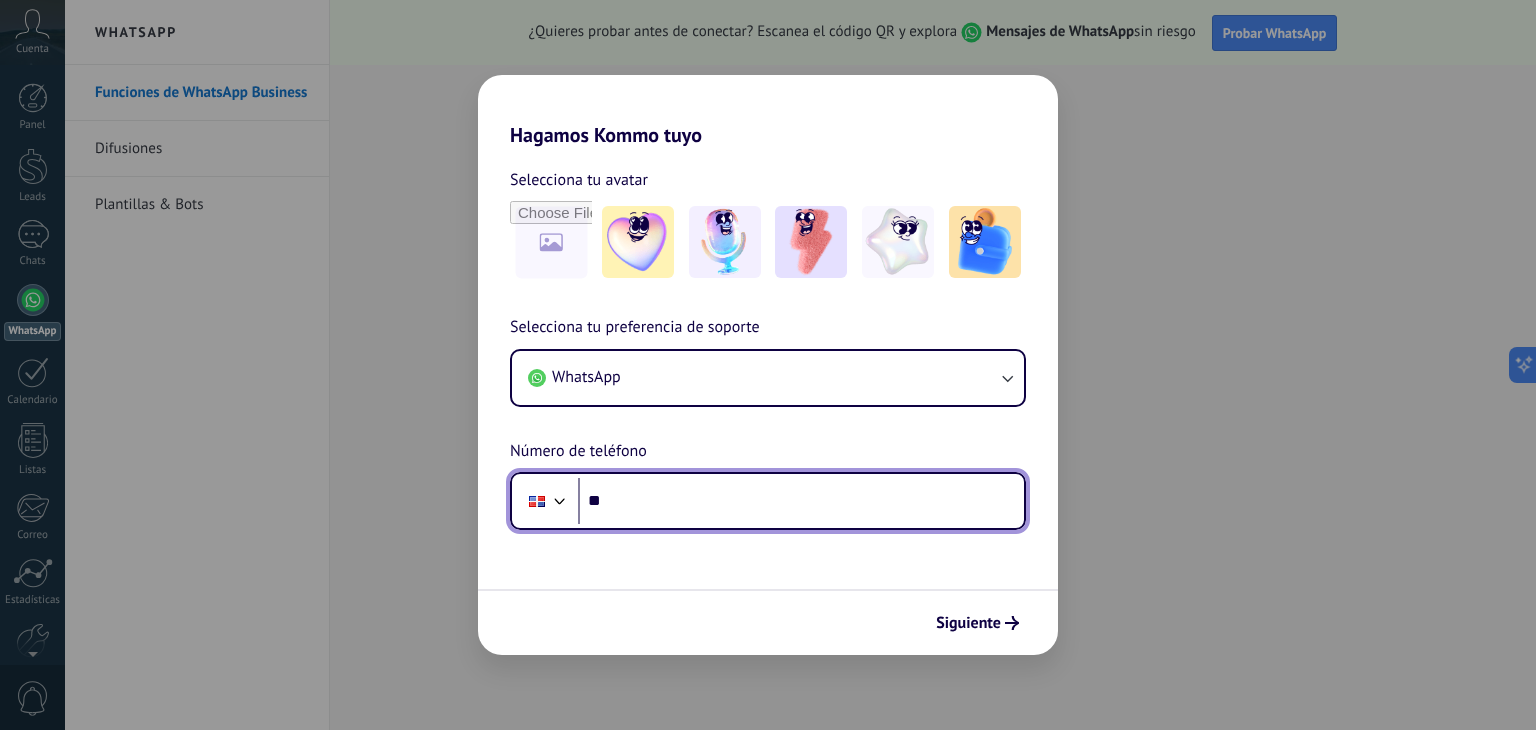 drag, startPoint x: 609, startPoint y: 501, endPoint x: 504, endPoint y: 497, distance: 105.076164 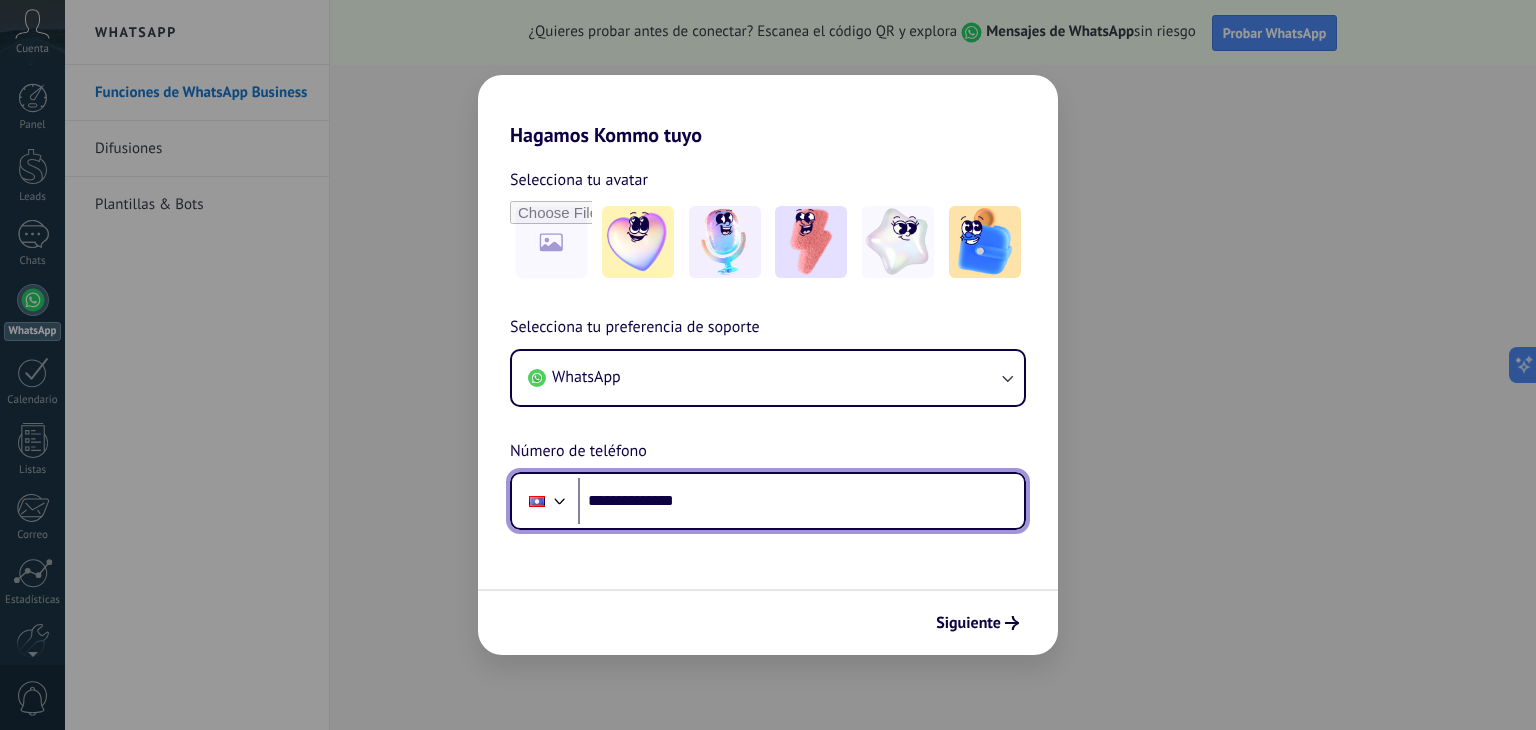 click on "**********" at bounding box center [801, 501] 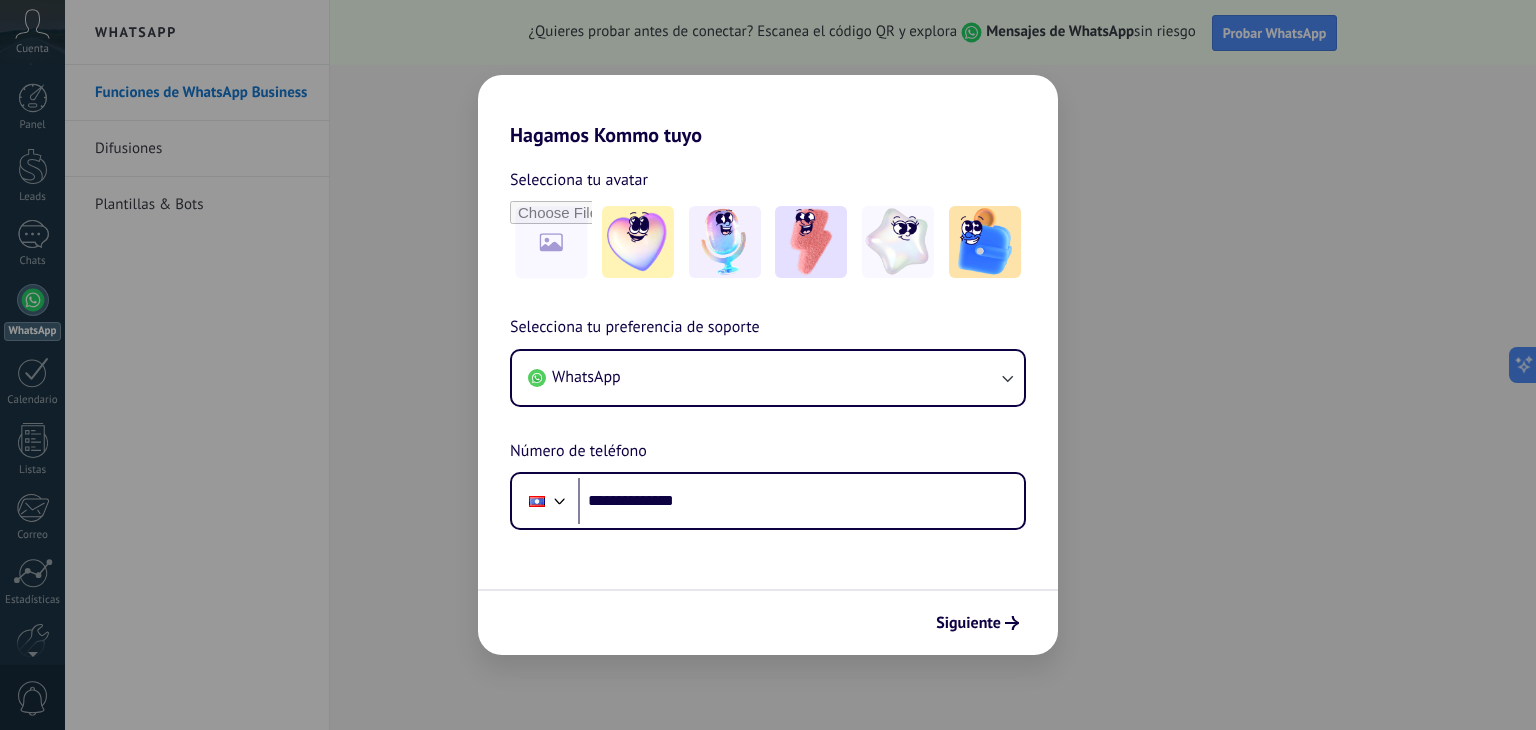 click on "Selecciona tu avatar Selecciona tu preferencia de soporte WhatsApp Número de teléfono Phone ** Siguiente" at bounding box center (768, 401) 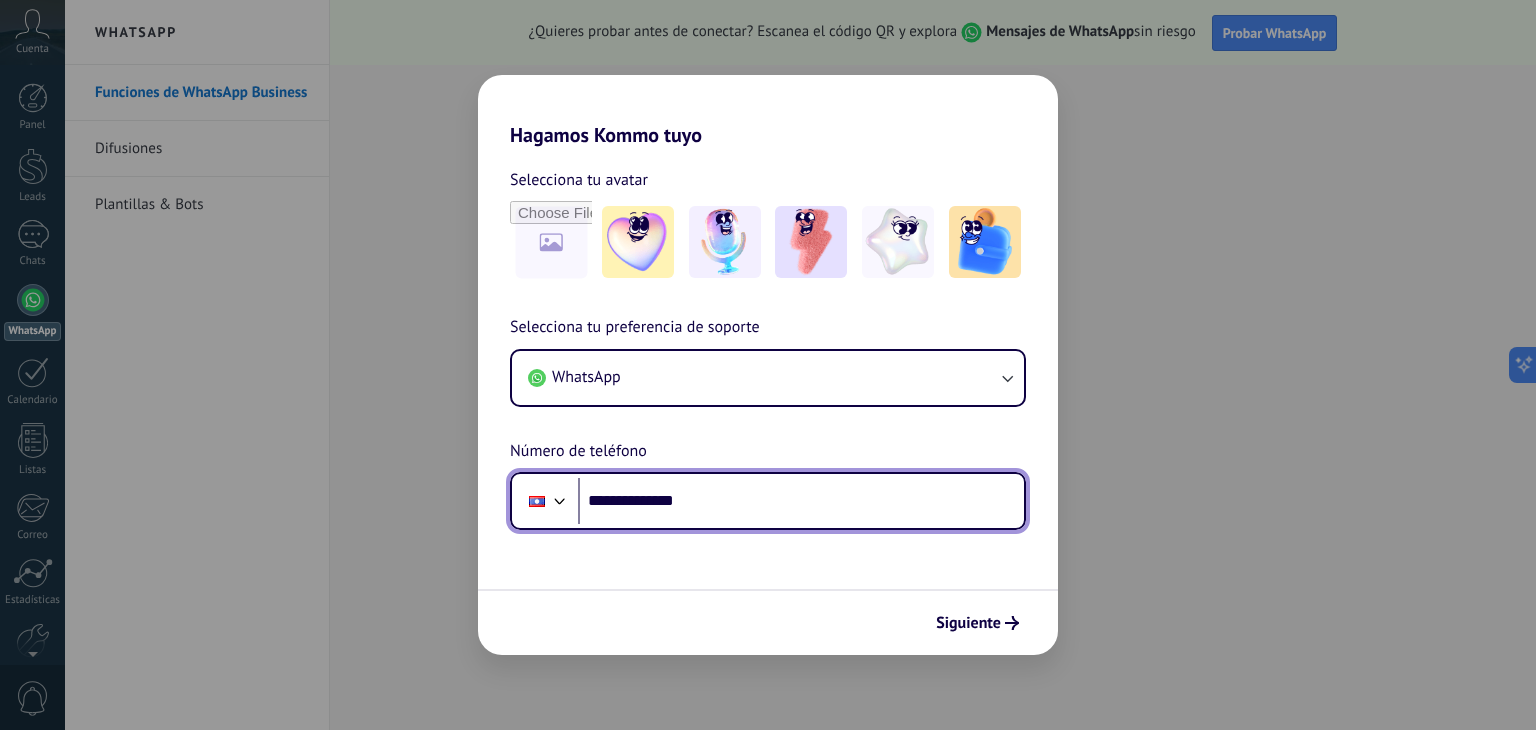 click at bounding box center (560, 499) 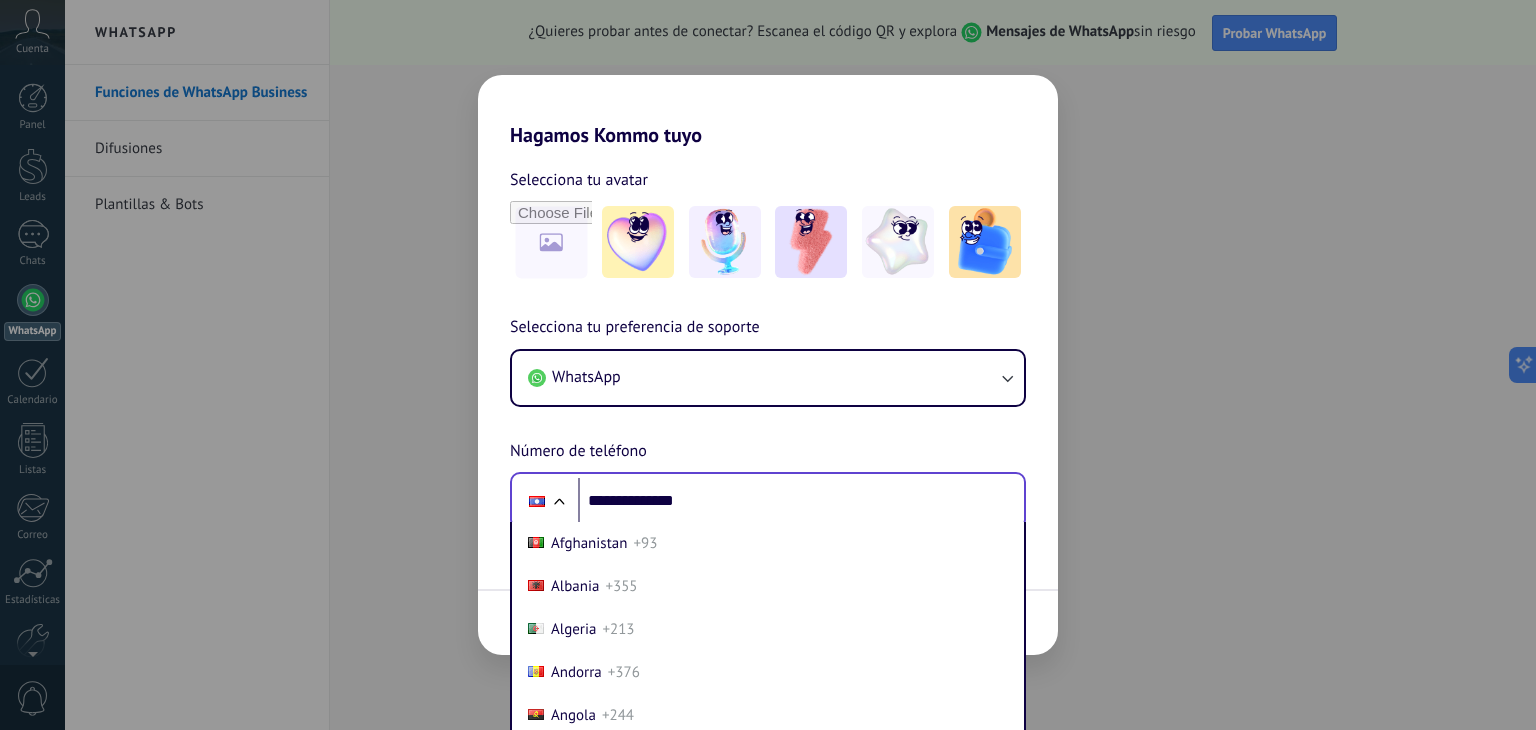 scroll, scrollTop: 30, scrollLeft: 0, axis: vertical 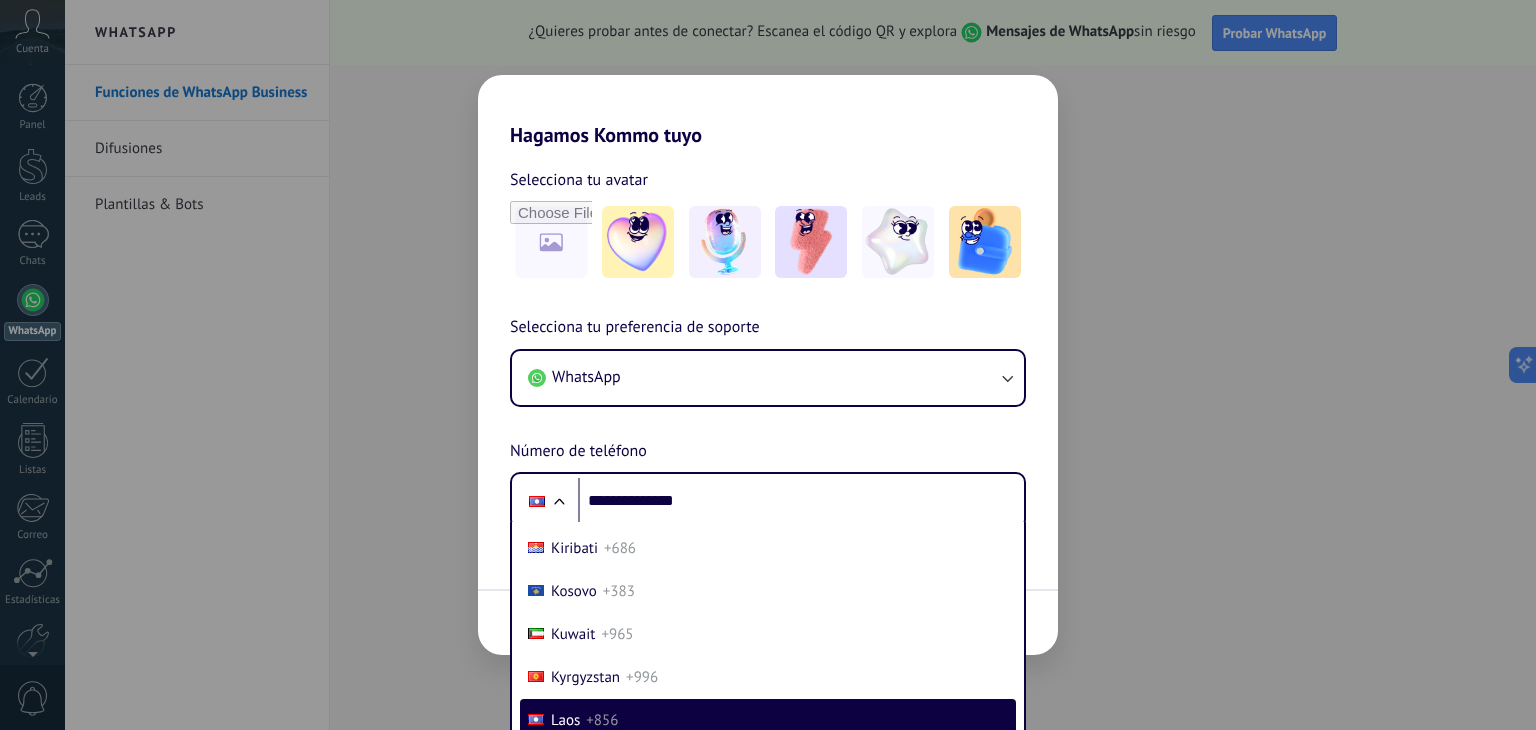 click on "Selecciona tu preferencia de soporte WhatsApp Número de teléfono Phone ** Afghanistan +93 Albania +355 Algeria +213 Andorra +376 Angola +244 Antigua and Barbuda +1268 Argentina +54 Armenia +374 Aruba +297 Australia +61 Austria +43 Azerbaijan +994 Bahamas +1242 Bahrain +973 Bangladesh +880 Barbados +1246 Belarus +375 Belgium +32 Belize +501 Benin +229 Bhutan +975 Bolivia +591 Bosnia and Herzegovina +387 Botswana +267 Brazil +55 British Indian Ocean Territory +246 Brunei +673 Bulgaria +359 Burkina Faso +226 Burundi +257 Cambodia +855 Cameroon +237 Canada +1 Cape Verde +238 Caribbean Netherlands +599 Central African Republic +236 Chad +235 Chile +56 China +86 Colombia +57 Comoros +269 Congo +243 Congo +242 Costa Rica +506 Côte d’Ivoire +225 Croatia +385 Cuba +53 Curaçao +599 Cyprus +357 Czech Republic +420 Denmark +45 Djibouti +253 Dominica +1767 Dominican Republic +1 Ecuador +593 Egypt +20 El Salvador +503 Equatorial Guinea +240 Eritrea +291 Estonia +372 Ethiopia +251 Fiji +679 Finland +358" at bounding box center [768, 422] 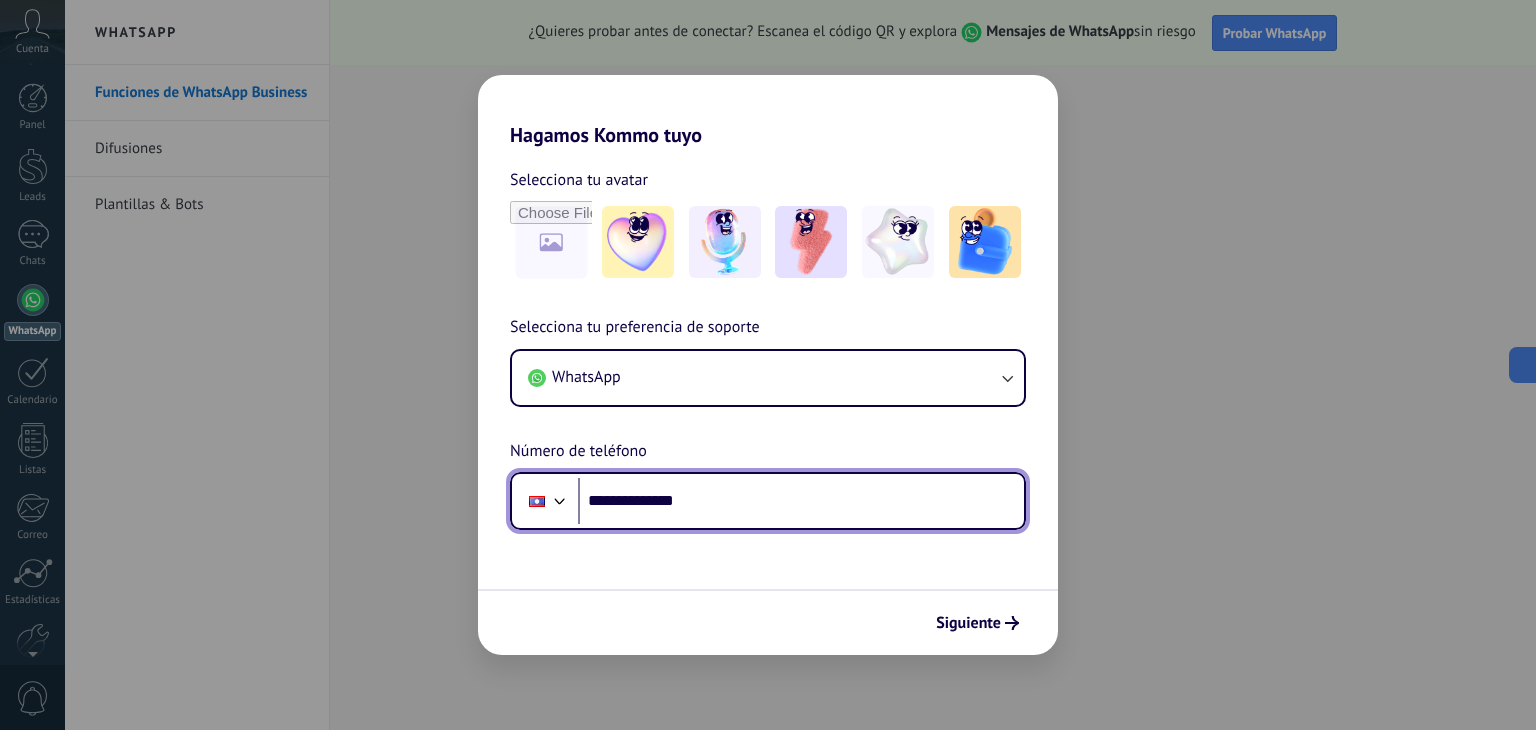 click at bounding box center [537, 501] 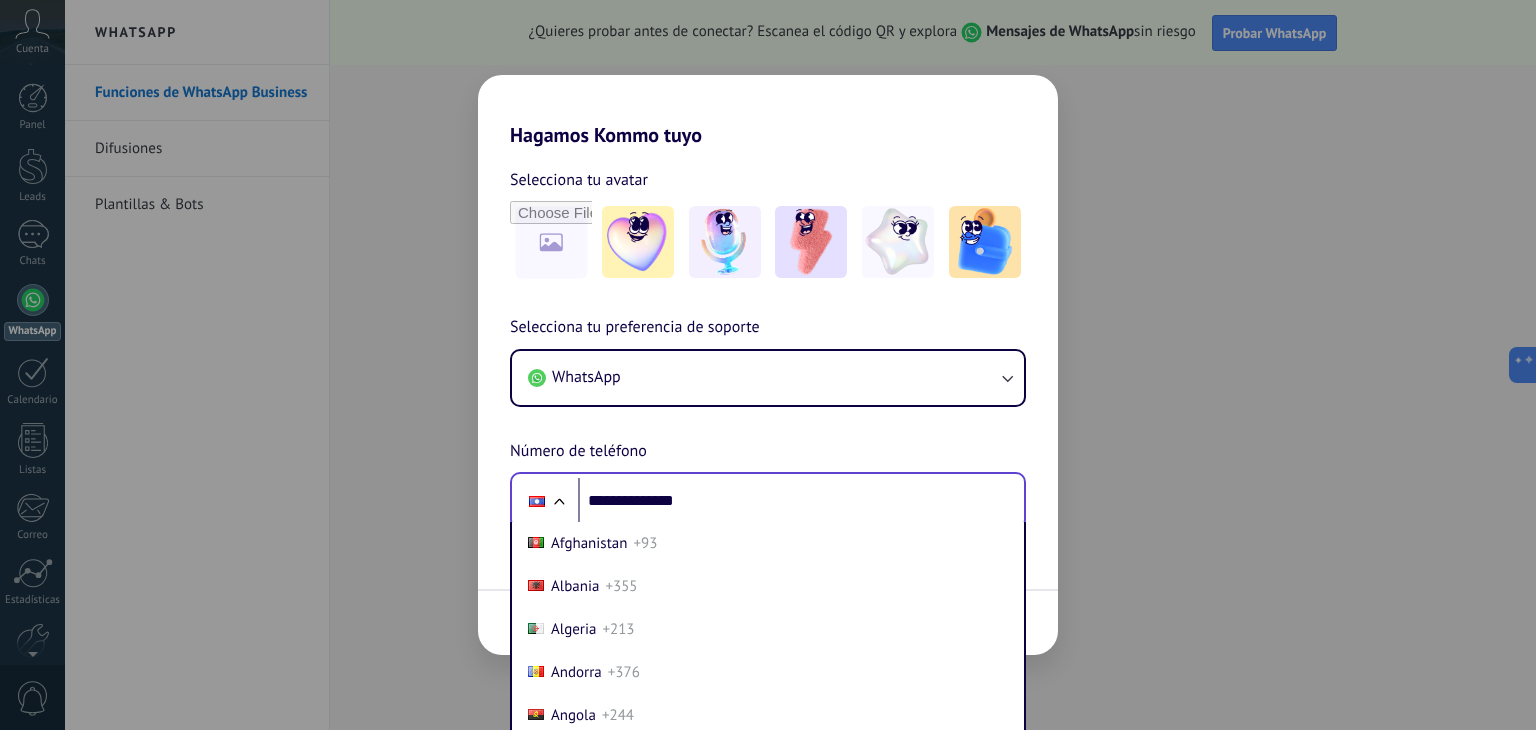 scroll, scrollTop: 30, scrollLeft: 0, axis: vertical 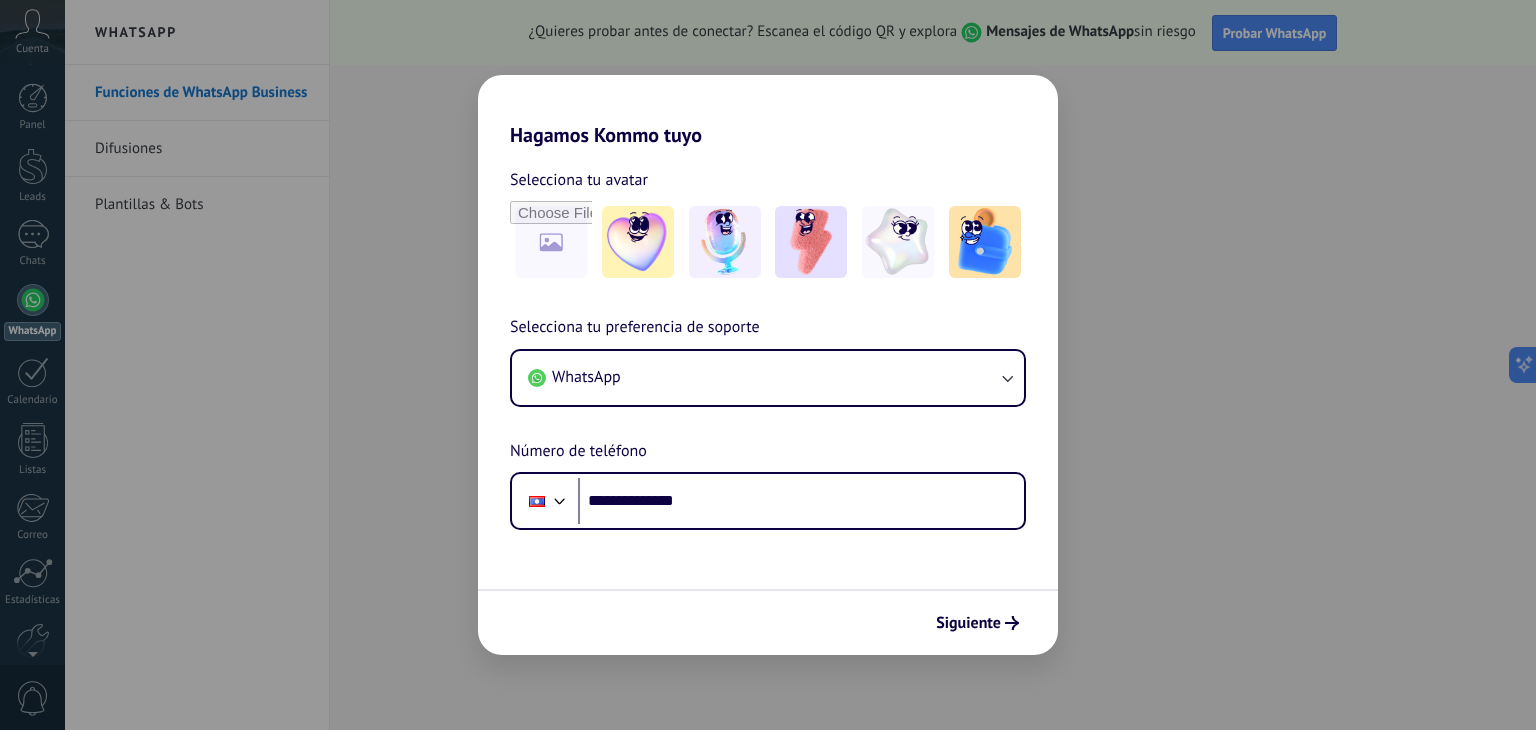 click on "**********" at bounding box center (768, 422) 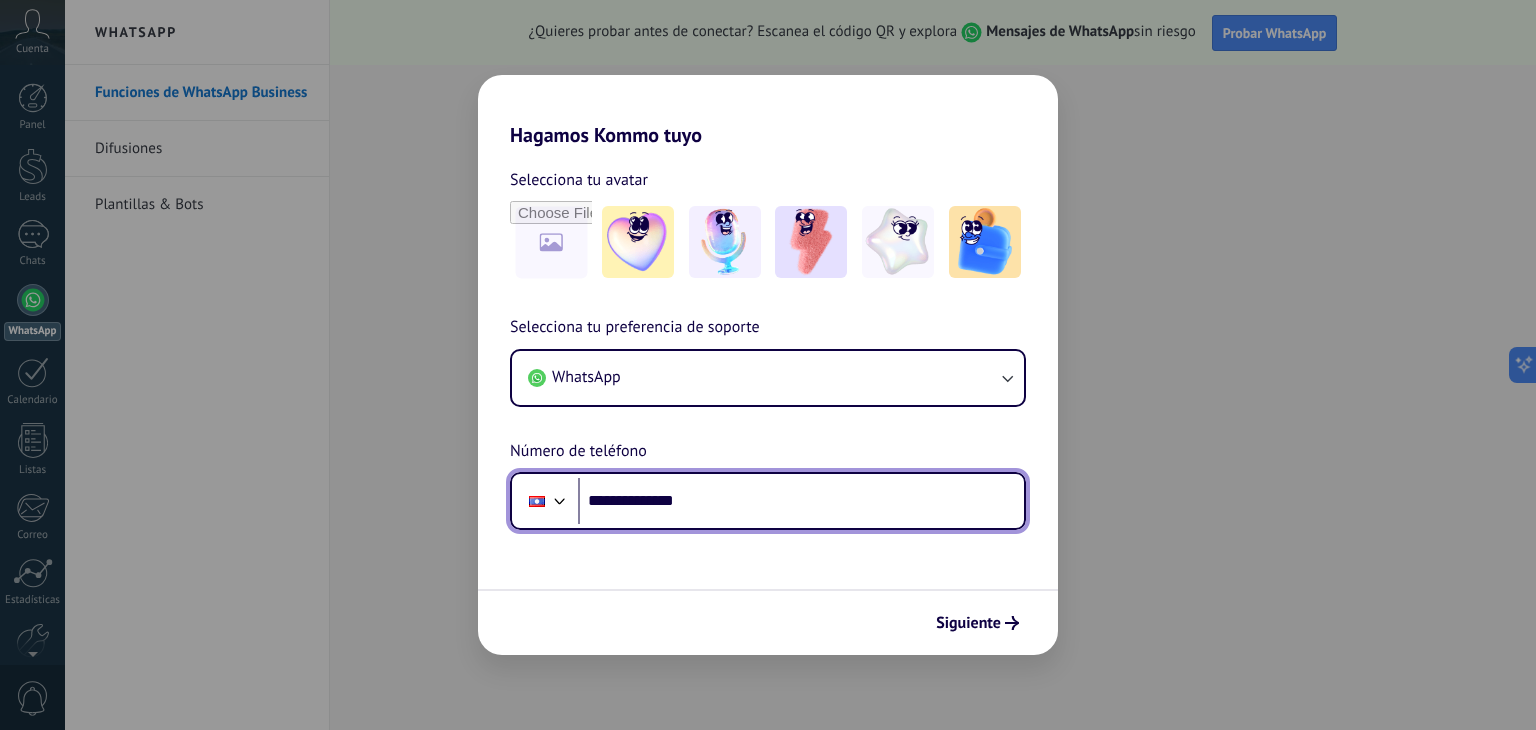 click at bounding box center (560, 499) 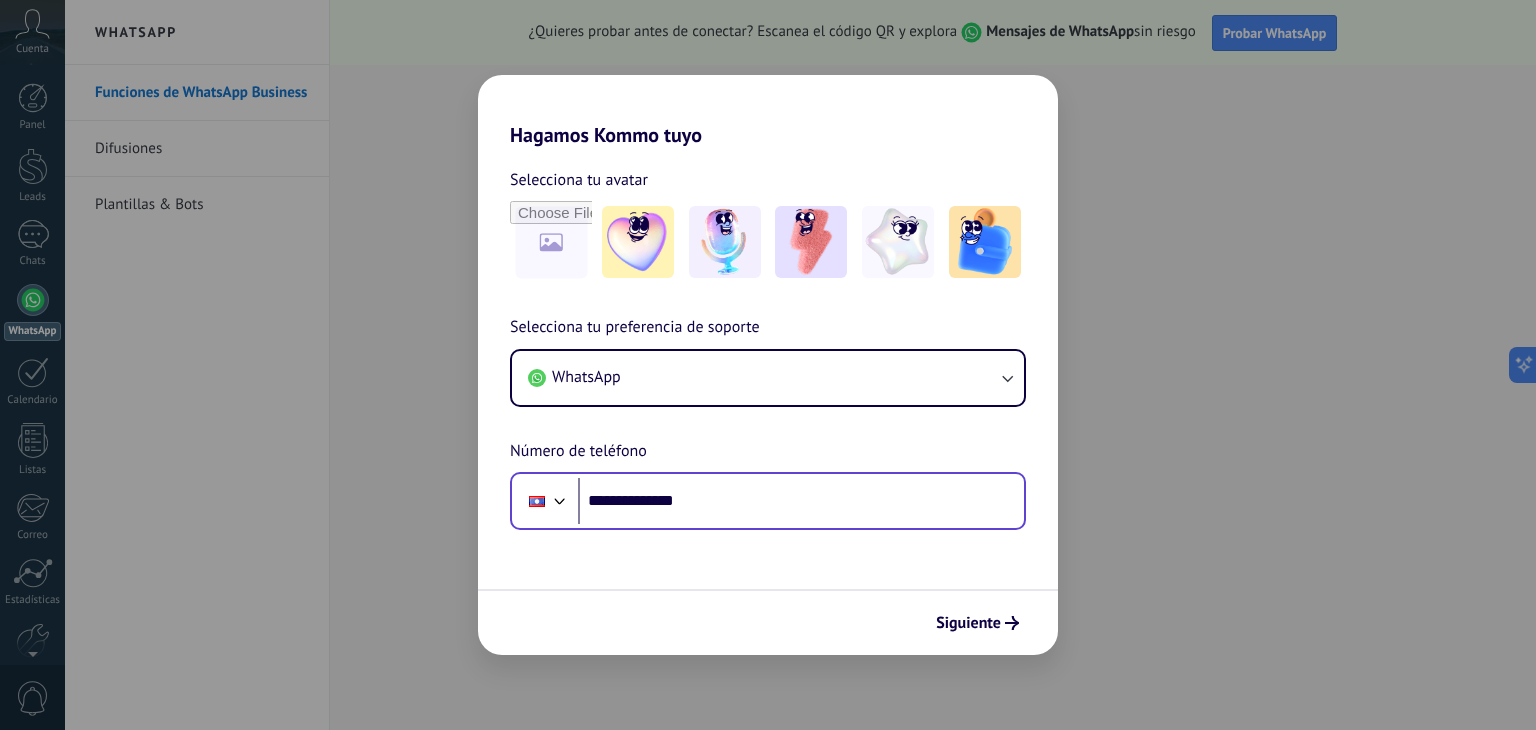 scroll, scrollTop: 30, scrollLeft: 0, axis: vertical 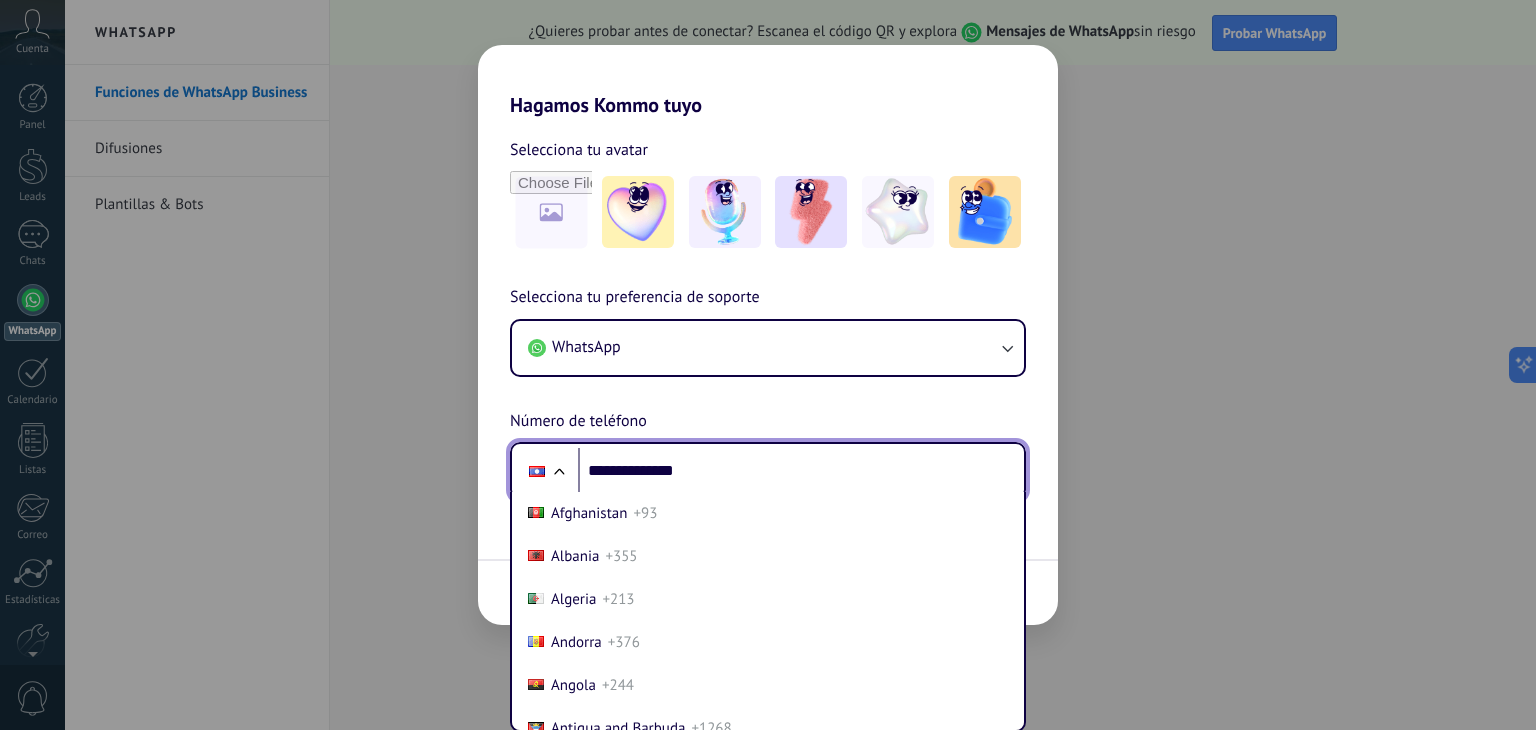 click on "Selecciona tu preferencia de soporte WhatsApp Número de teléfono Phone ** Afghanistan +93 Albania +355 Algeria +213 Andorra +376 Angola +244 Antigua and Barbuda +1268 Argentina +54 Armenia +374 Aruba +297 Australia +61 Austria +43 Azerbaijan +994 Bahamas +1242 Bahrain +973 Bangladesh +880 Barbados +1246 Belarus +375 Belgium +32 Belize +501 Benin +229 Bhutan +975 Bolivia +591 Bosnia and Herzegovina +387 Botswana +267 Brazil +55 British Indian Ocean Territory +246 Brunei +673 Bulgaria +359 Burkina Faso +226 Burundi +257 Cambodia +855 Cameroon +237 Canada +1 Cape Verde +238 Caribbean Netherlands +599 Central African Republic +236 Chad +235 Chile +56 China +86 Colombia +57 Comoros +269 Congo +243 Congo +242 Costa Rica +506 Côte d’Ivoire +225 Croatia +385 Cuba +53 Curaçao +599 Cyprus +357 Czech Republic +420 Denmark +45 Djibouti +253 Dominica +1767 Dominican Republic +1 Ecuador +593 Egypt +20 El Salvador +503 Equatorial Guinea +240 Eritrea +291 Estonia +372 Ethiopia +251 Fiji +679 Finland +358" at bounding box center (768, 392) 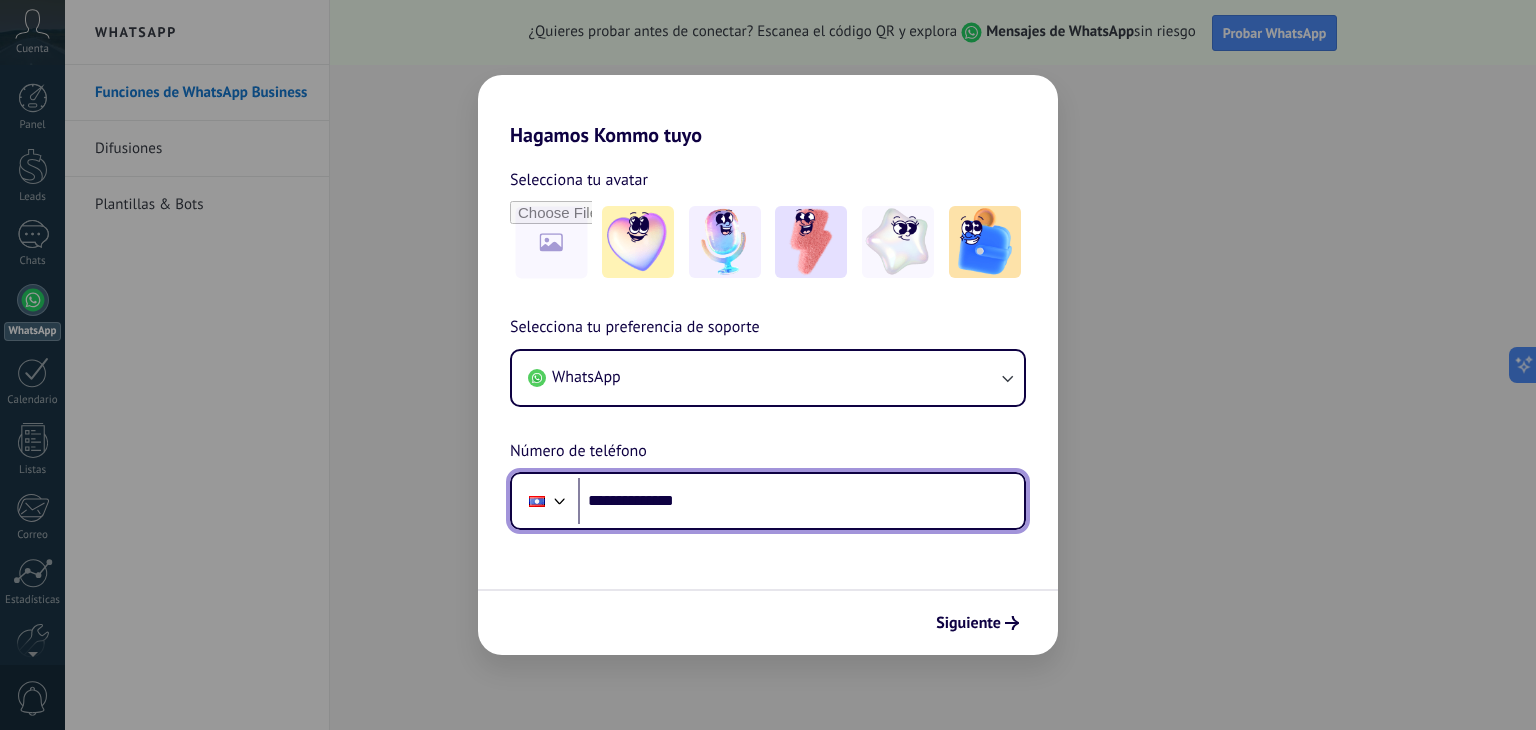scroll, scrollTop: 0, scrollLeft: 0, axis: both 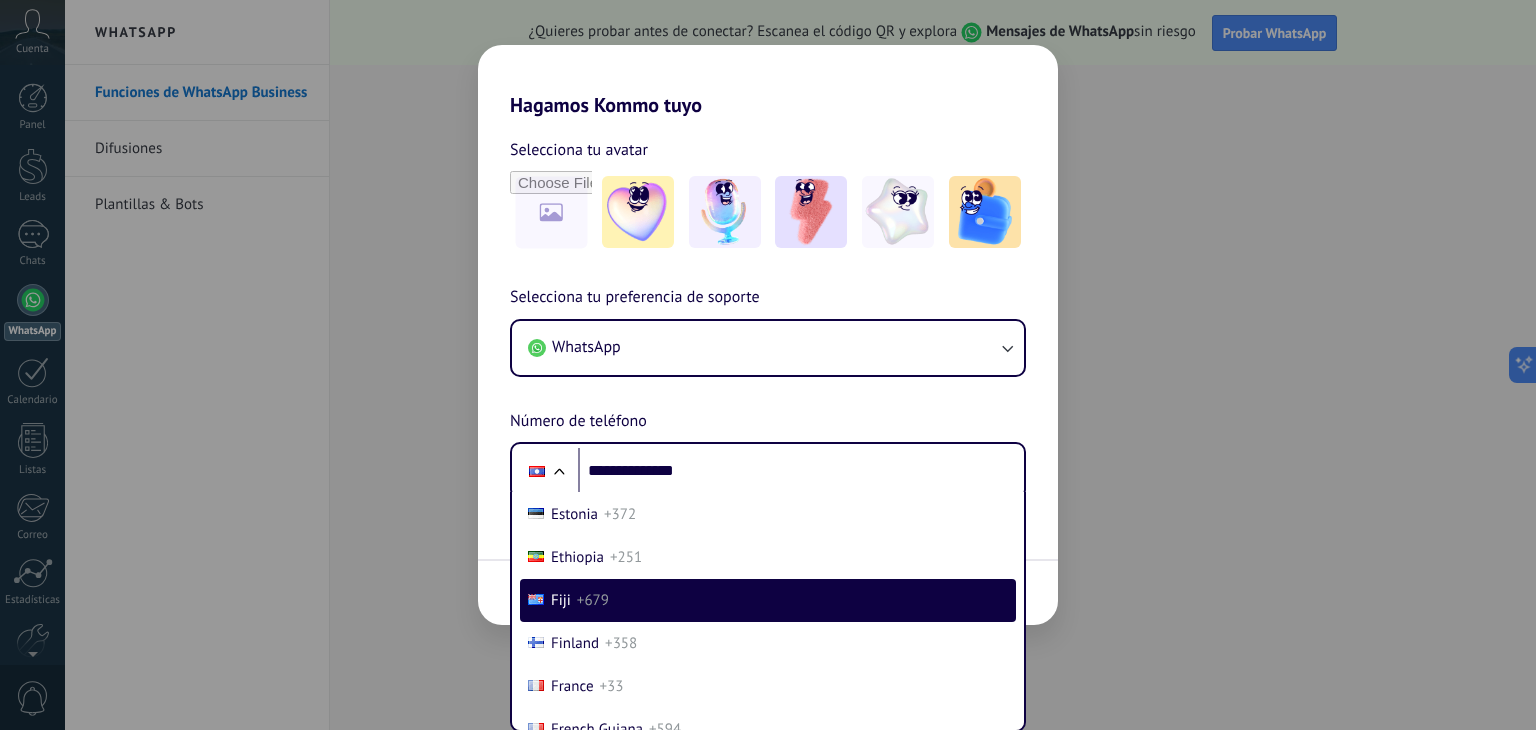click on "Selecciona tu avatar Selecciona tu preferencia de soporte WhatsApp Número de teléfono Phone ** Afghanistan +93 Albania +355 Algeria +213 Andorra +376 Angola +244 Antigua and Barbuda +1268 Argentina +54 Armenia +374 Aruba +297 Australia +61 Austria +43 Azerbaijan +994 Bahamas +1242 Bahrain +973 Bangladesh +880 Barbados +1246 Belarus +375 Belgium +32 Belize +501 Benin +229 Bhutan +975 Bolivia +591 Bosnia and Herzegovina +387 Botswana +267 Brazil +55 British Indian Ocean Territory +246 Brunei +673 Bulgaria +359 Burkina Faso +226 Burundi +257 Cambodia +855 Cameroon +237 Canada +1 Cape Verde +238 Caribbean Netherlands +599 Central African Republic +236 Chad +235 Chile +56 China +86 Colombia +57 Comoros +269 Congo +243 Congo +242 Costa Rica +506 Côte d’Ivoire +225 Croatia +385 Cuba +53 Curaçao +599 Cyprus +357 Czech Republic +420 Denmark +45 Djibouti +253 Dominica +1767 Dominican Republic +1 Ecuador +593 Egypt +20 El Salvador +503 Equatorial Guinea +240 Eritrea +291 Estonia +372 Ethiopia +251 Fiji" at bounding box center [768, 308] 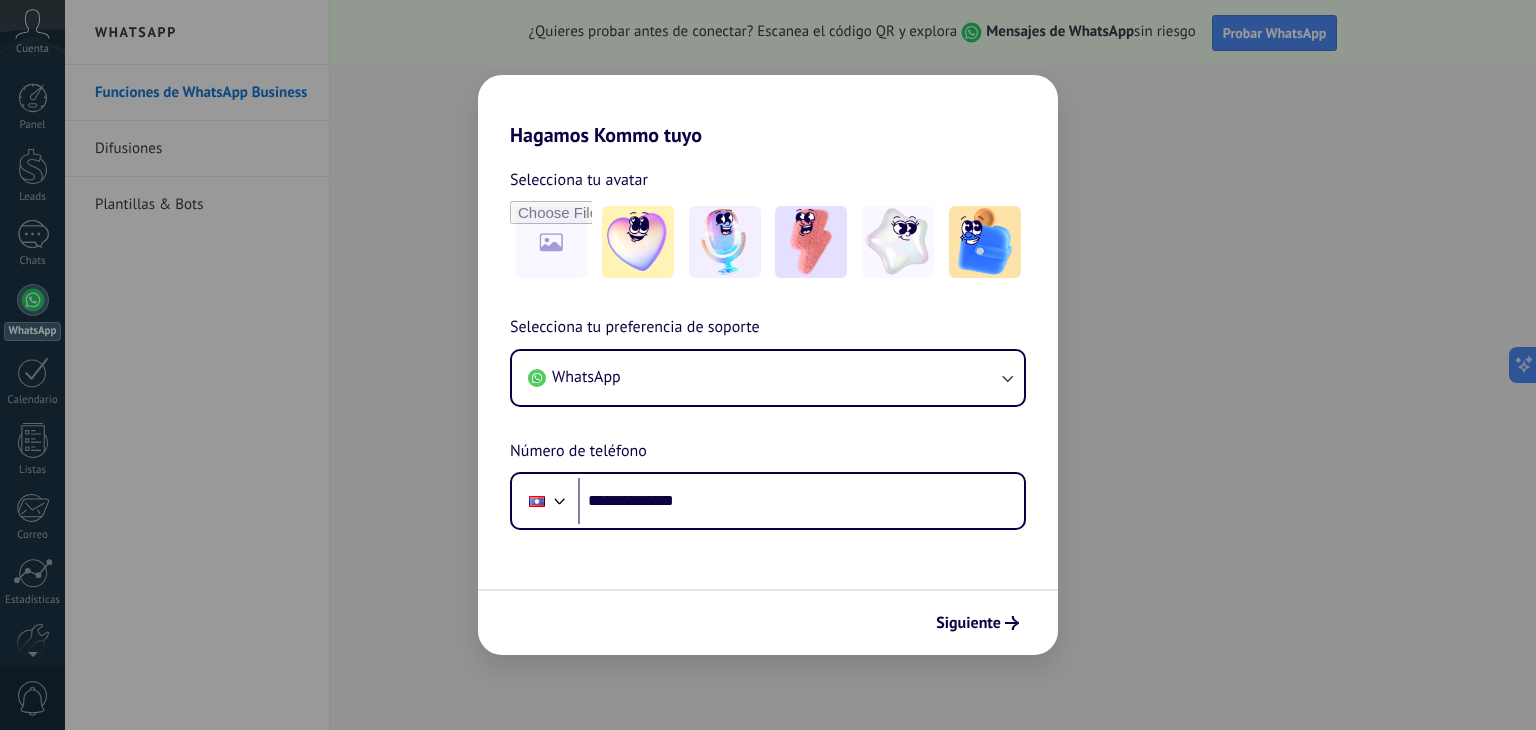 click on "**********" at bounding box center (768, 422) 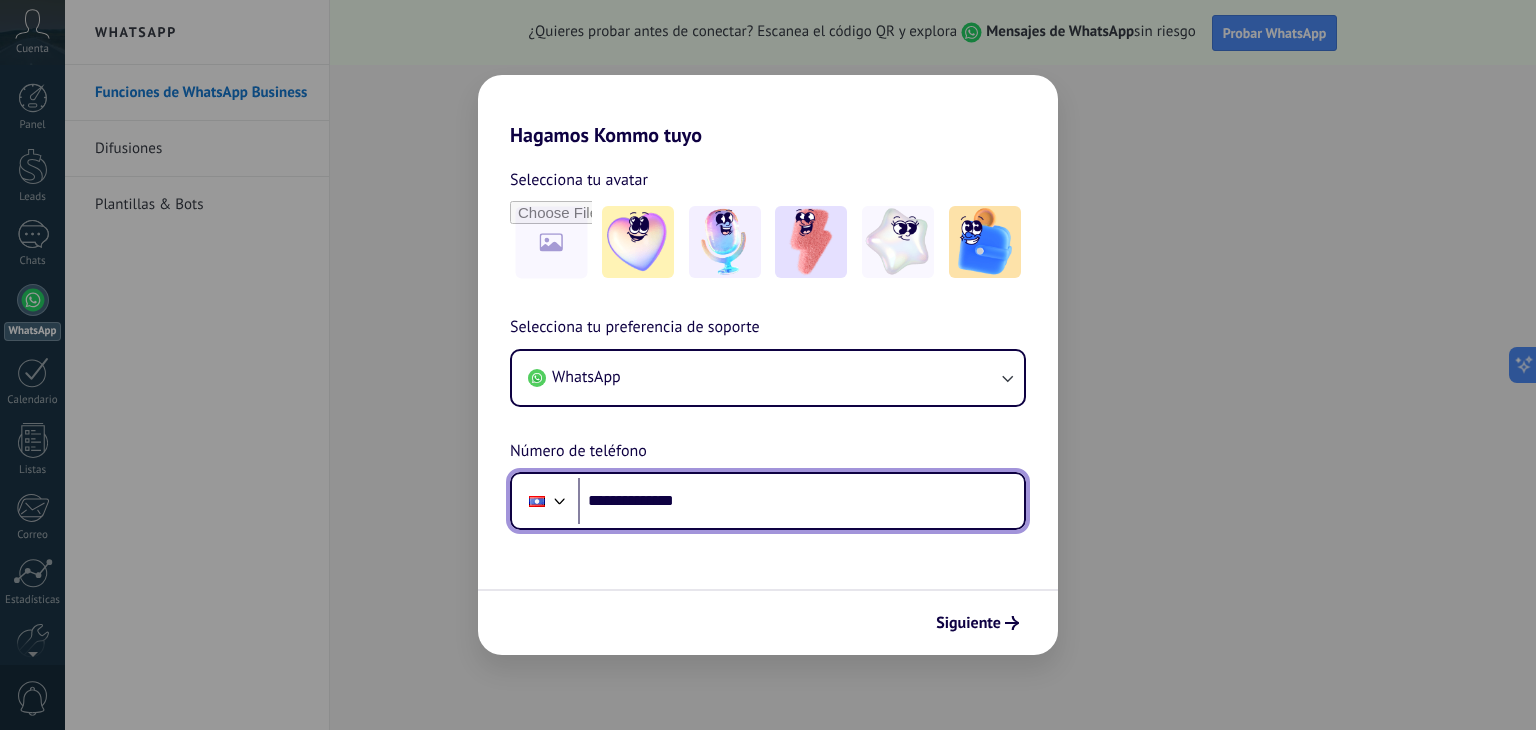 click at bounding box center [537, 501] 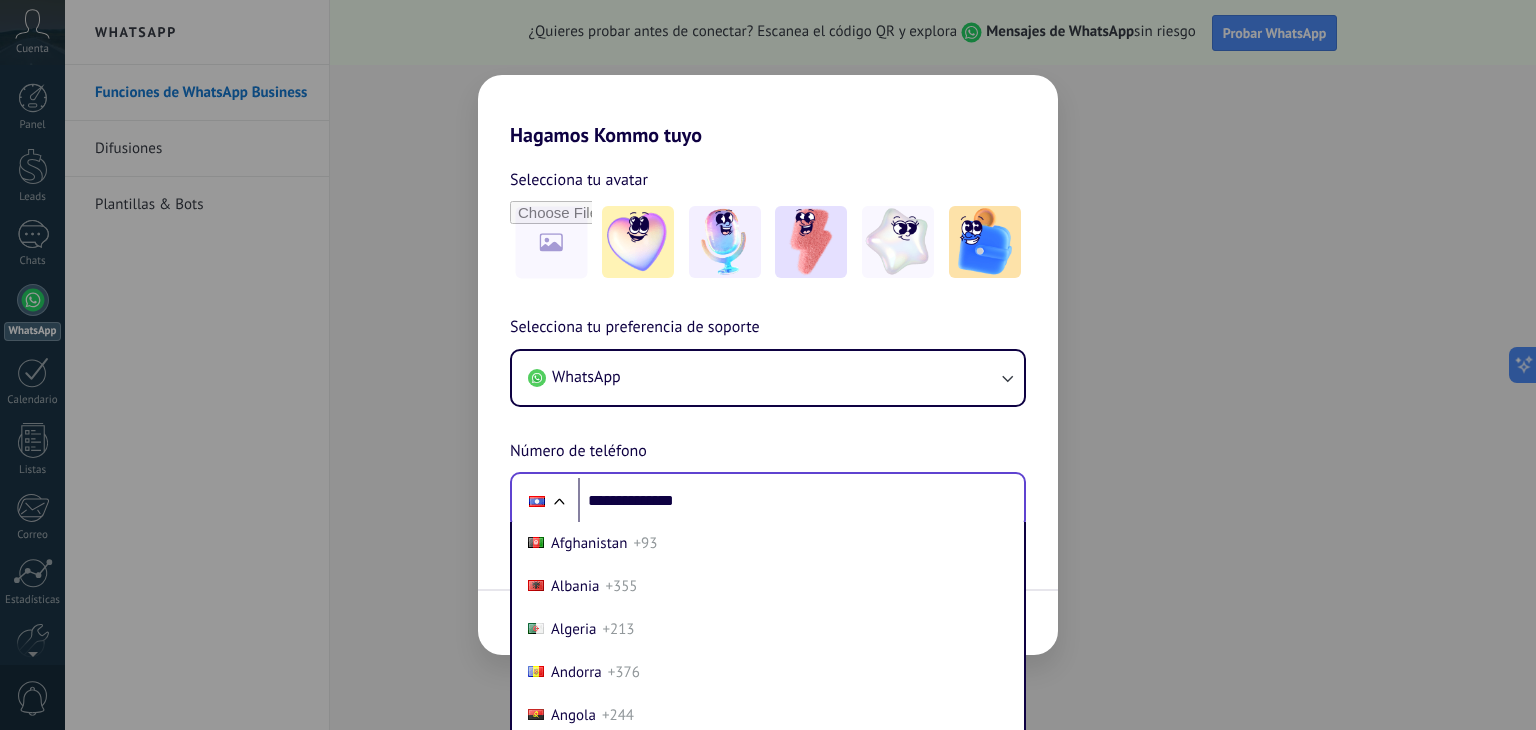 scroll, scrollTop: 30, scrollLeft: 0, axis: vertical 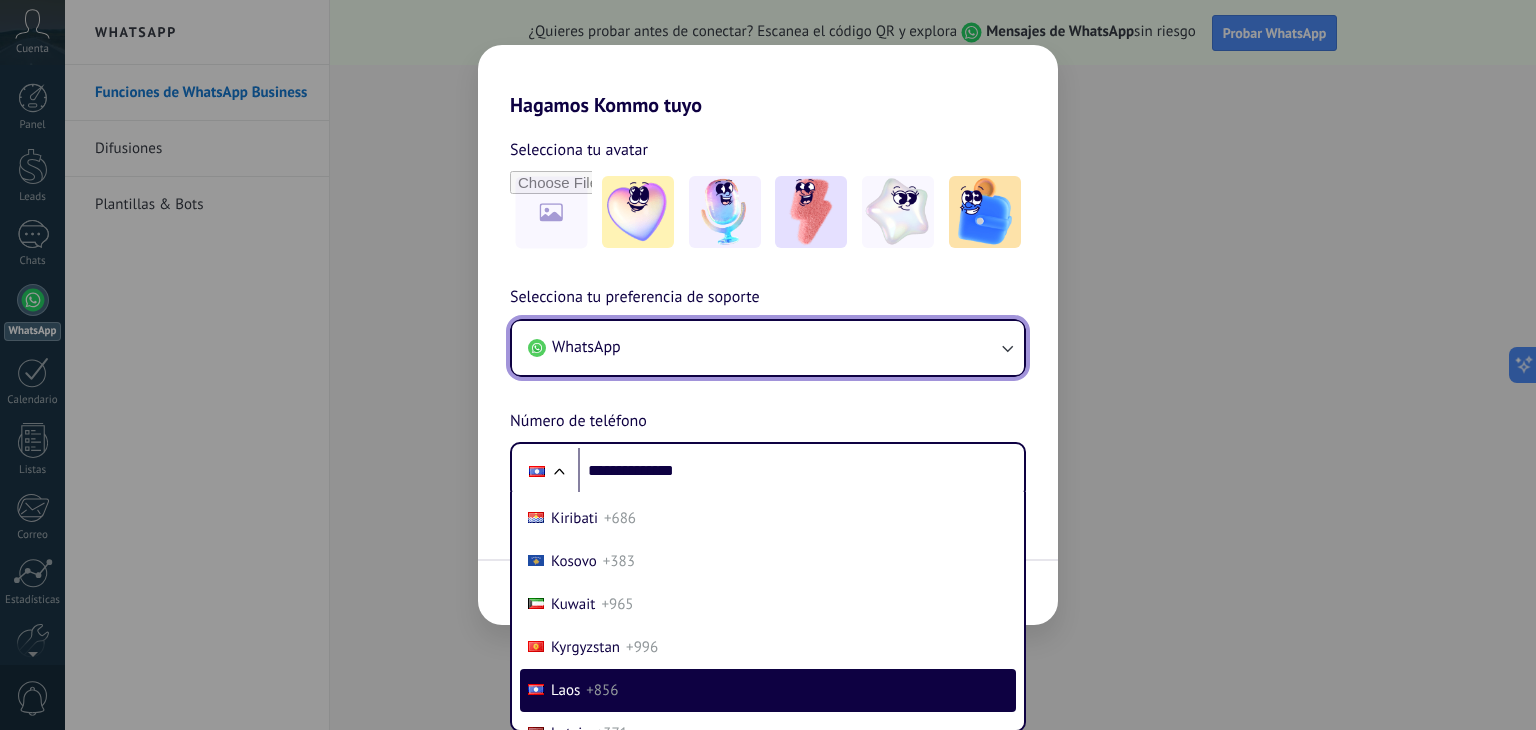 click on "Selecciona tu preferencia de soporte WhatsApp Número de teléfono Phone ** Afghanistan +93 Albania +355 Algeria +213 Andorra +376 Angola +244 Antigua and Barbuda +1268 Argentina +54 Armenia +374 Aruba +297 Australia +61 Austria +43 Azerbaijan +994 Bahamas +1242 Bahrain +973 Bangladesh +880 Barbados +1246 Belarus +375 Belgium +32 Belize +501 Benin +229 Bhutan +975 Bolivia +591 Bosnia and Herzegovina +387 Botswana +267 Brazil +55 British Indian Ocean Territory +246 Brunei +673 Bulgaria +359 Burkina Faso +226 Burundi +257 Cambodia +855 Cameroon +237 Canada +1 Cape Verde +238 Caribbean Netherlands +599 Central African Republic +236 Chad +235 Chile +56 China +86 Colombia +57 Comoros +269 Congo +243 Congo +242 Costa Rica +506 Côte d’Ivoire +225 Croatia +385 Cuba +53 Curaçao +599 Cyprus +357 Czech Republic +420 Denmark +45 Djibouti +253 Dominica +1767 Dominican Republic +1 Ecuador +593 Egypt +20 El Salvador +503 Equatorial Guinea +240 Eritrea +291 Estonia +372 Ethiopia +251 Fiji +679 Finland +358" at bounding box center (768, 392) 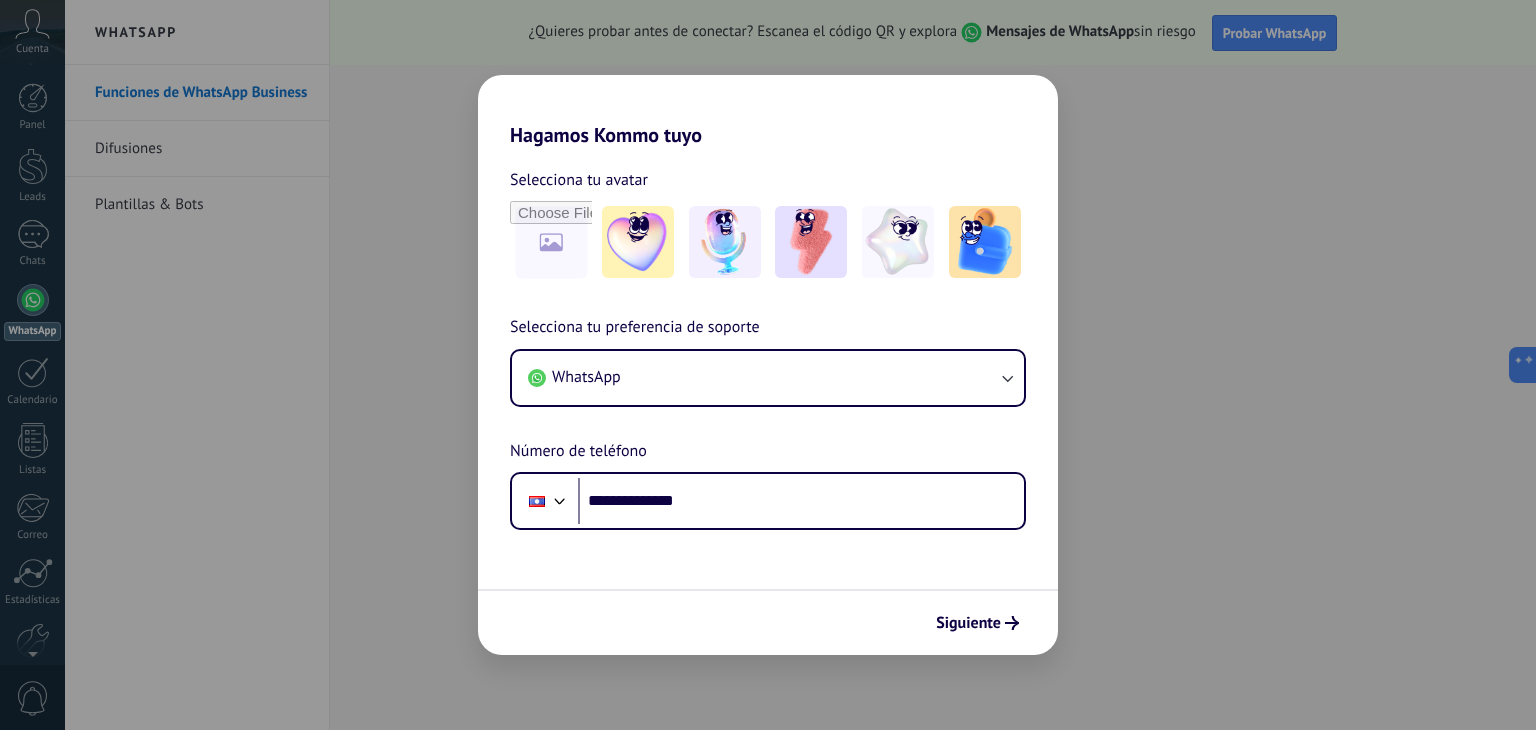 click on "Selecciona tu preferencia de soporte" at bounding box center [635, 328] 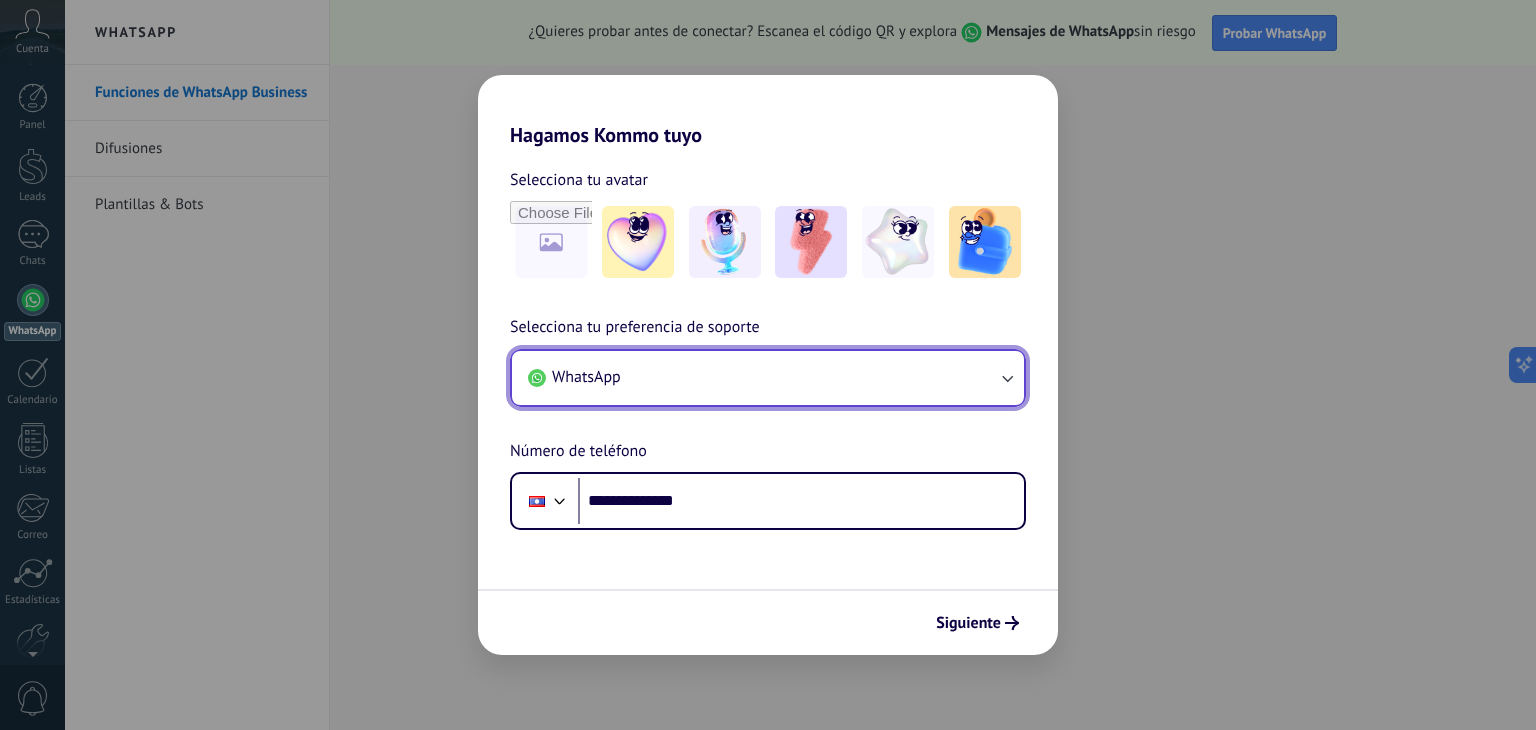 click on "WhatsApp" at bounding box center (768, 378) 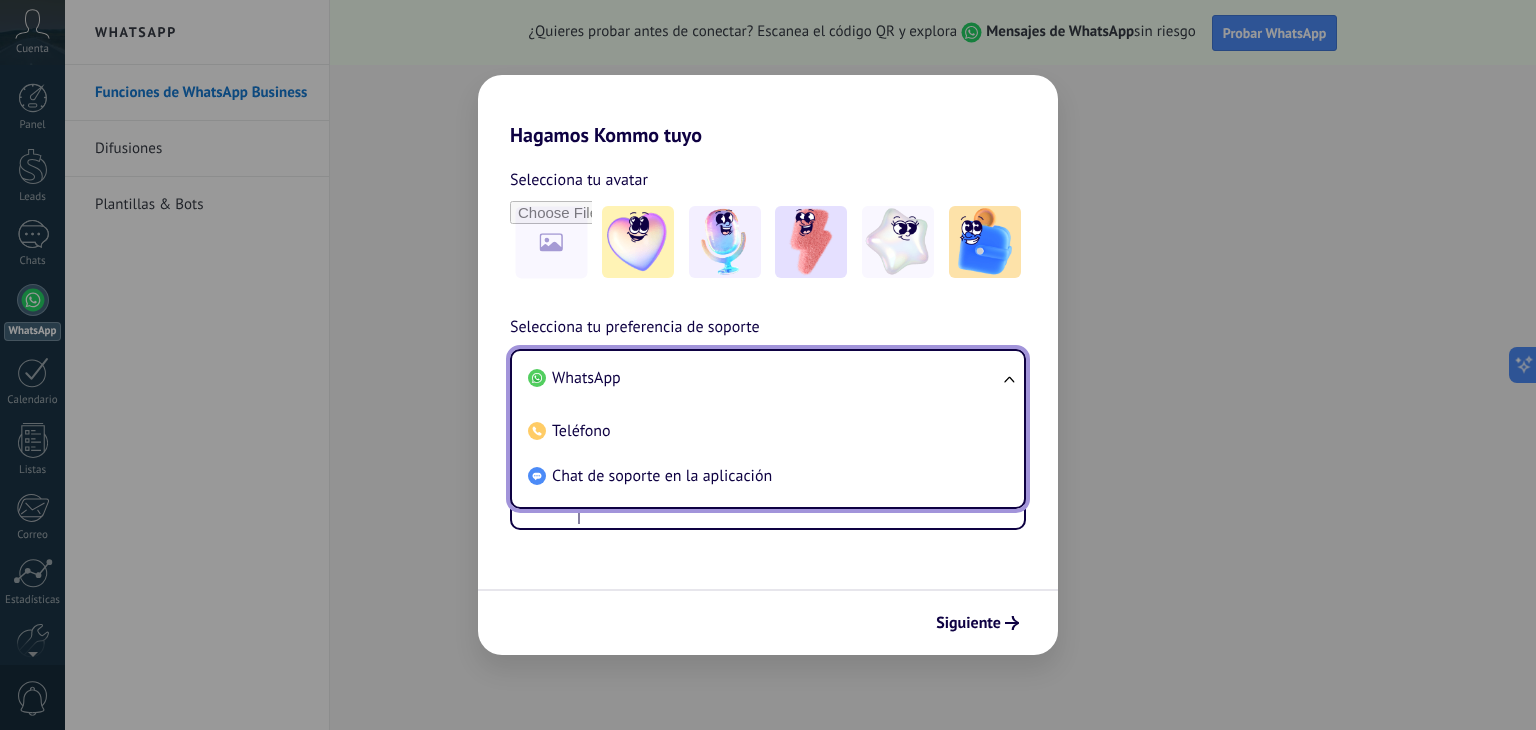 click on "Selecciona tu avatar Selecciona tu preferencia de soporte WhatsApp WhatsApp Teléfono Chat de soporte en la aplicación Número de teléfono Phone ******" at bounding box center (768, 338) 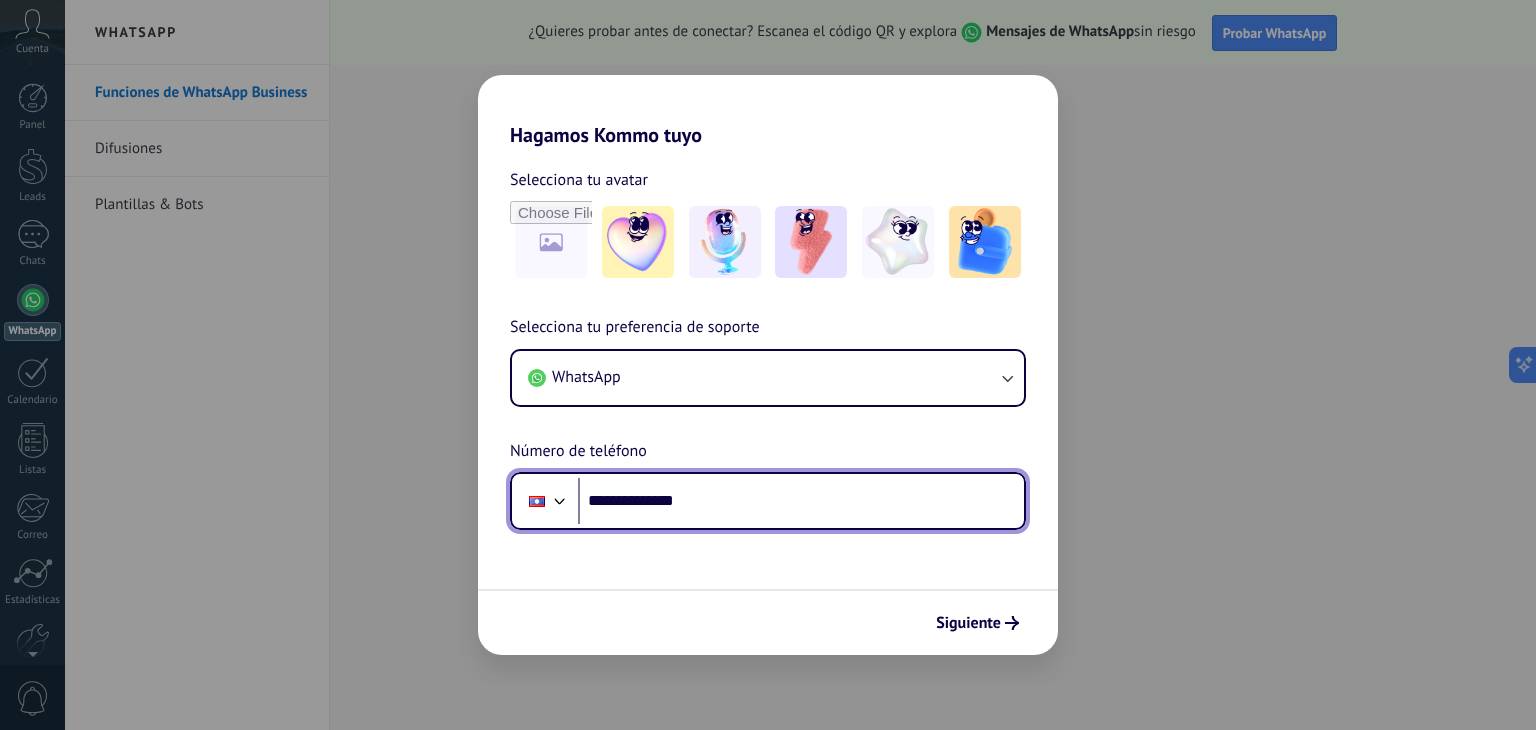 click at bounding box center (537, 501) 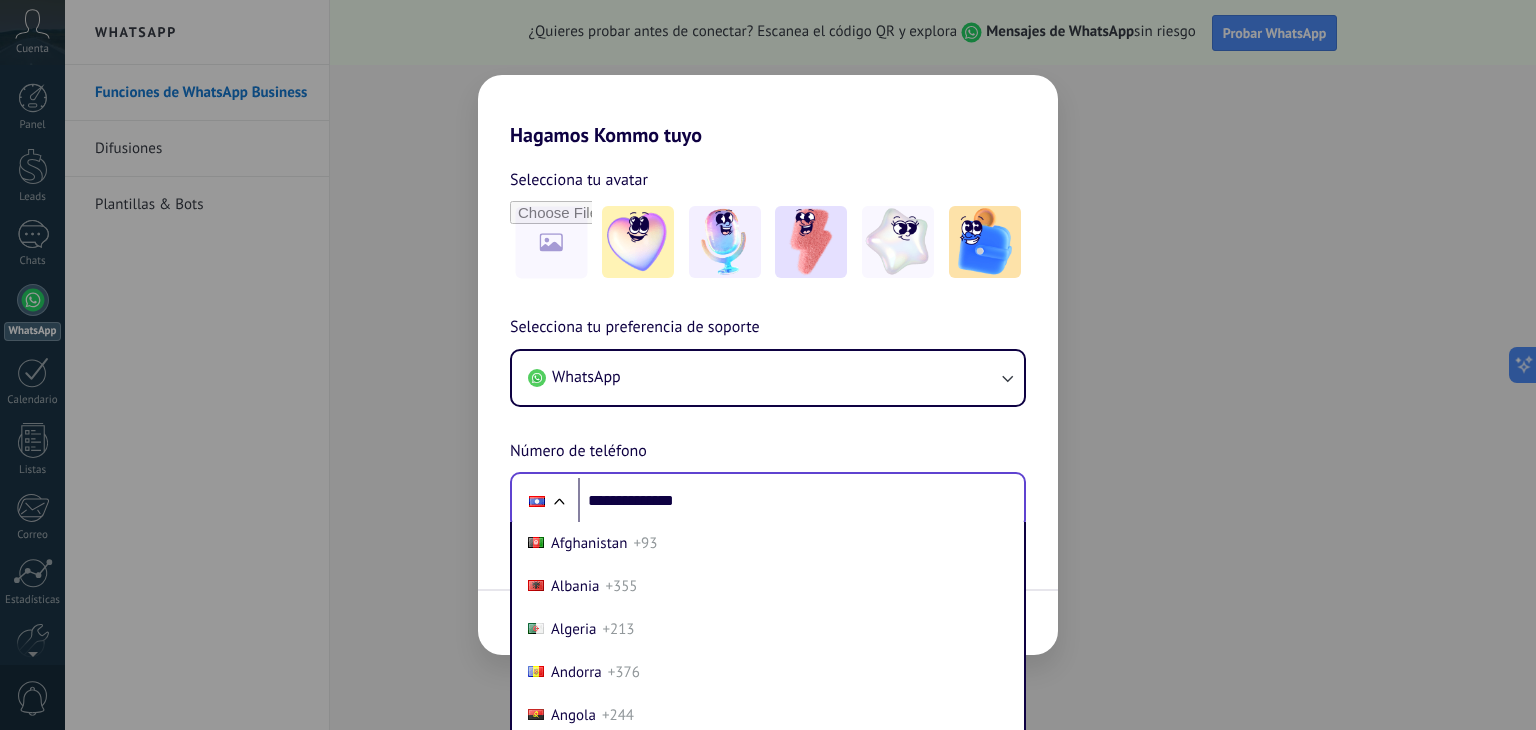 scroll, scrollTop: 30, scrollLeft: 0, axis: vertical 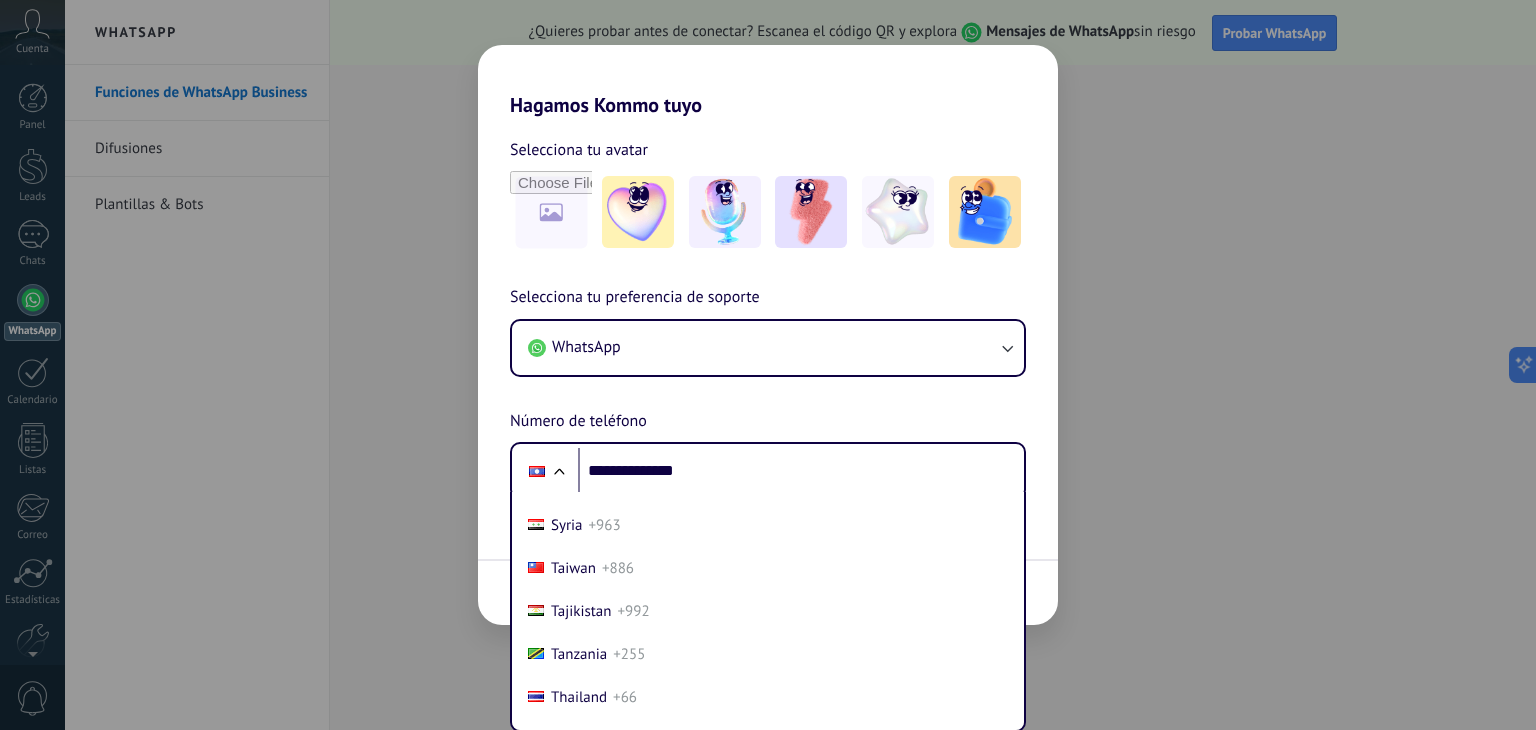 click on "Selecciona tu preferencia de soporte WhatsApp Número de teléfono Phone ** Afghanistan +93 Albania +355 Algeria +213 Andorra +376 Angola +244 Antigua and Barbuda +1268 Argentina +54 Armenia +374 Aruba +297 Australia +61 Austria +43 Azerbaijan +994 Bahamas +1242 Bahrain +973 Bangladesh +880 Barbados +1246 Belarus +375 Belgium +32 Belize +501 Benin +229 Bhutan +975 Bolivia +591 Bosnia and Herzegovina +387 Botswana +267 Brazil +55 British Indian Ocean Territory +246 Brunei +673 Bulgaria +359 Burkina Faso +226 Burundi +257 Cambodia +855 Cameroon +237 Canada +1 Cape Verde +238 Caribbean Netherlands +599 Central African Republic +236 Chad +235 Chile +56 China +86 Colombia +57 Comoros +269 Congo +243 Congo +242 Costa Rica +506 Côte d’Ivoire +225 Croatia +385 Cuba +53 Curaçao +599 Cyprus +357 Czech Republic +420 Denmark +45 Djibouti +253 Dominica +1767 Dominican Republic +1 Ecuador +593 Egypt +20 El Salvador +503 Equatorial Guinea +240 Eritrea +291 Estonia +372 Ethiopia +251 Fiji +679 Finland +358" at bounding box center [768, 392] 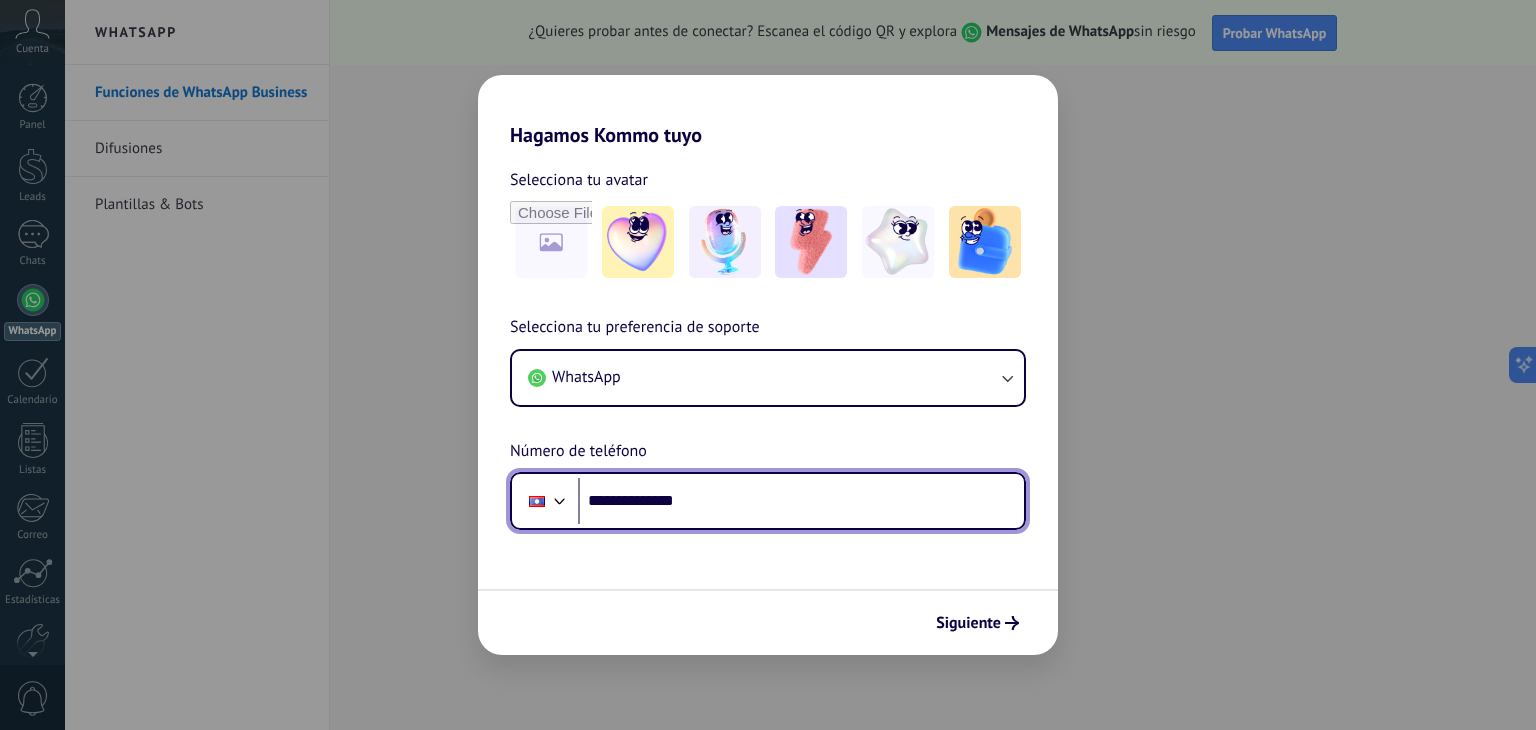click on "**********" at bounding box center [801, 501] 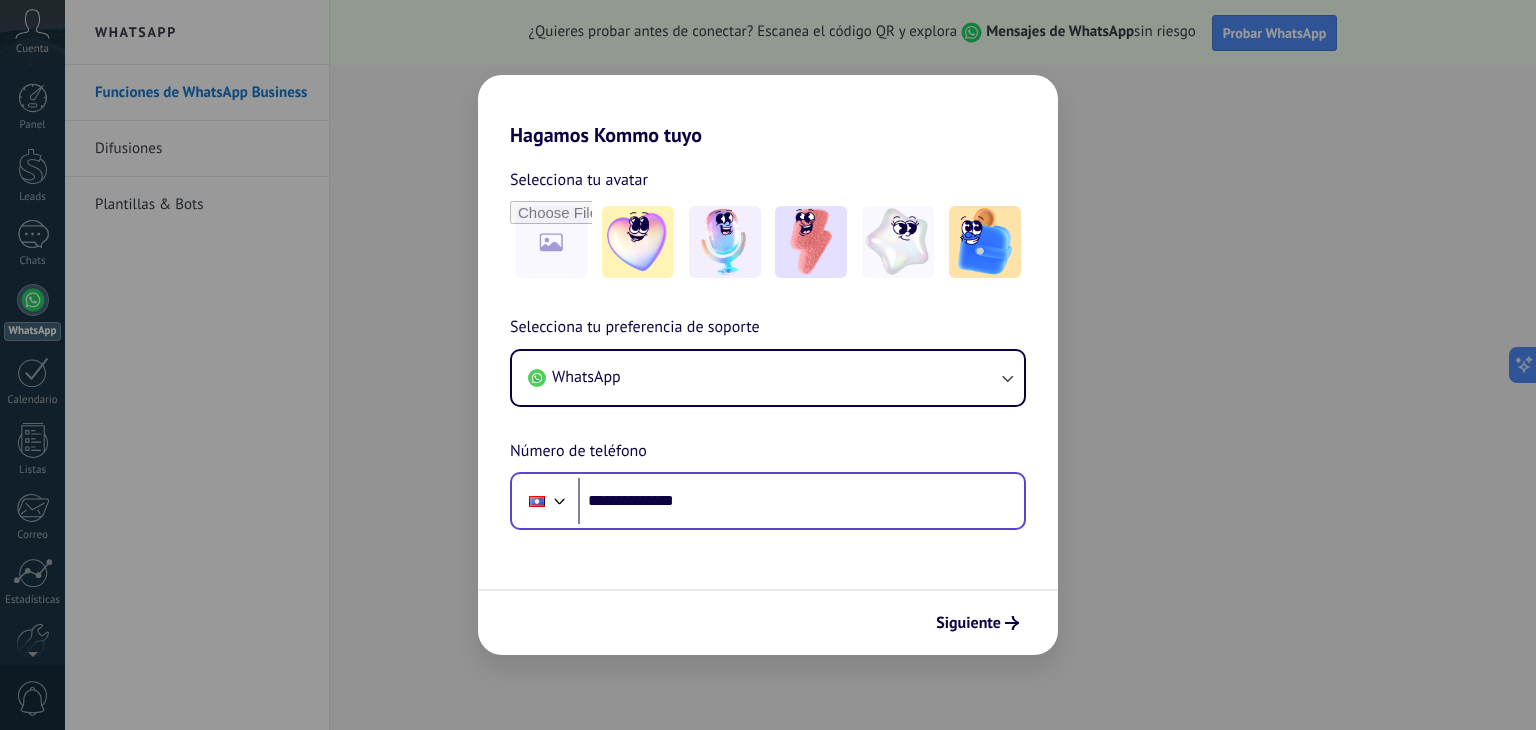 click on "**********" at bounding box center [768, 501] 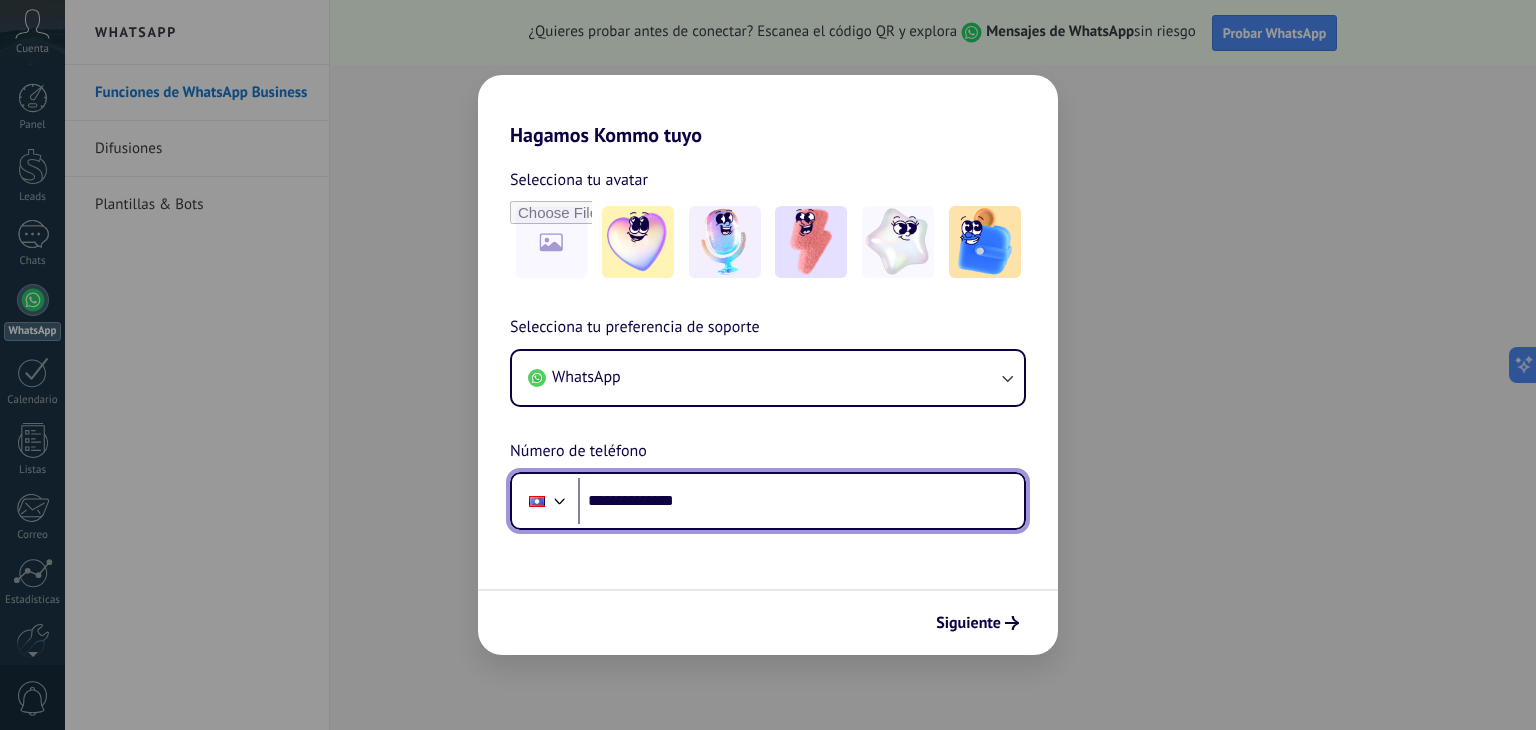 click at bounding box center [560, 499] 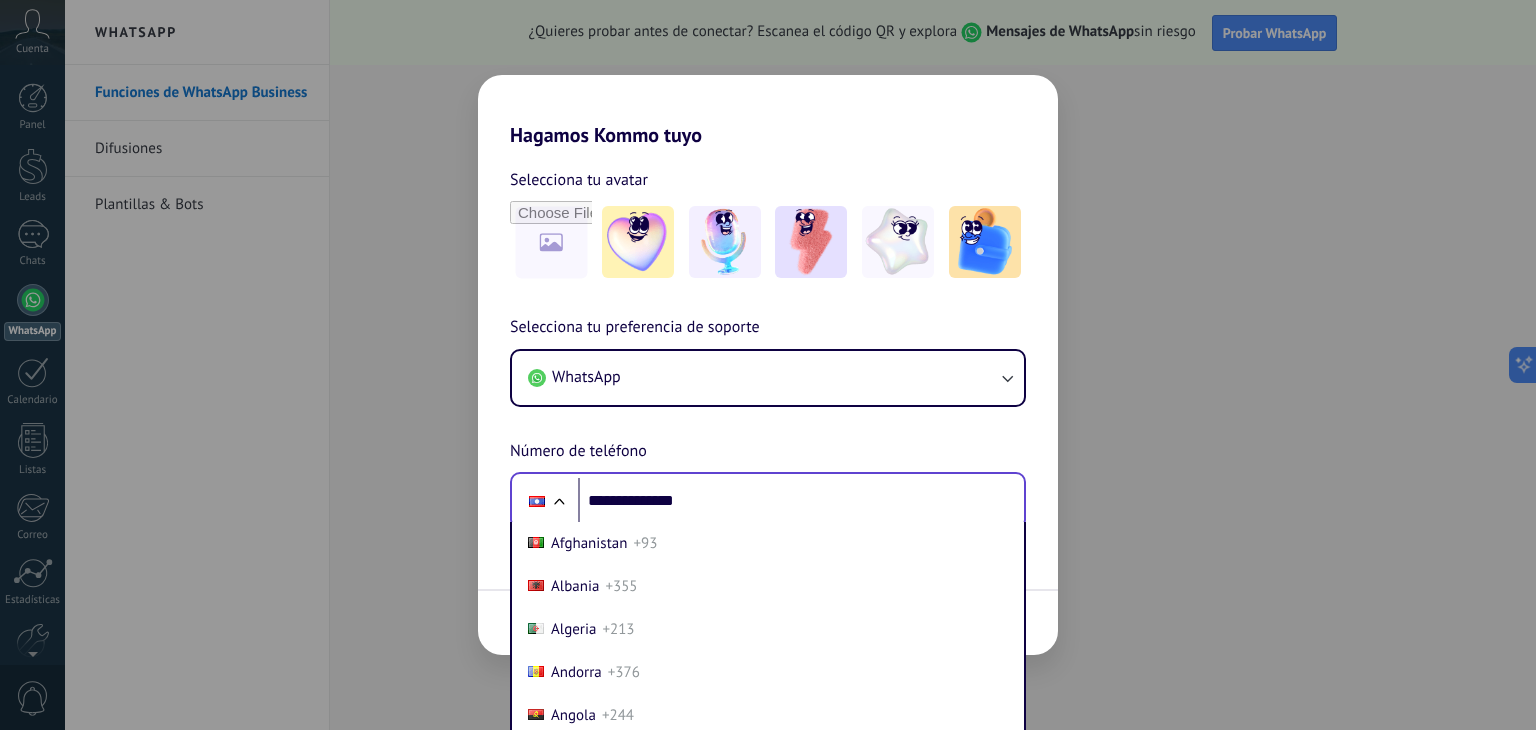 scroll, scrollTop: 30, scrollLeft: 0, axis: vertical 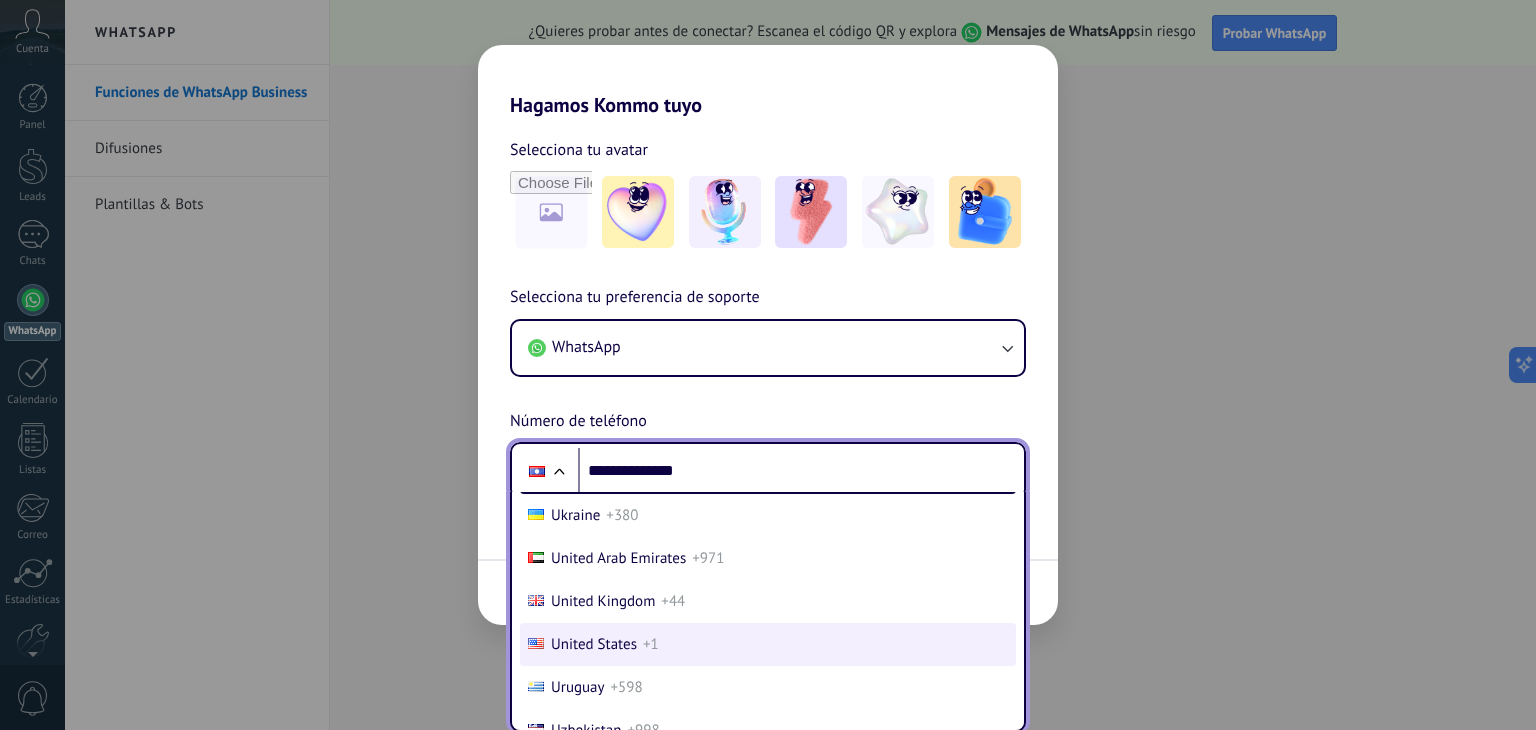 click on "United States +1" at bounding box center [768, 644] 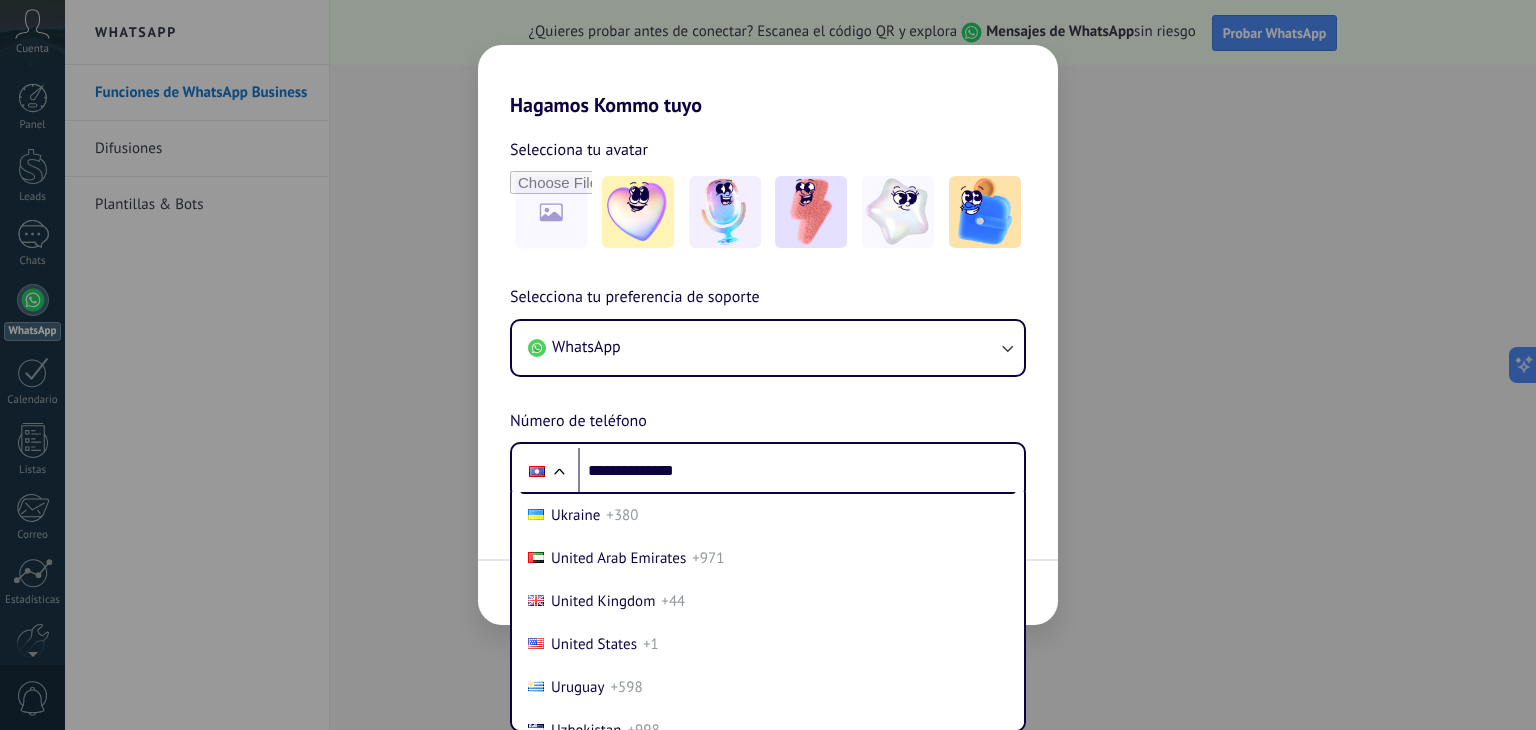 scroll, scrollTop: 0, scrollLeft: 0, axis: both 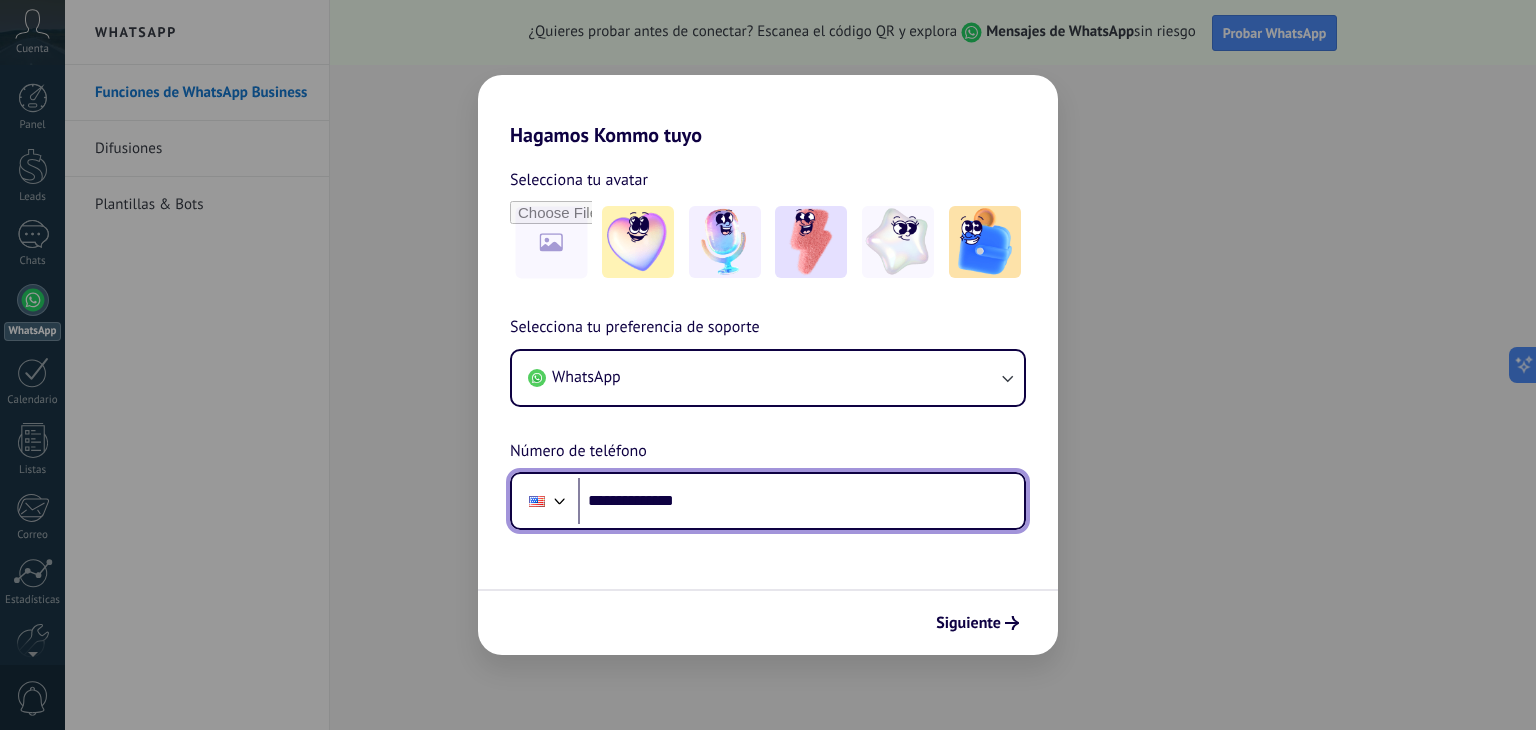 drag, startPoint x: 723, startPoint y: 508, endPoint x: 588, endPoint y: 506, distance: 135.01482 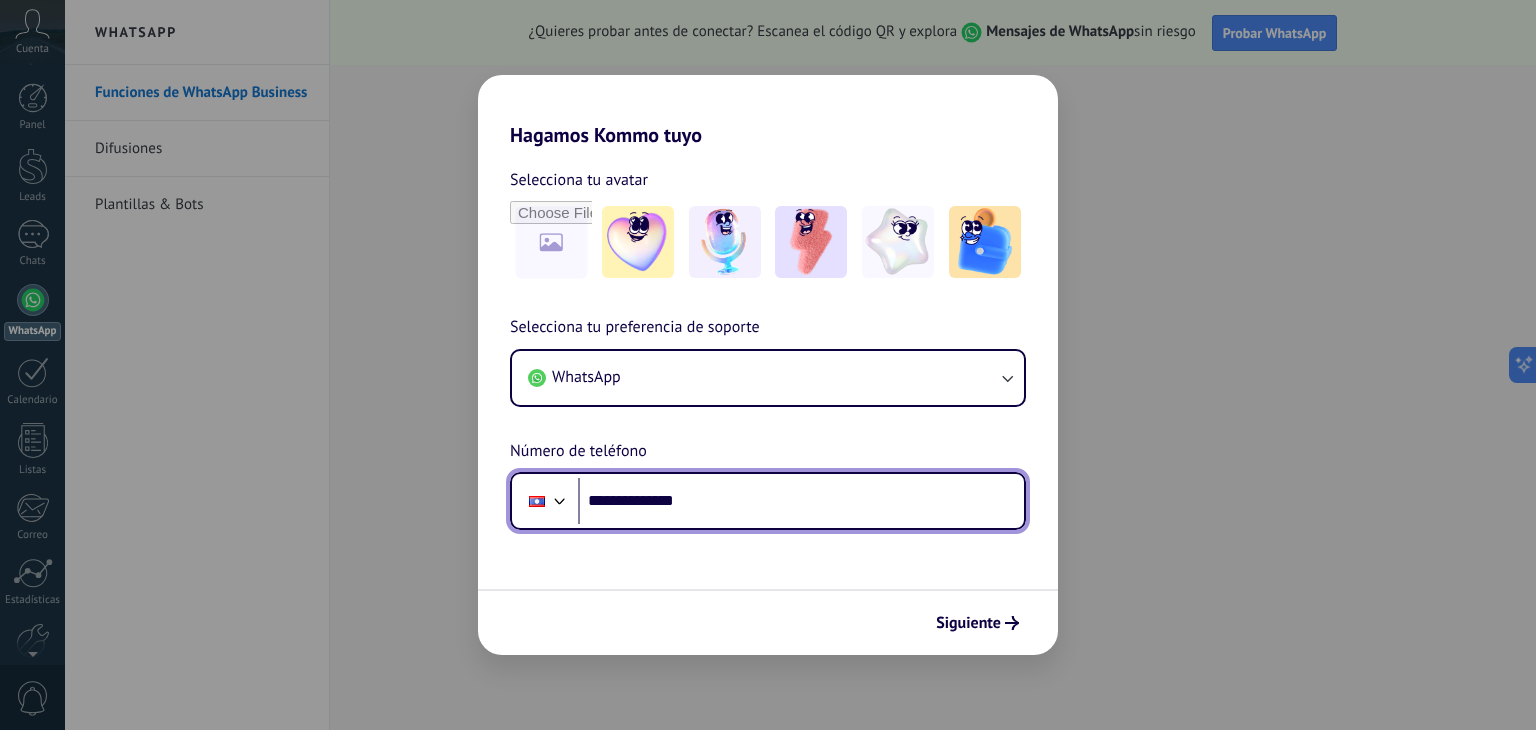 click at bounding box center (560, 499) 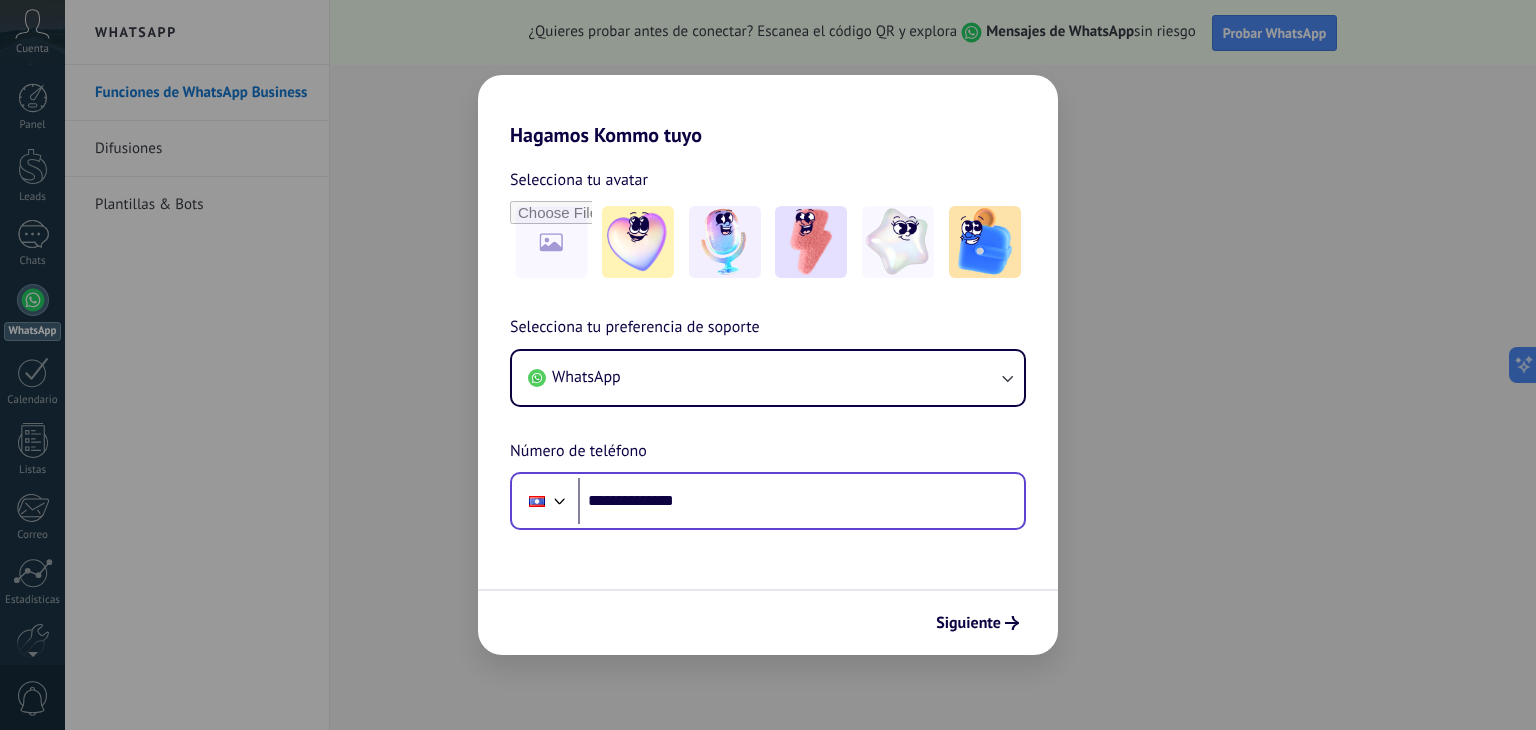 scroll, scrollTop: 30, scrollLeft: 0, axis: vertical 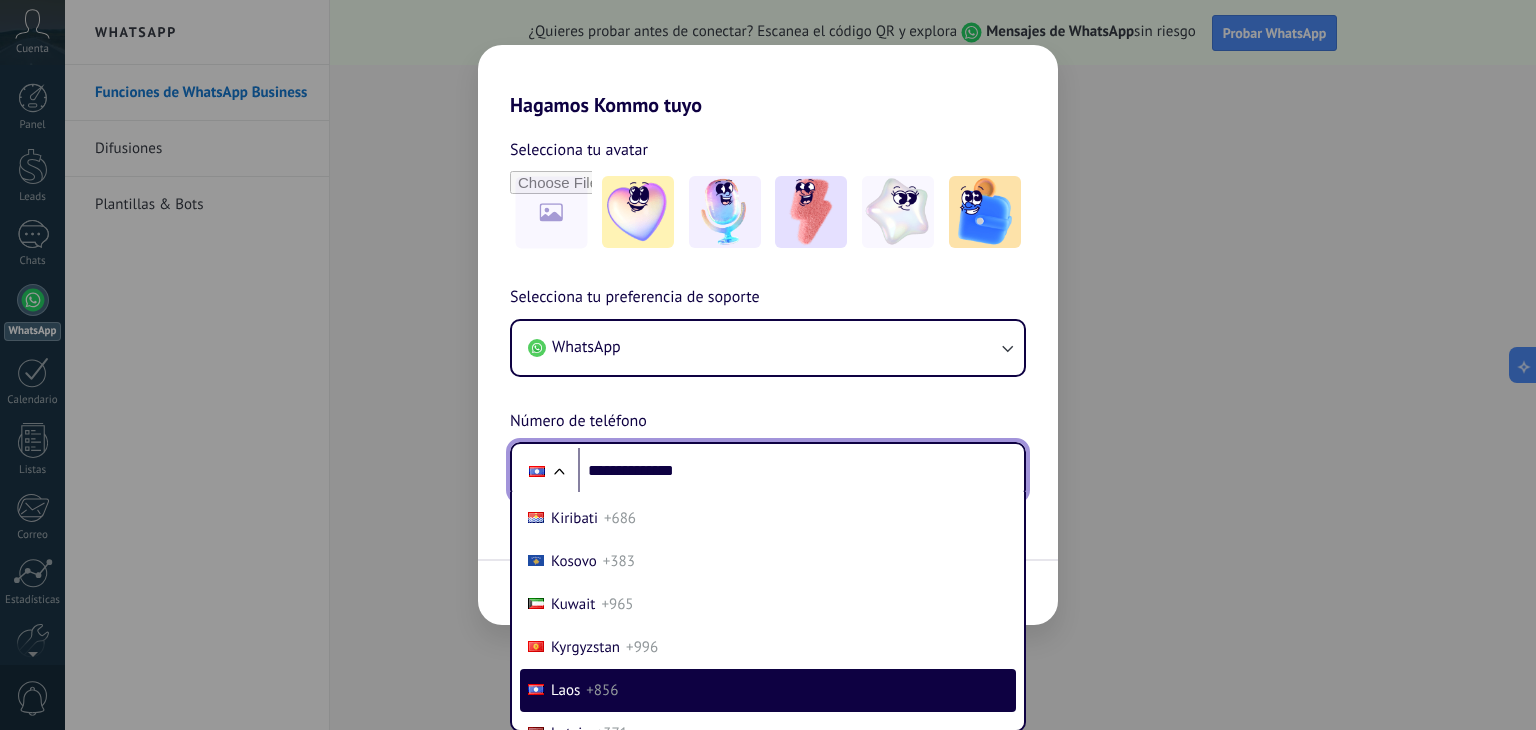 click on "Selecciona tu preferencia de soporte WhatsApp Número de teléfono Phone ** Afghanistan +93 Albania +355 Algeria +213 Andorra +376 Angola +244 Antigua and Barbuda +1268 Argentina +54 Armenia +374 Aruba +297 Australia +61 Austria +43 Azerbaijan +994 Bahamas +1242 Bahrain +973 Bangladesh +880 Barbados +1246 Belarus +375 Belgium +32 Belize +501 Benin +229 Bhutan +975 Bolivia +591 Bosnia and Herzegovina +387 Botswana +267 Brazil +55 British Indian Ocean Territory +246 Brunei +673 Bulgaria +359 Burkina Faso +226 Burundi +257 Cambodia +855 Cameroon +237 Canada +1 Cape Verde +238 Caribbean Netherlands +599 Central African Republic +236 Chad +235 Chile +56 China +86 Colombia +57 Comoros +269 Congo +243 Congo +242 Costa Rica +506 Côte d’Ivoire +225 Croatia +385 Cuba +53 Curaçao +599 Cyprus +357 Czech Republic +420 Denmark +45 Djibouti +253 Dominica +1767 Dominican Republic +1 Ecuador +593 Egypt +20 El Salvador +503 Equatorial Guinea +240 Eritrea +291 Estonia +372 Ethiopia +251 Fiji +679 Finland +358" at bounding box center [768, 392] 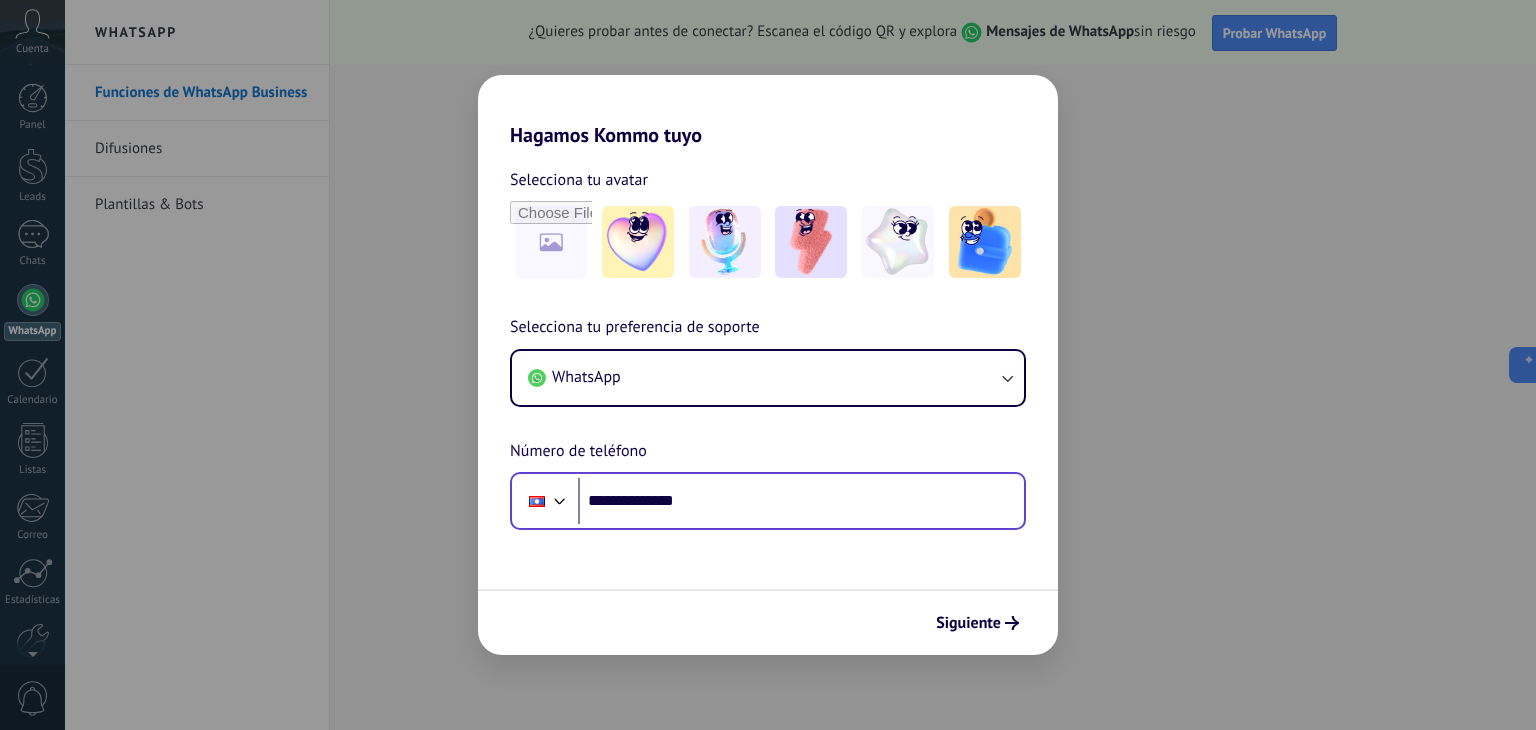 click on "**********" at bounding box center (768, 422) 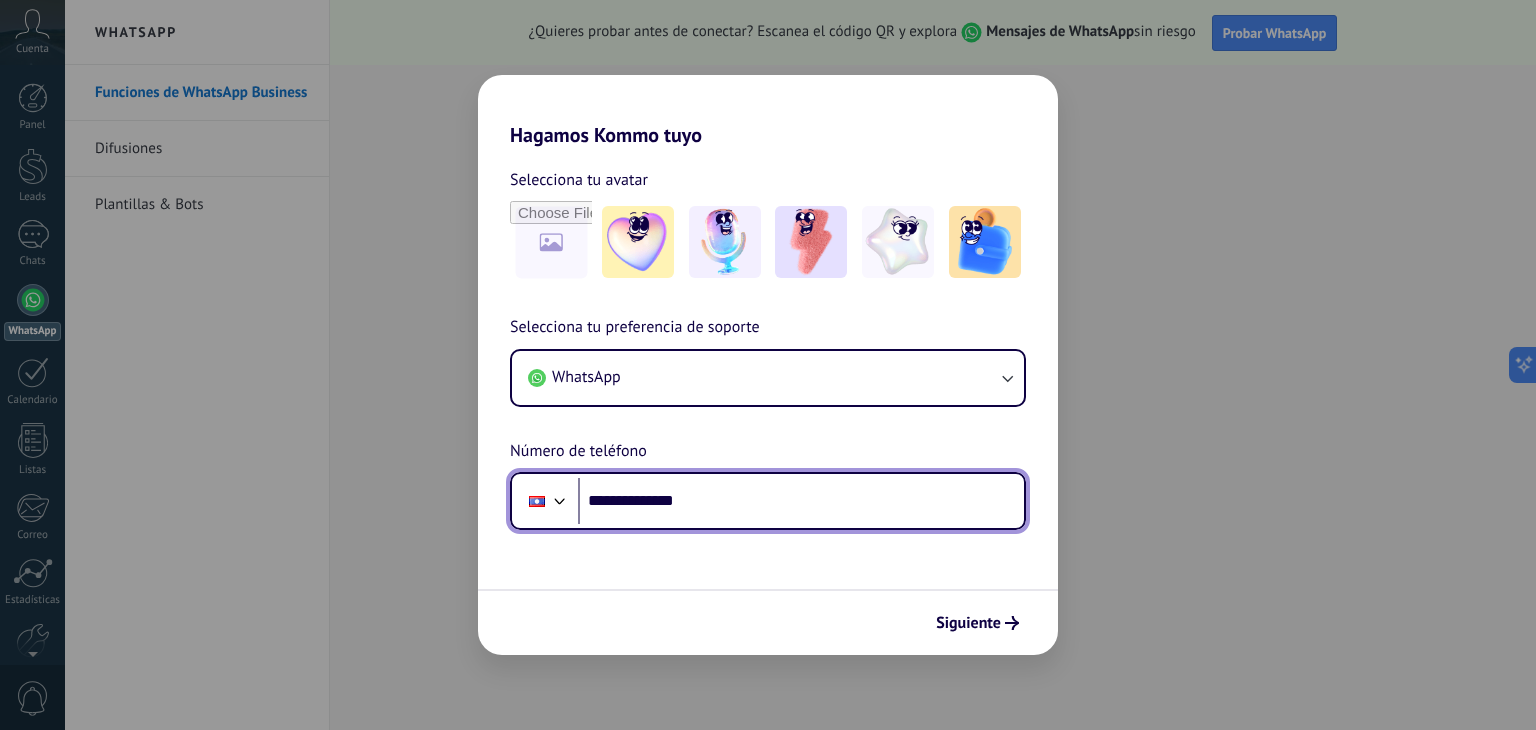 click on "**********" at bounding box center [801, 501] 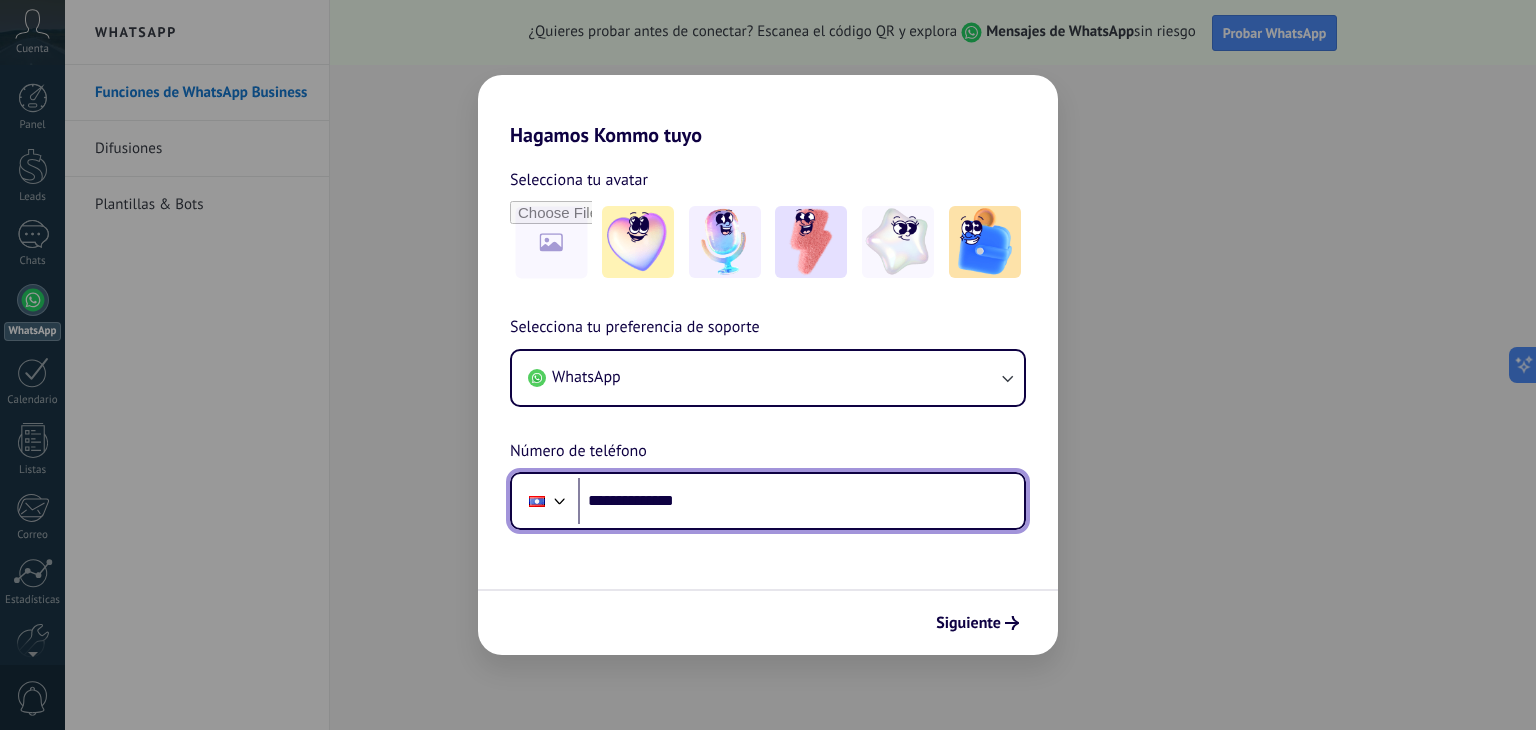 paste on "***" 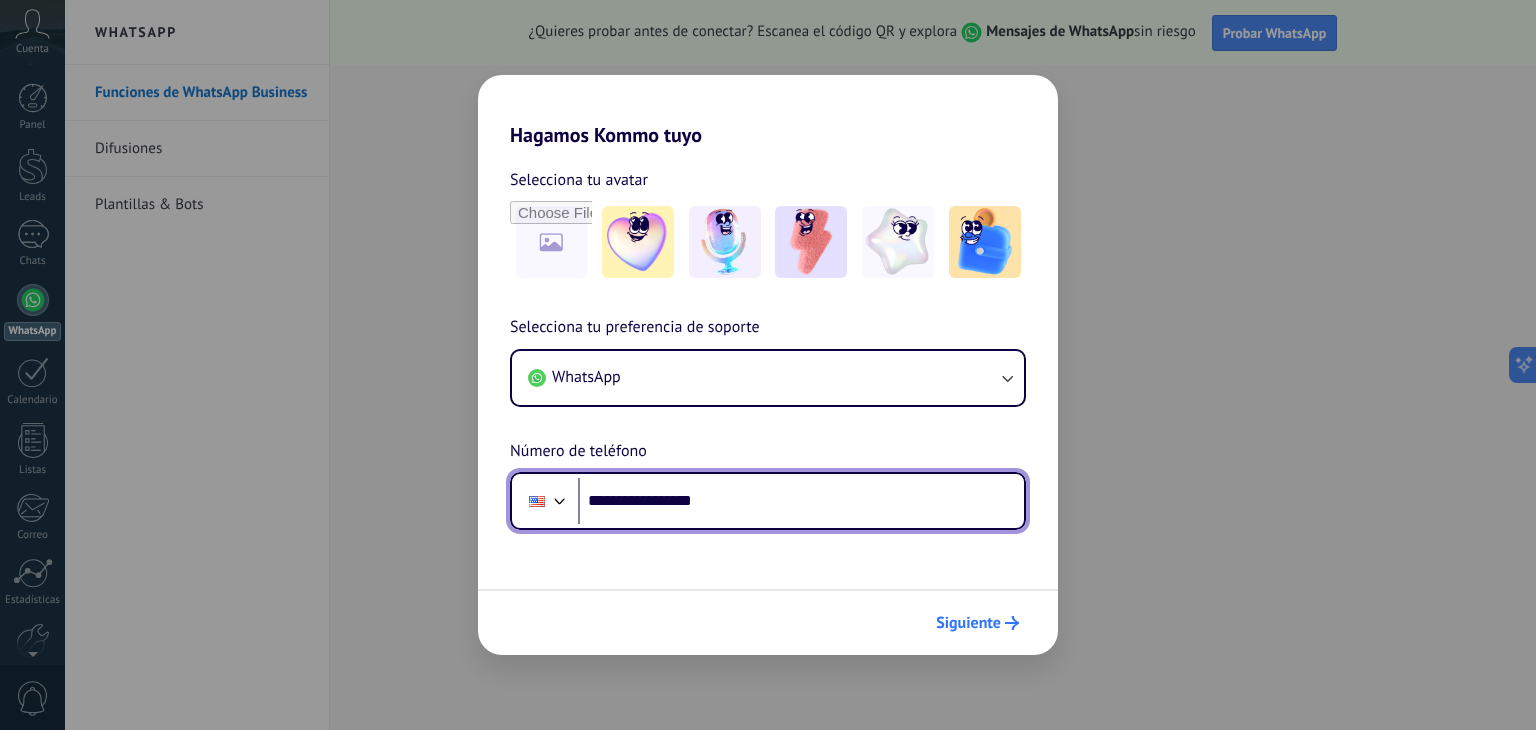 type on "**********" 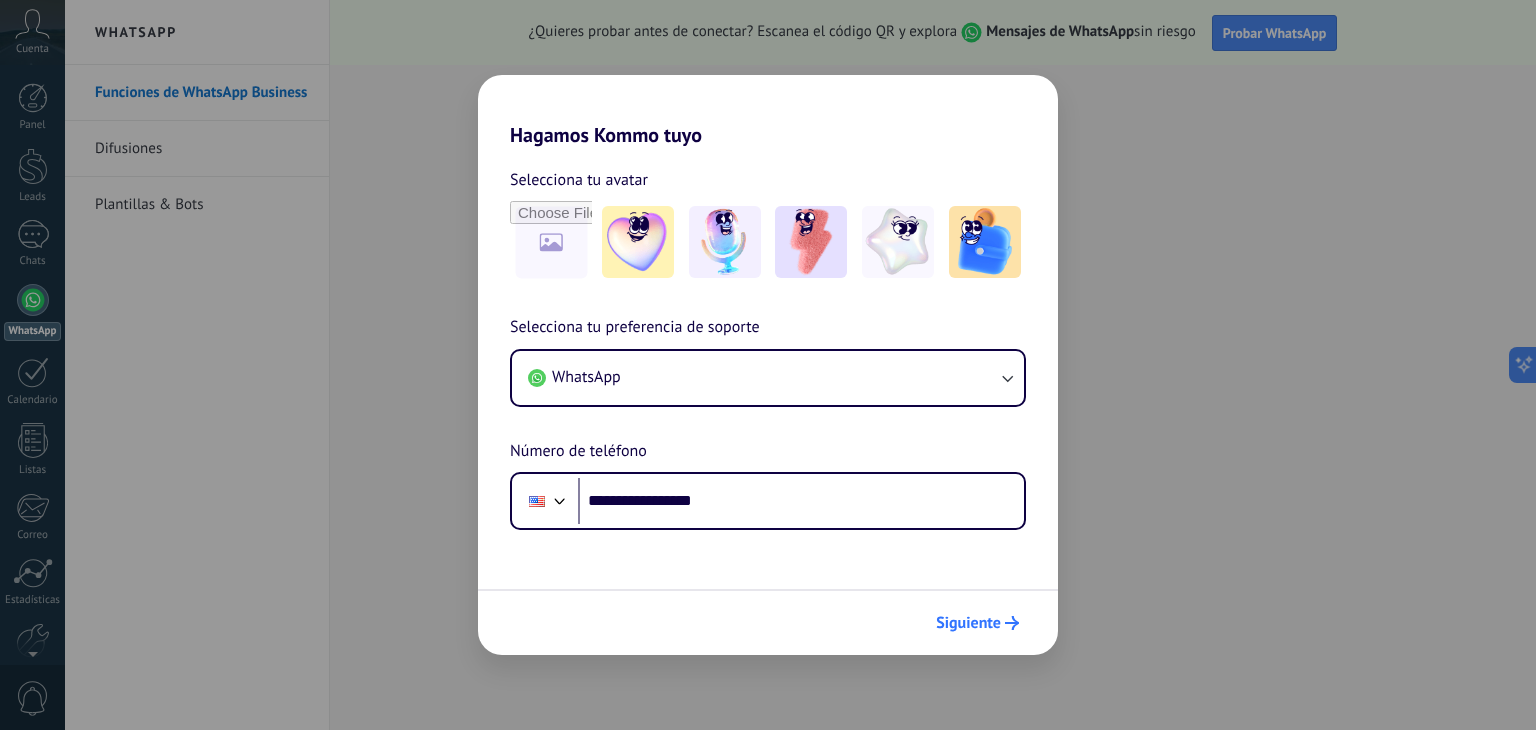 click on "Siguiente" at bounding box center (968, 623) 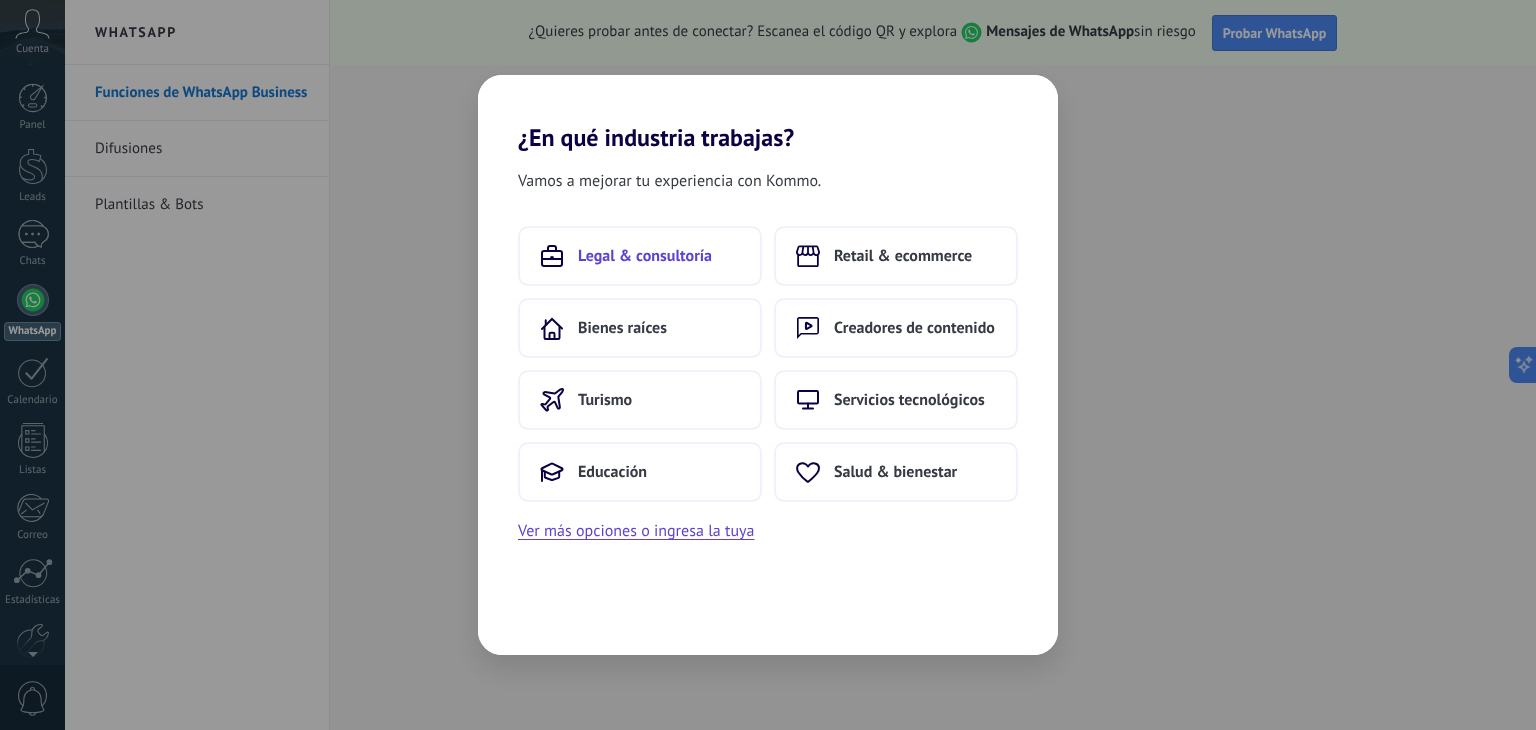 click on "Legal & consultoría" at bounding box center [645, 256] 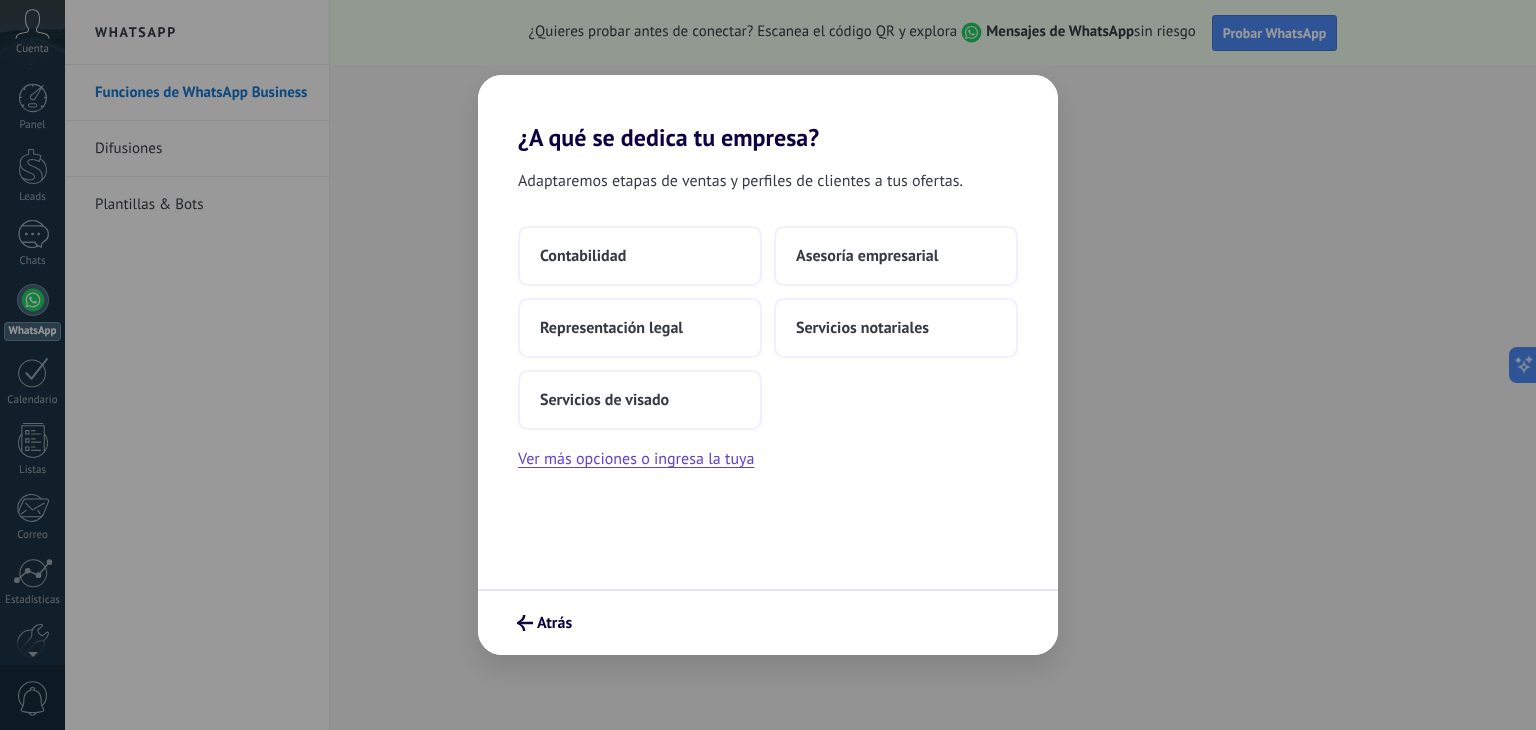 drag, startPoint x: 948, startPoint y: 265, endPoint x: 899, endPoint y: 430, distance: 172.12206 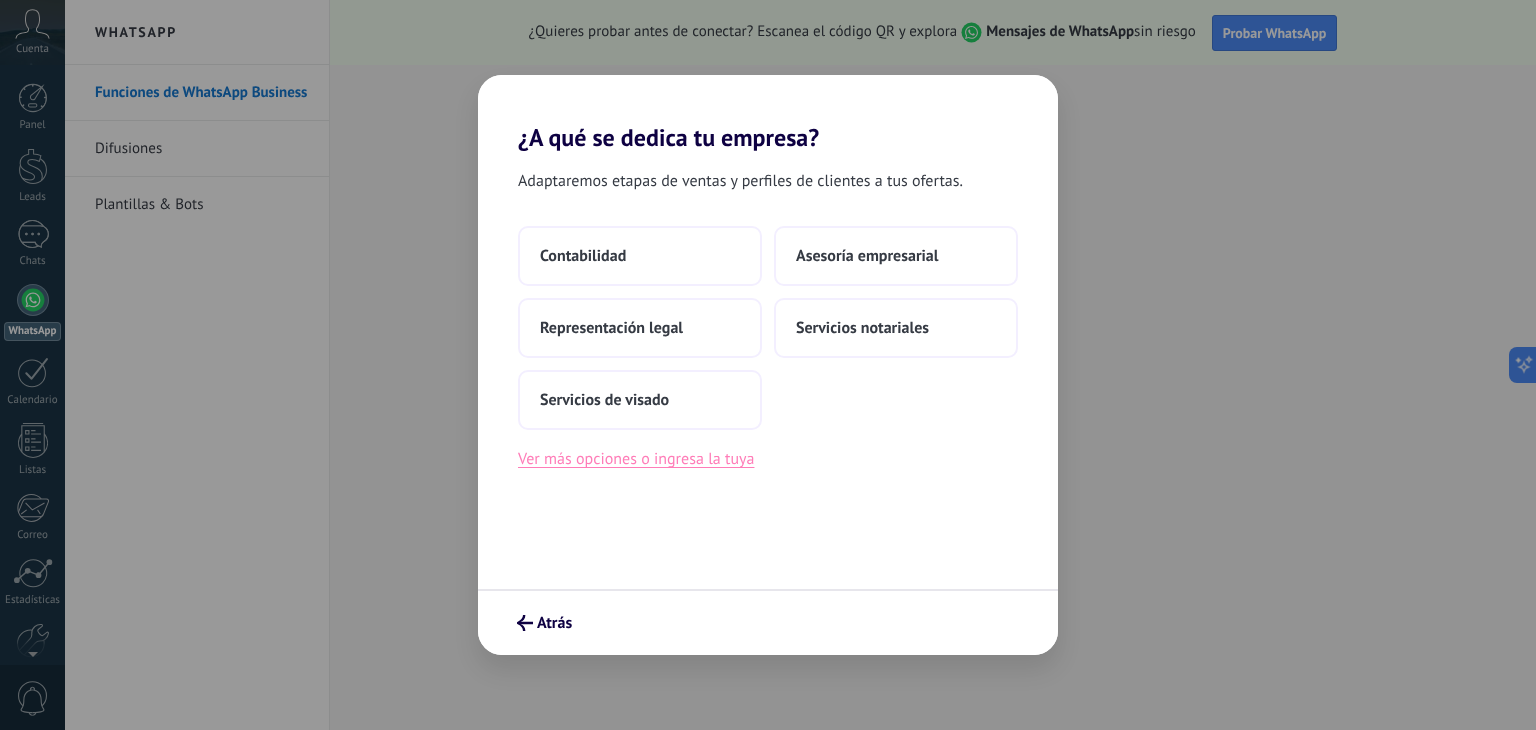 click on "Ver más opciones o ingresa la tuya" at bounding box center (636, 459) 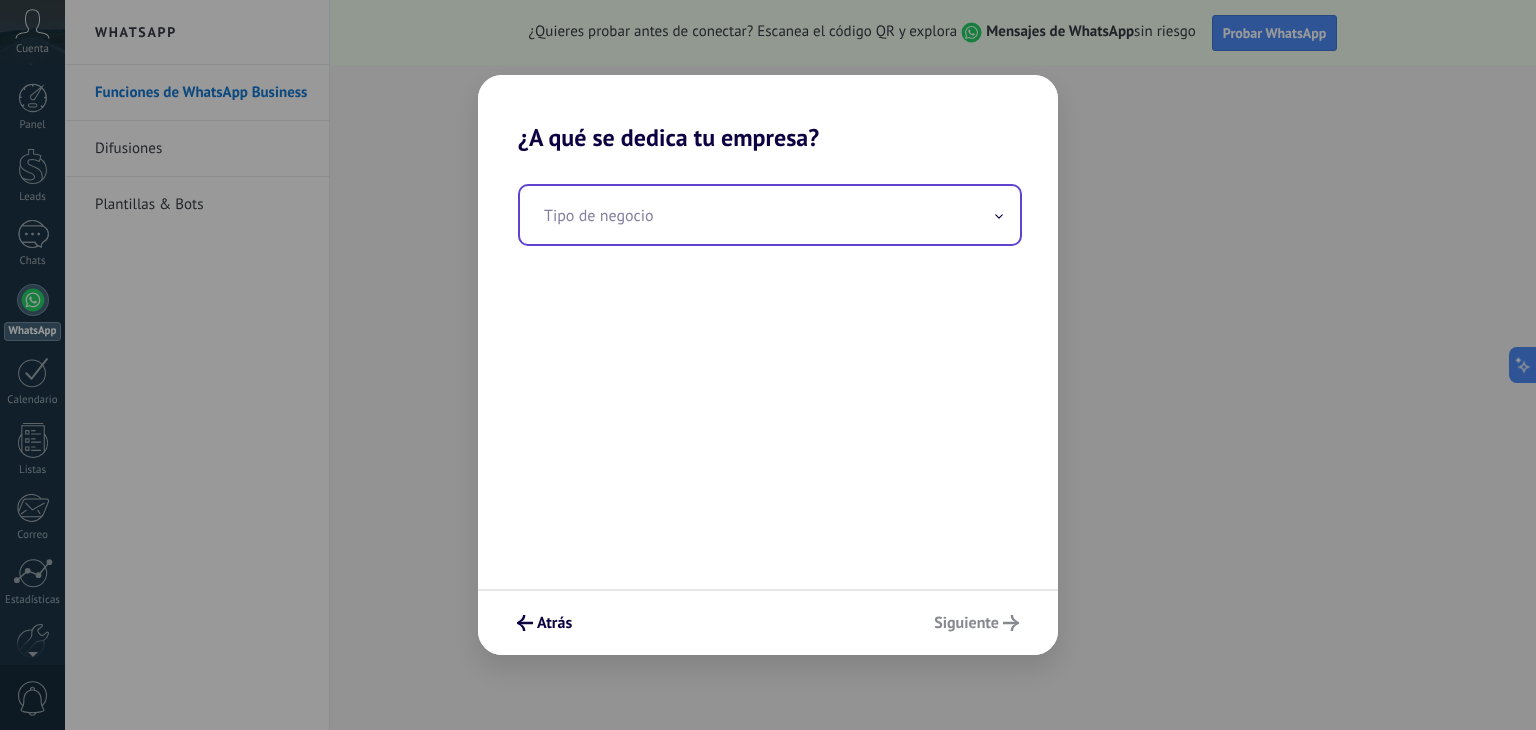 click at bounding box center [770, 215] 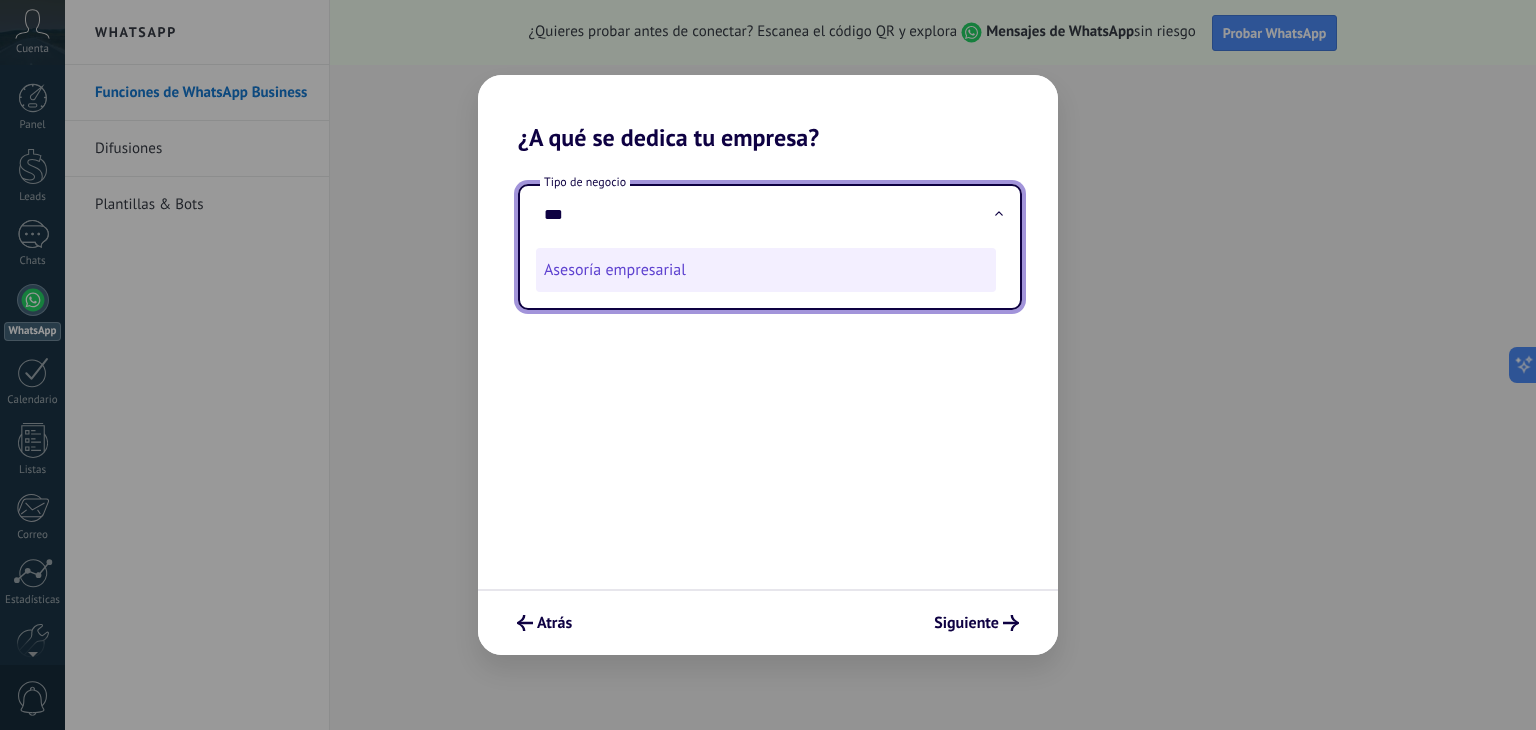 type on "***" 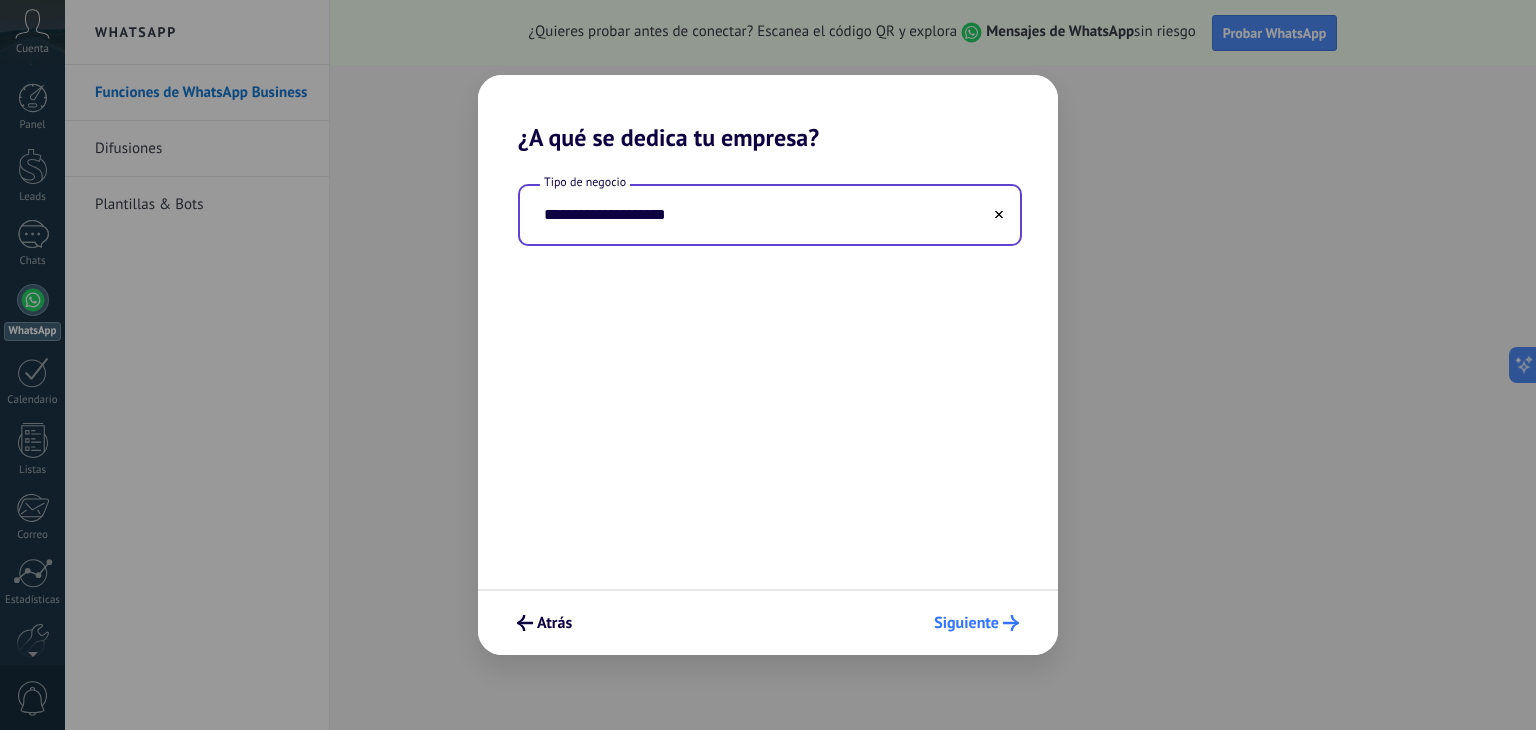 click on "Siguiente" at bounding box center (525, 623) 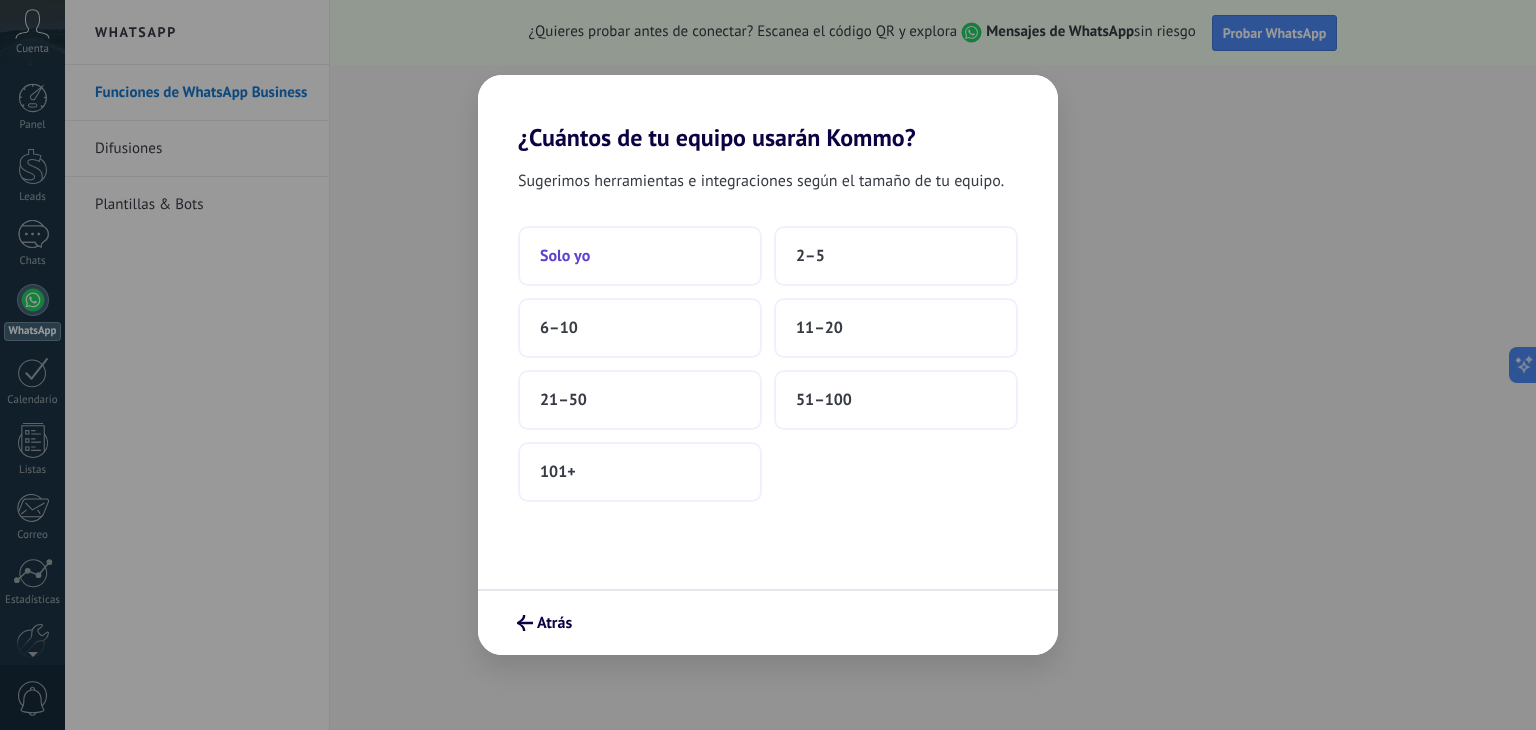 click on "Solo yo" at bounding box center [565, 256] 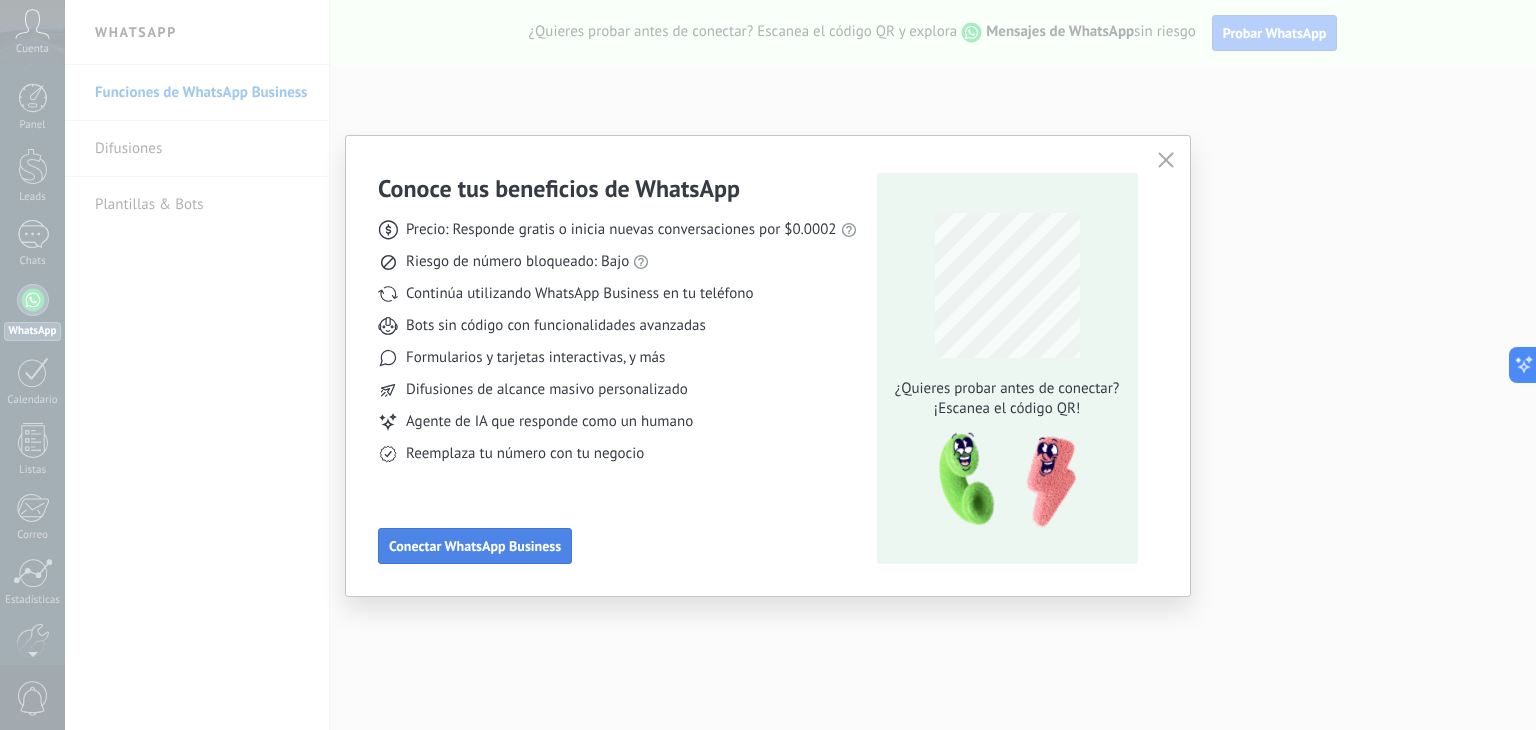 click on "Conectar WhatsApp Business" at bounding box center (475, 546) 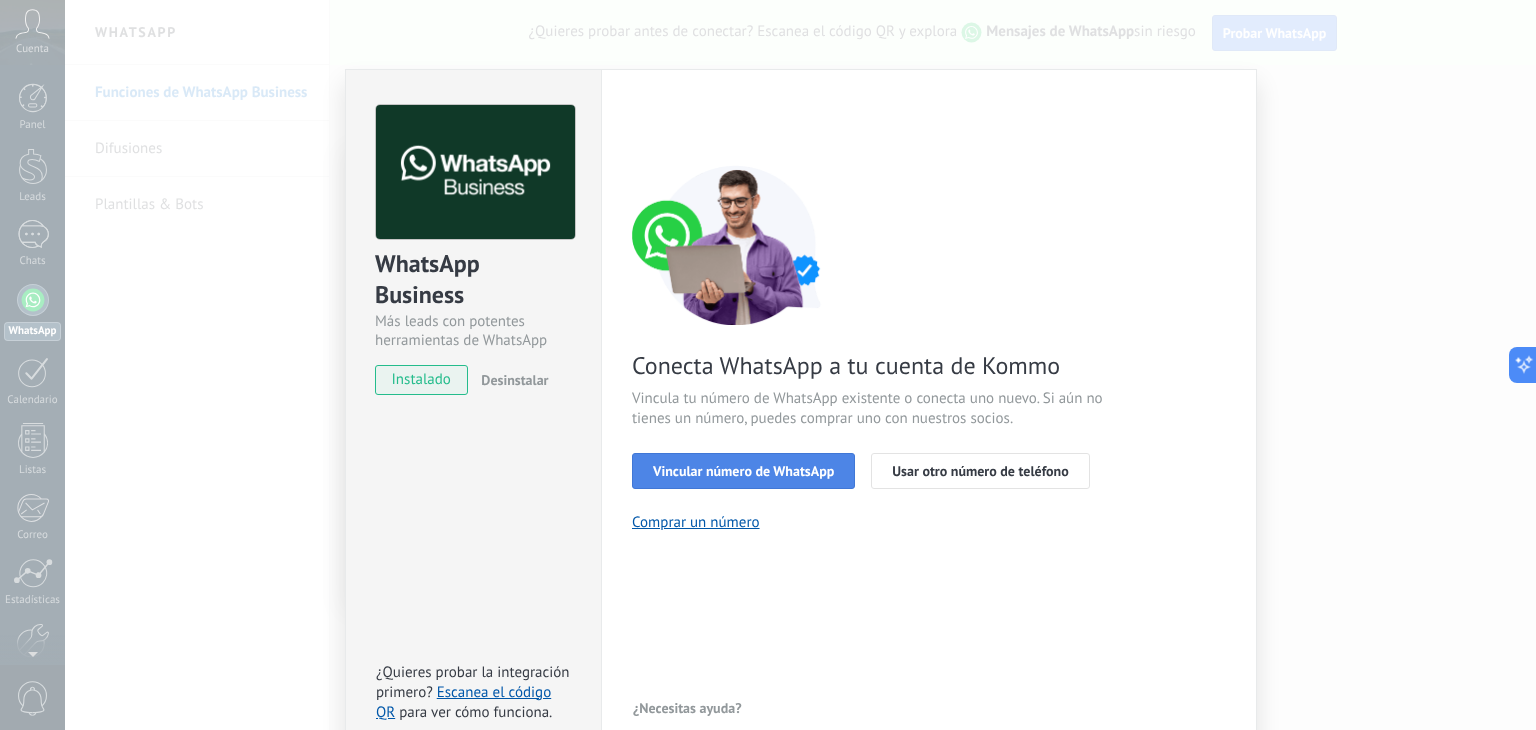 click on "Vincular número de WhatsApp" at bounding box center (743, 471) 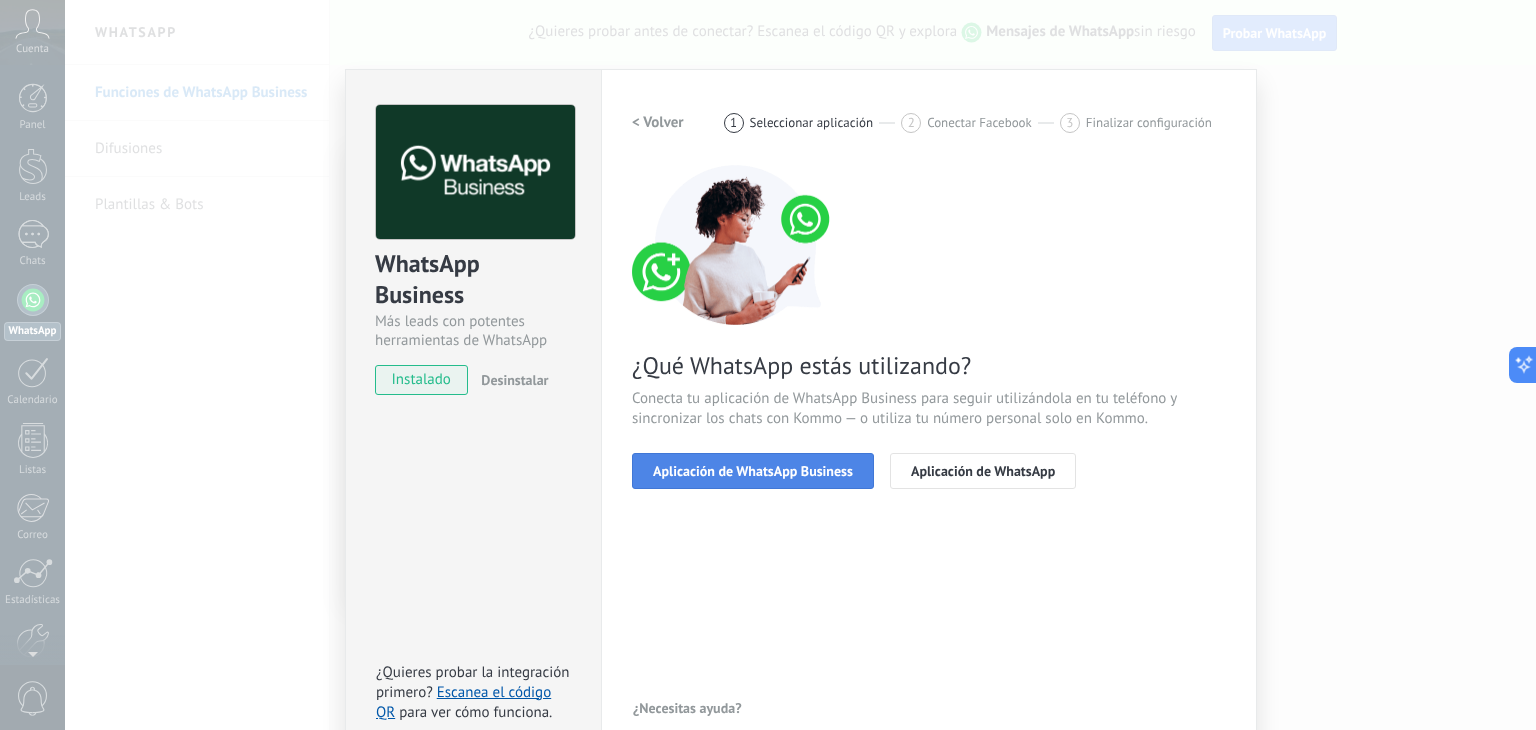 click on "Aplicación de WhatsApp Business" at bounding box center [753, 471] 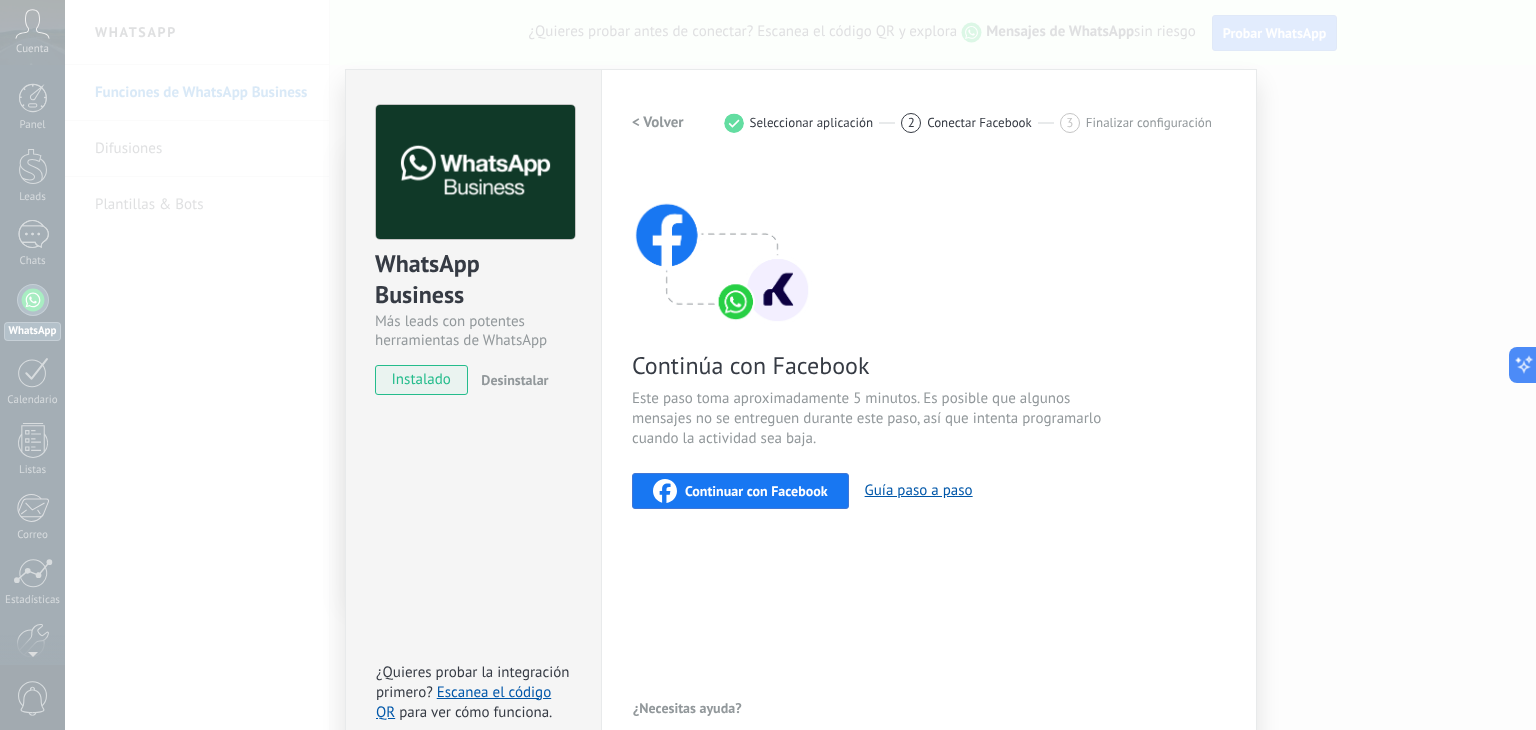 click on "Continuar con Facebook" at bounding box center (756, 491) 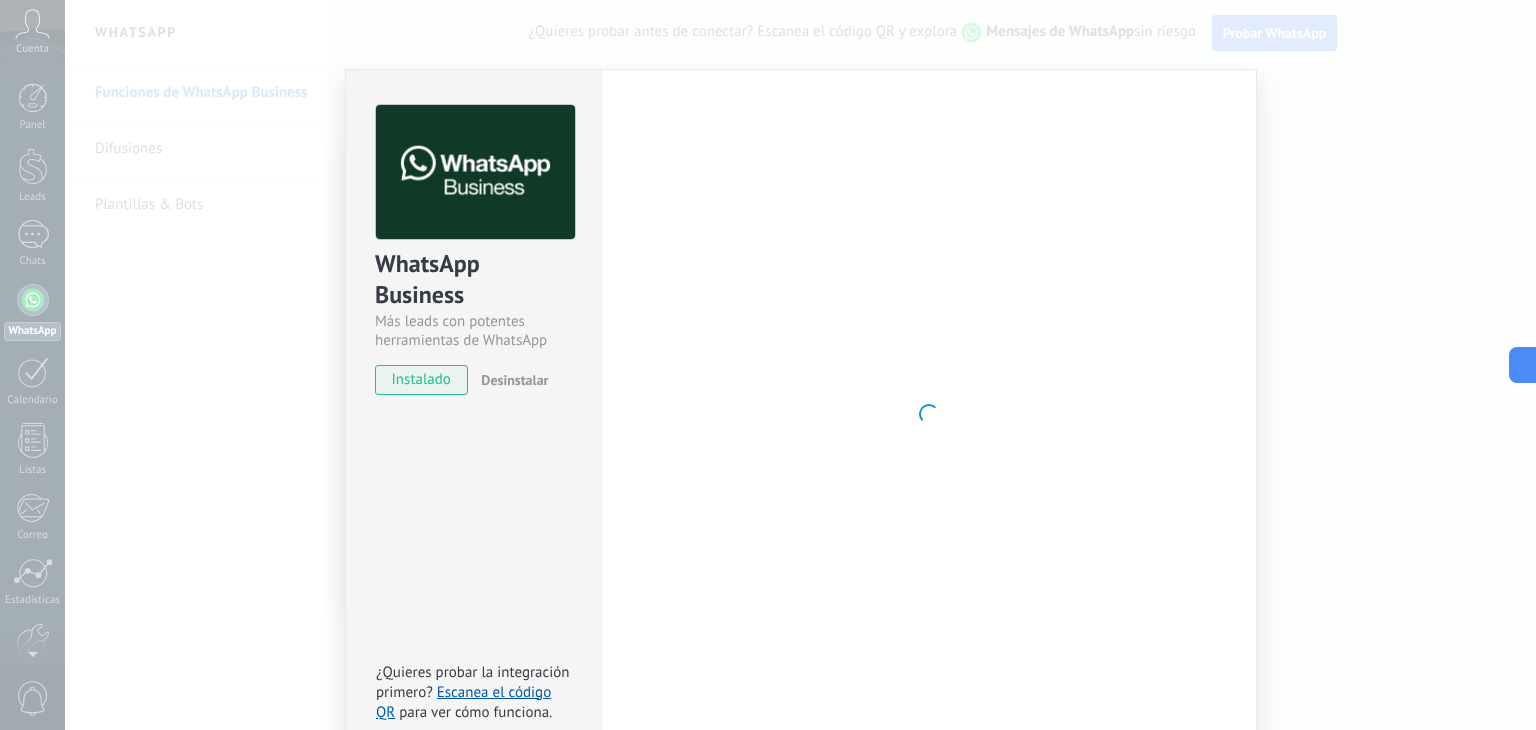 click at bounding box center [929, 414] 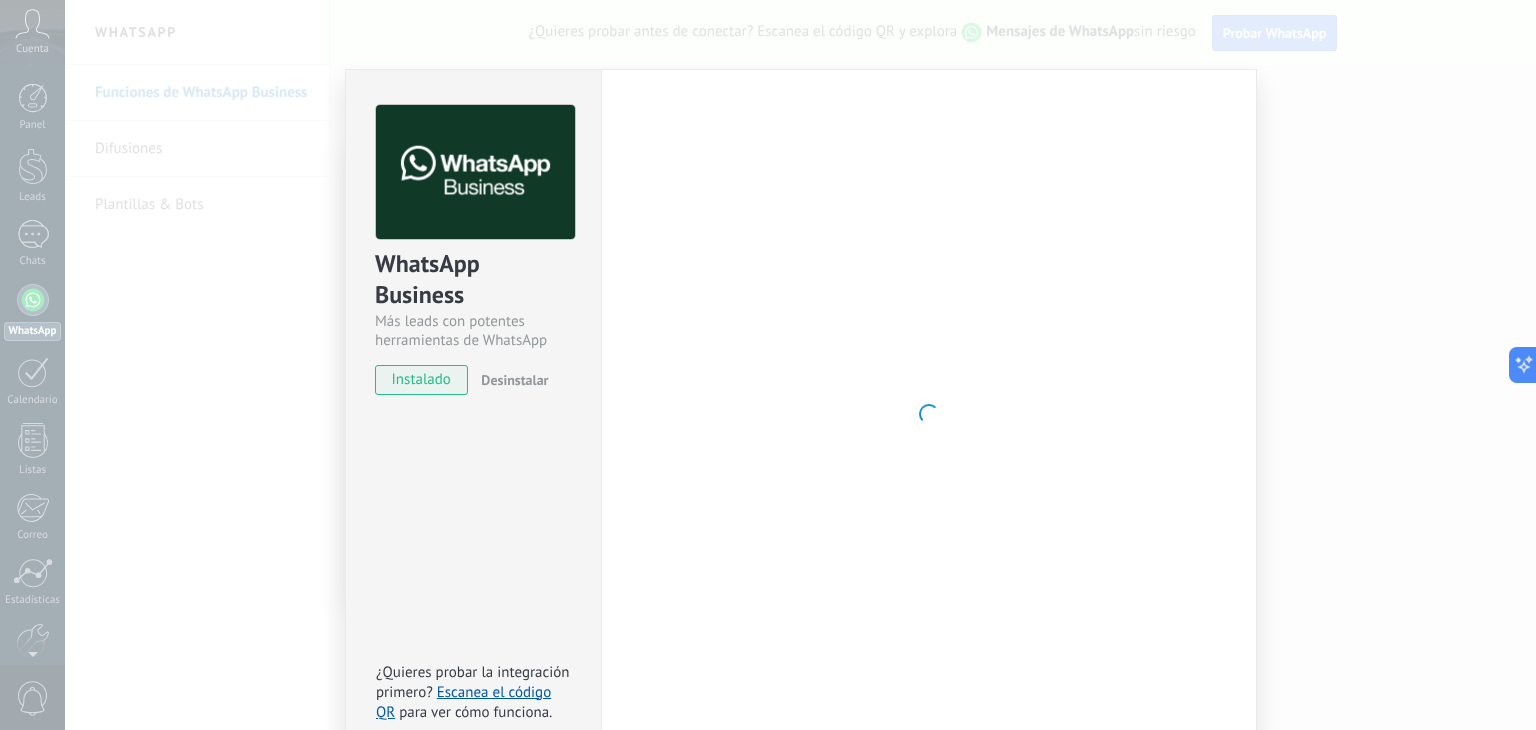 click on "instalado" at bounding box center (421, 380) 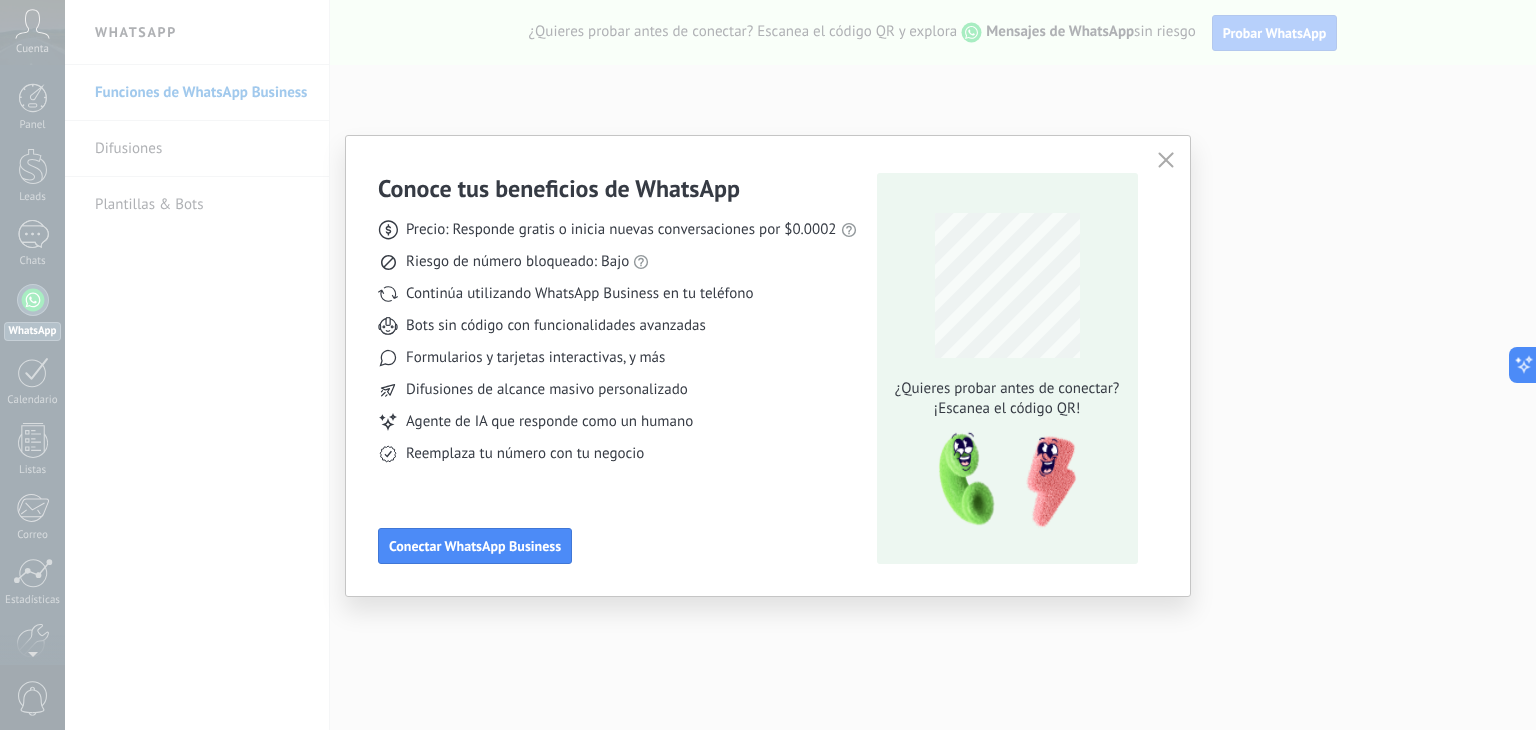 click at bounding box center [1166, 161] 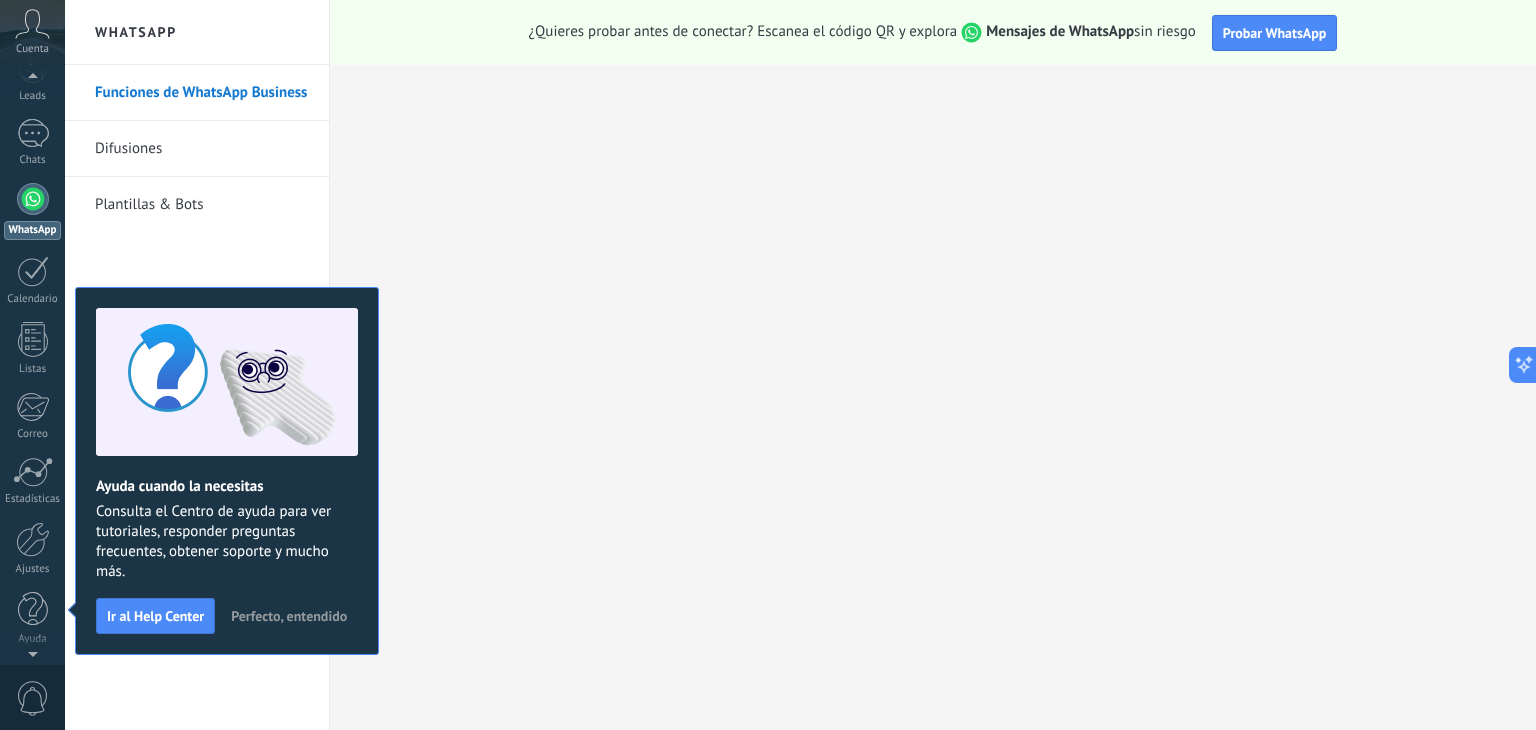 scroll, scrollTop: 0, scrollLeft: 0, axis: both 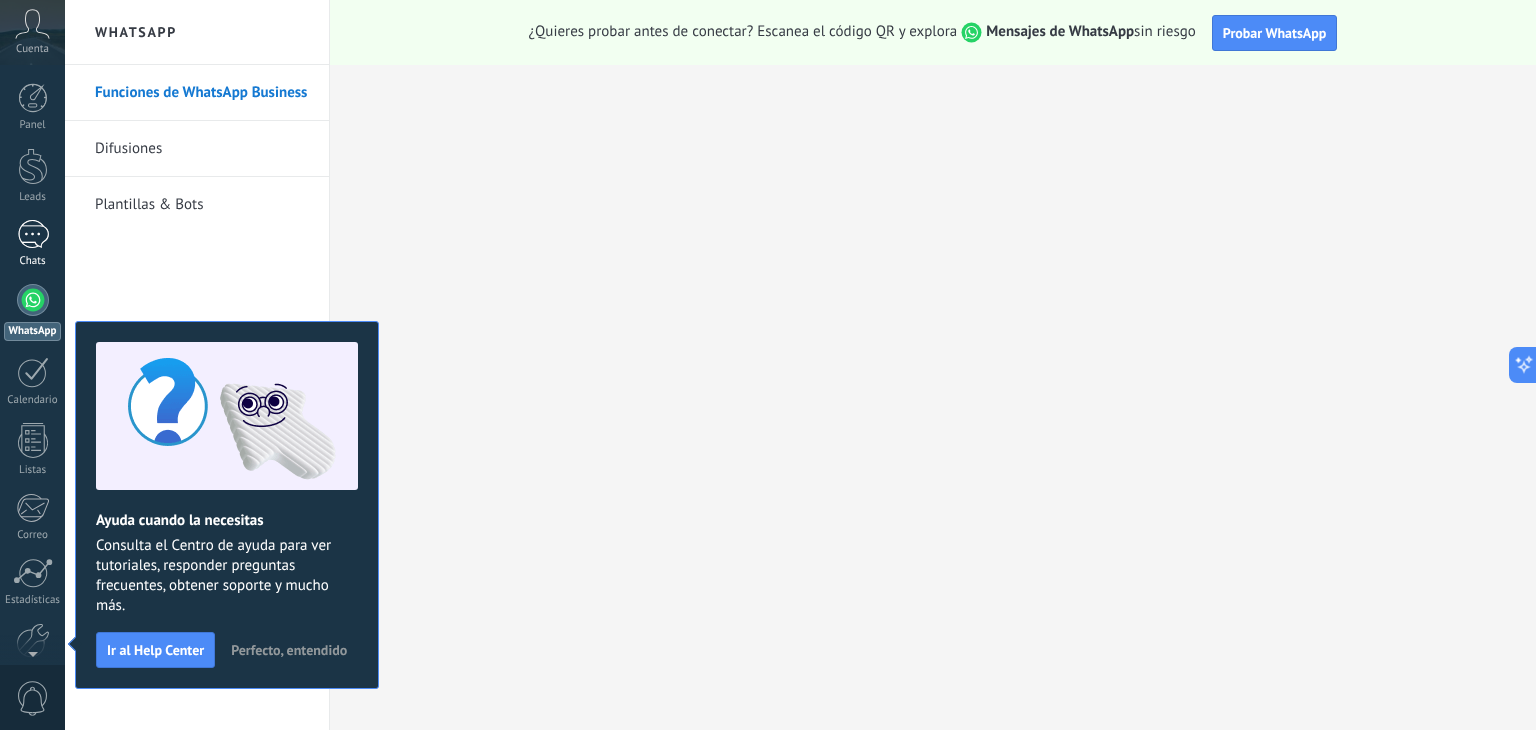 click at bounding box center (33, 234) 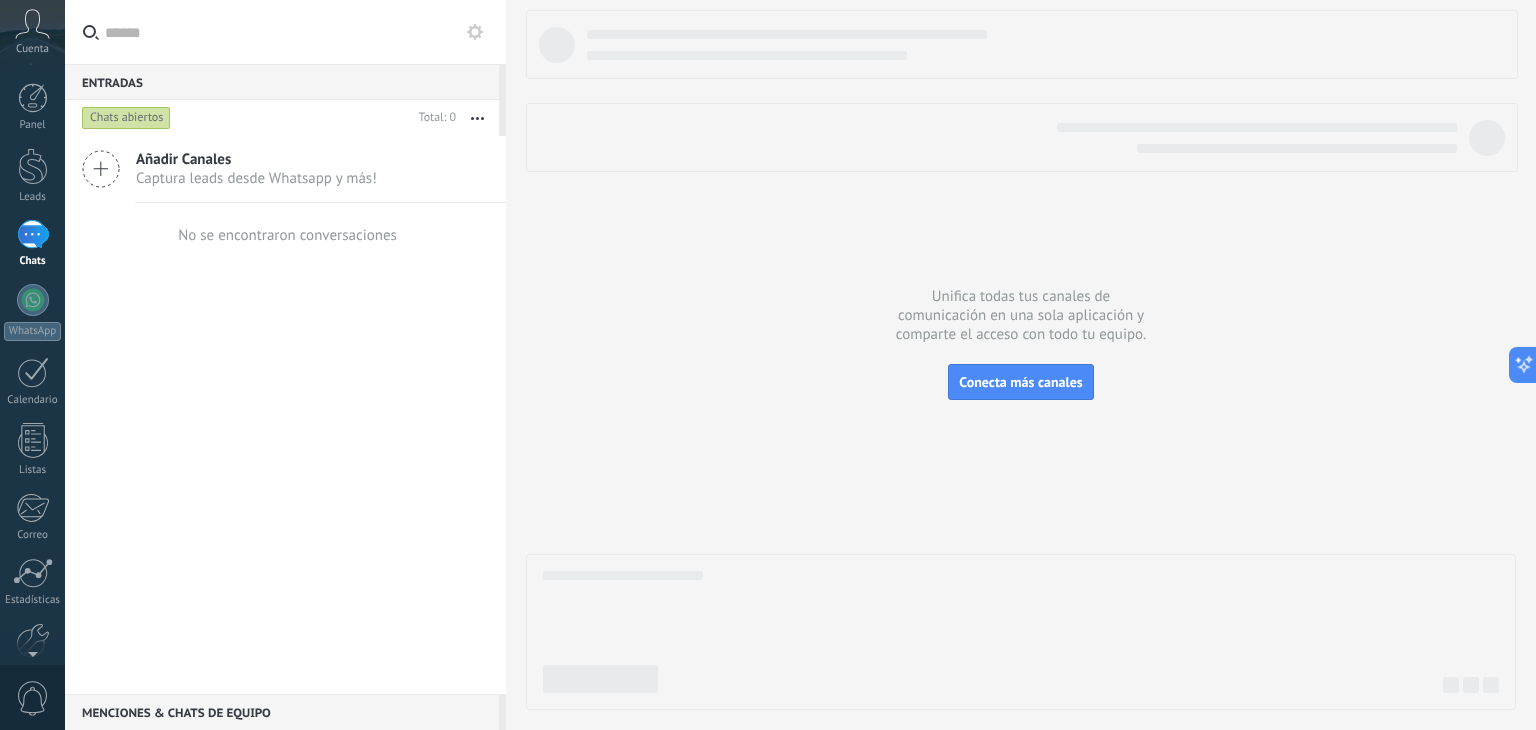 click on "Captura leads desde Whatsapp y más!" at bounding box center [256, 178] 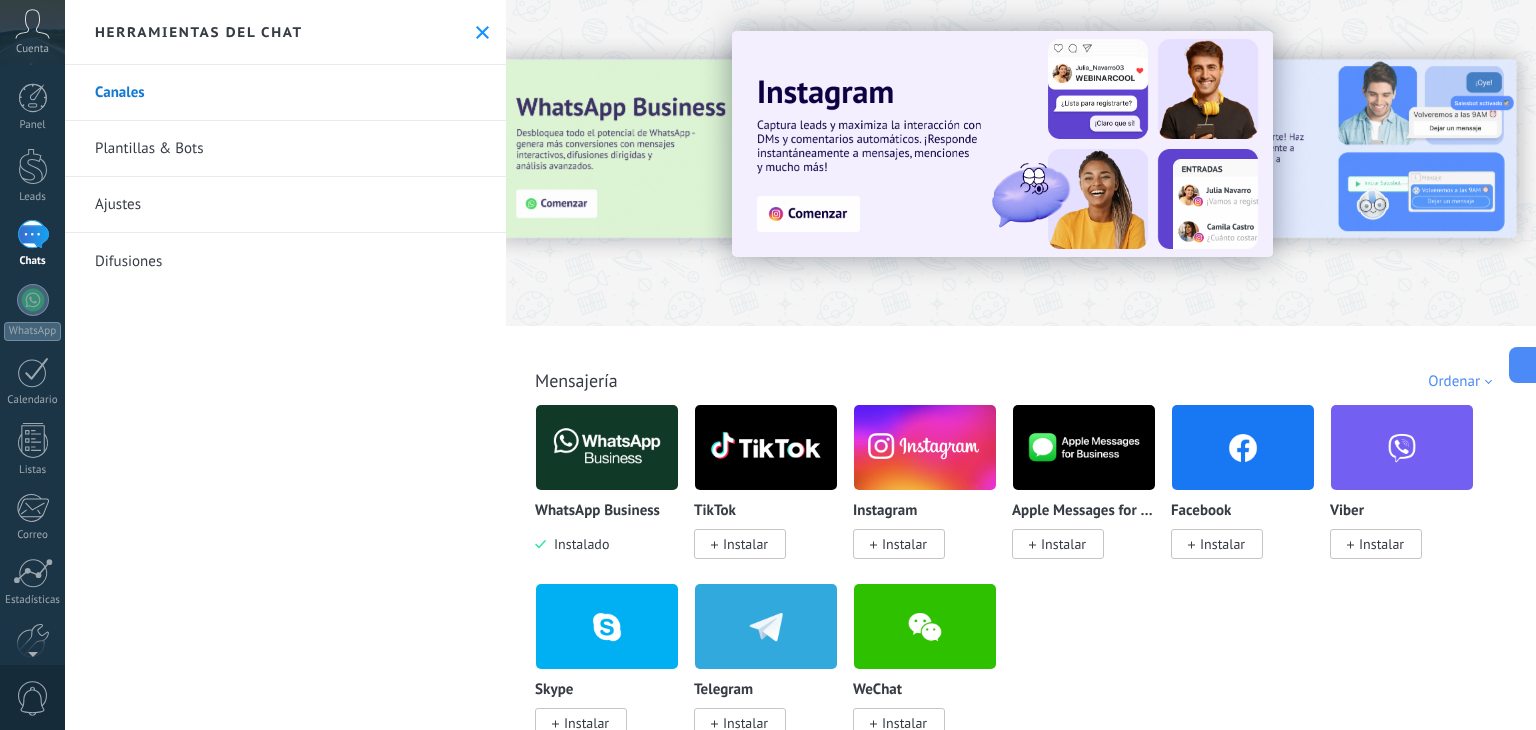 drag, startPoint x: 108, startPoint y: 414, endPoint x: 108, endPoint y: 392, distance: 22 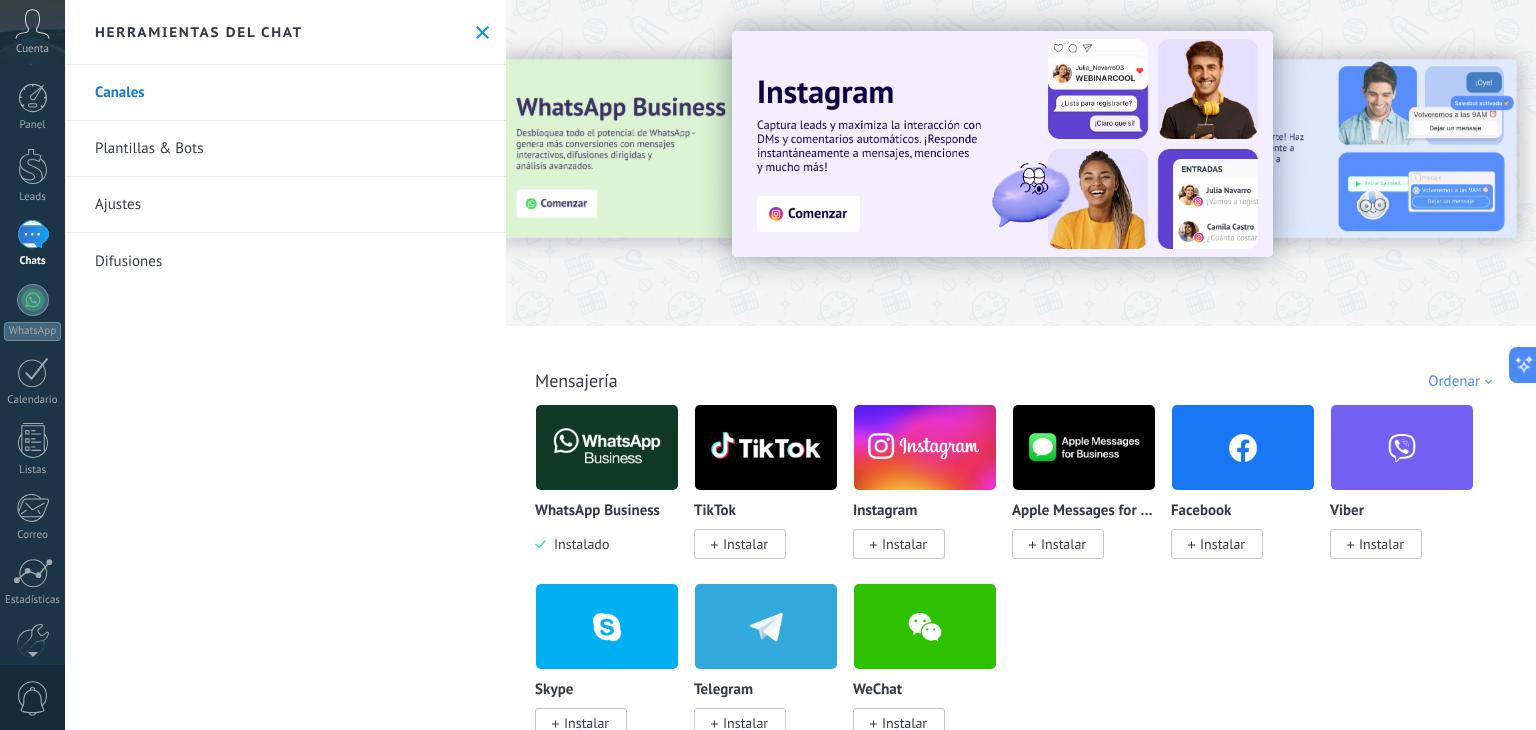 click on "Plantillas & Bots" at bounding box center [285, 149] 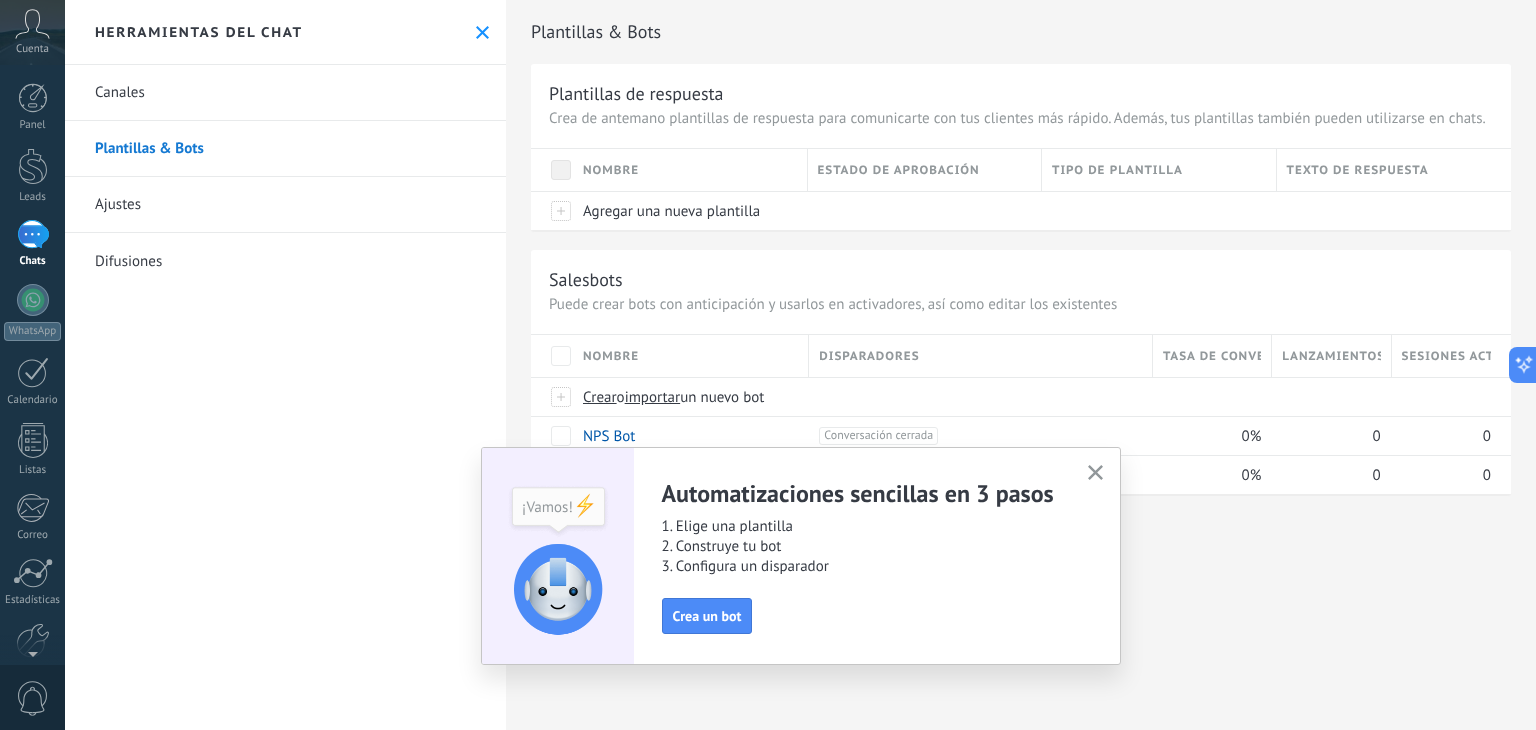 click on "Ajustes" at bounding box center [285, 205] 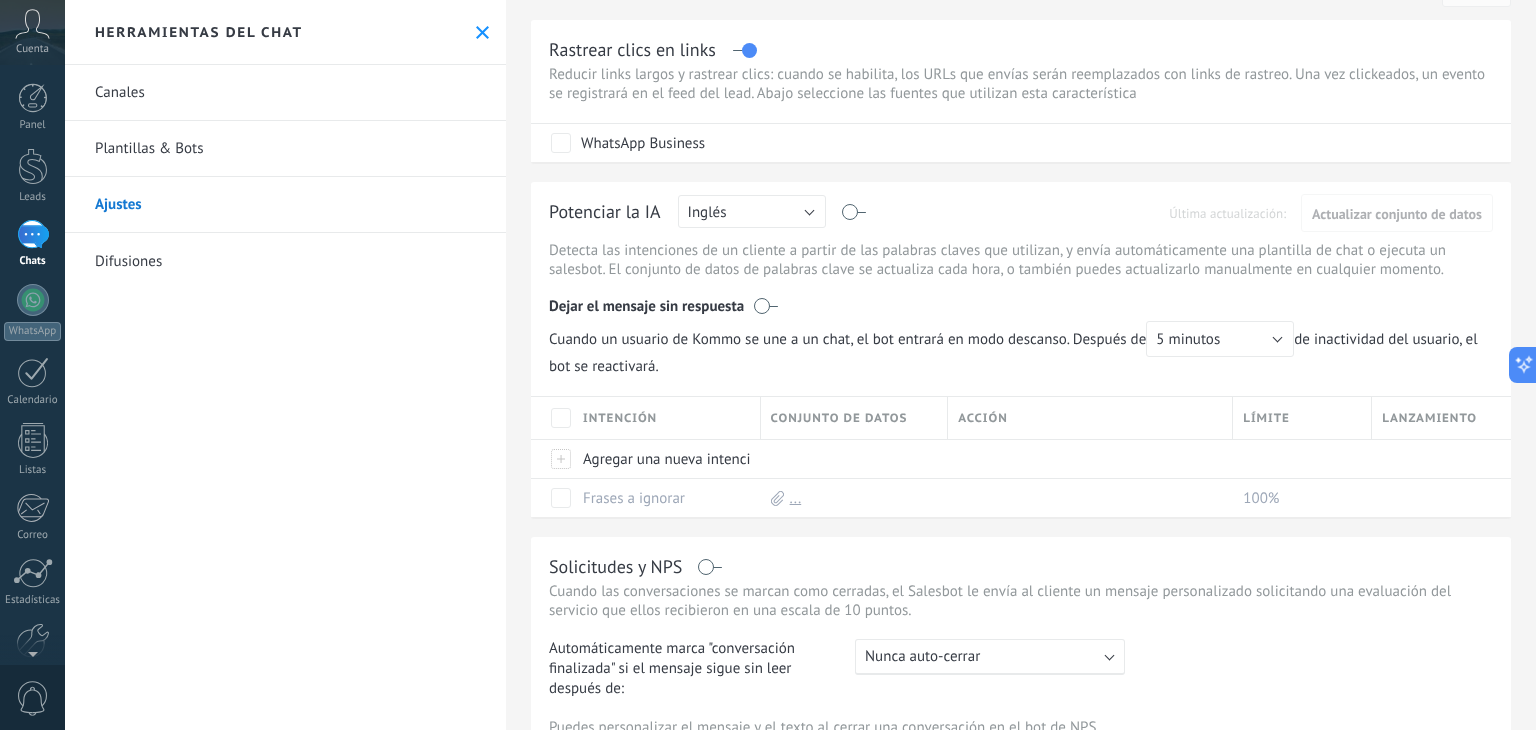 scroll, scrollTop: 0, scrollLeft: 0, axis: both 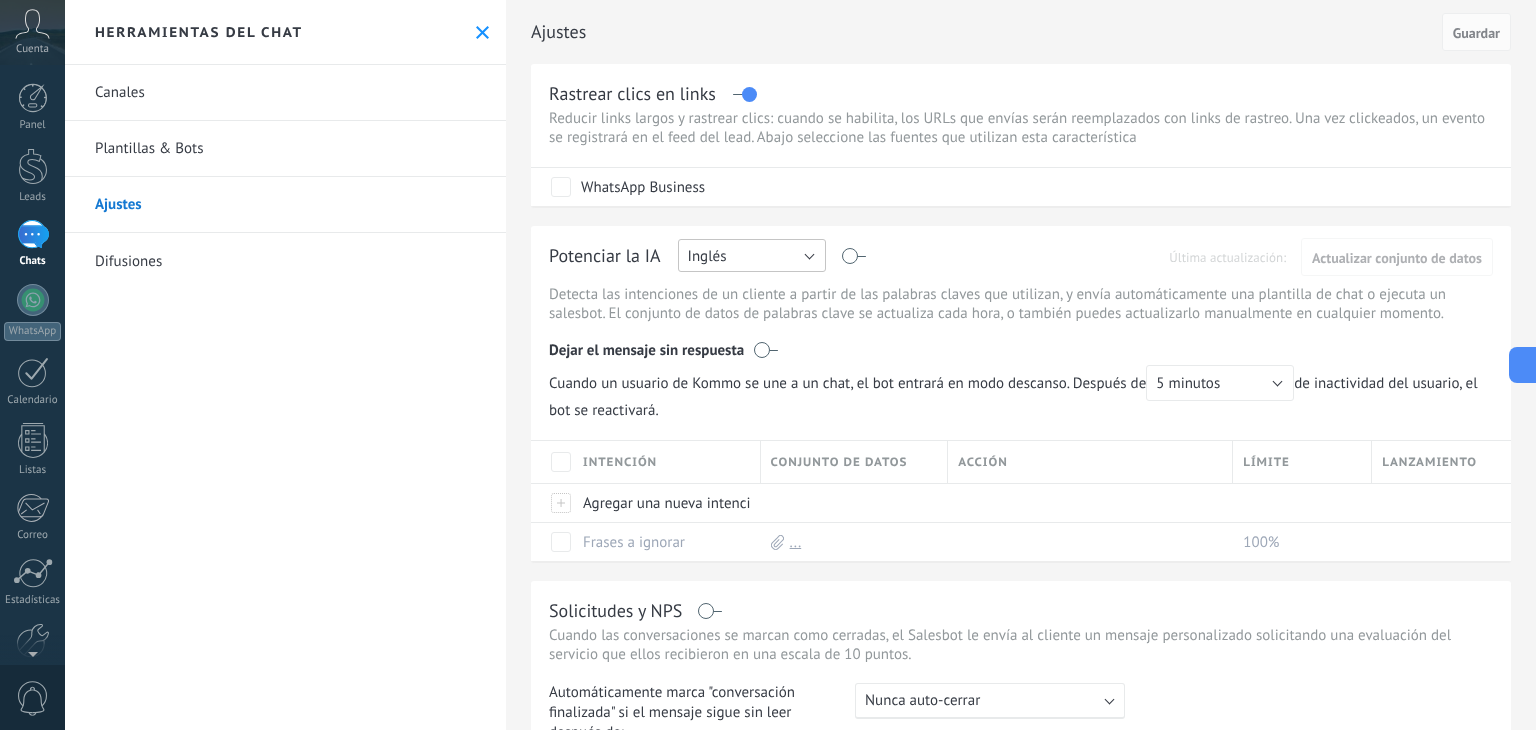 click on "Inglés" at bounding box center (752, 255) 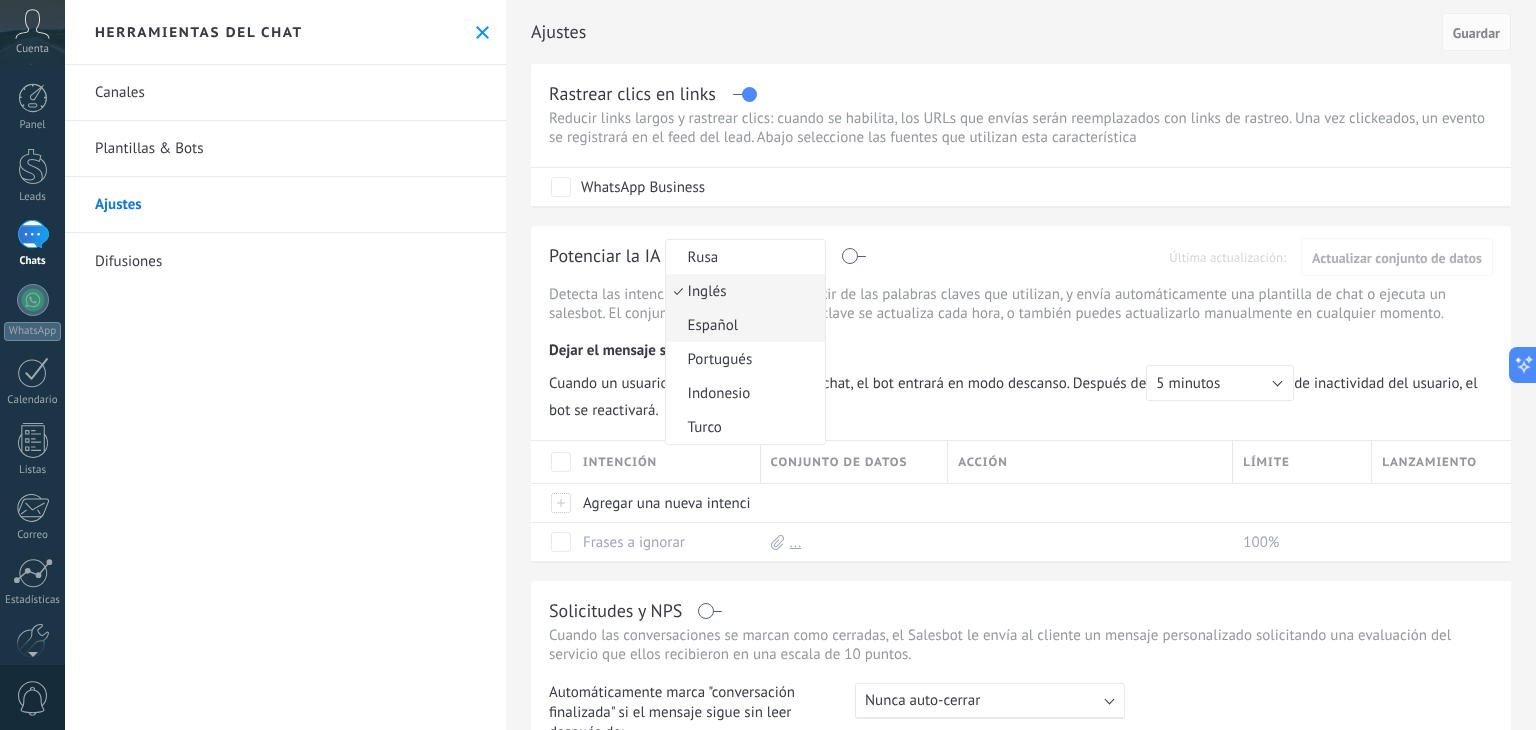click on "Español" at bounding box center (742, 257) 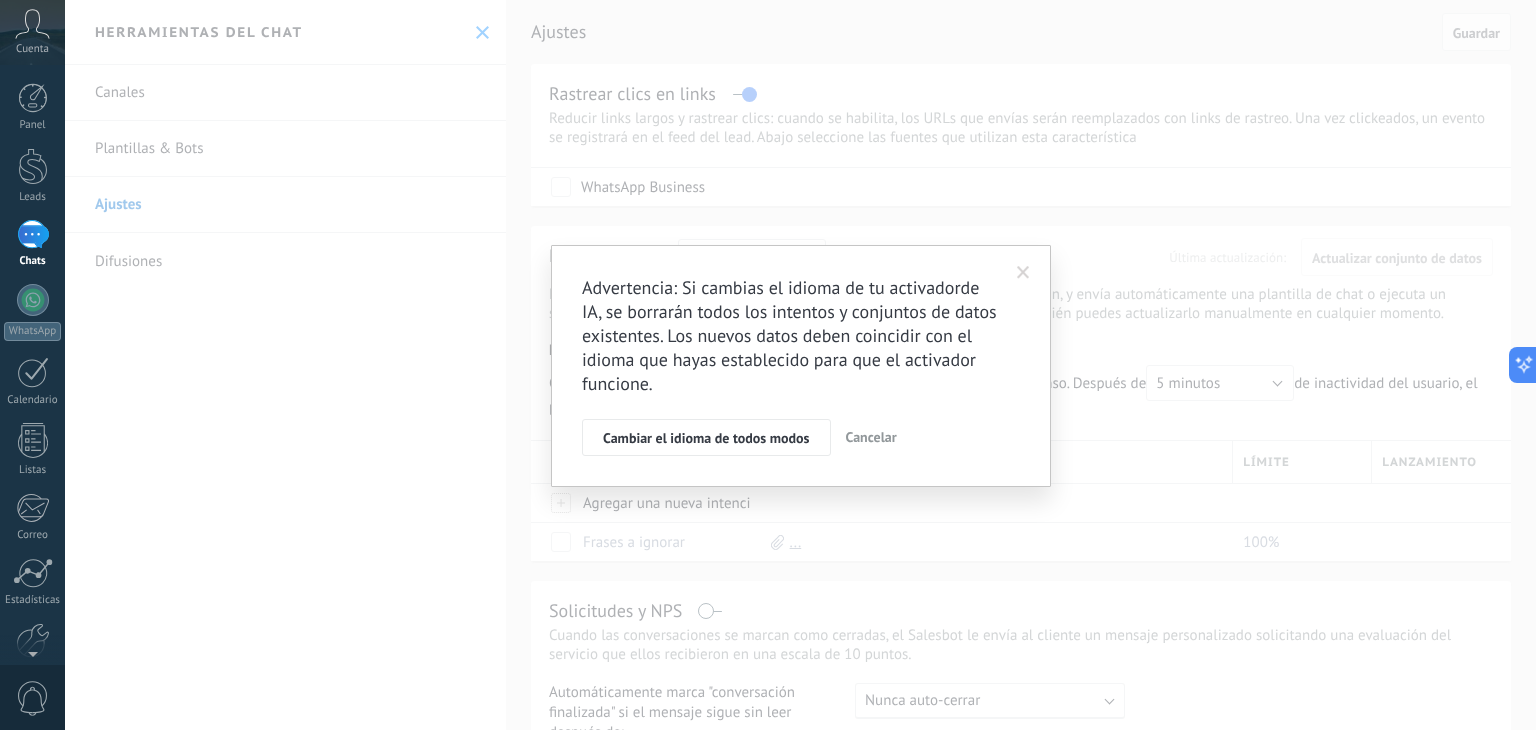 click at bounding box center (1023, 273) 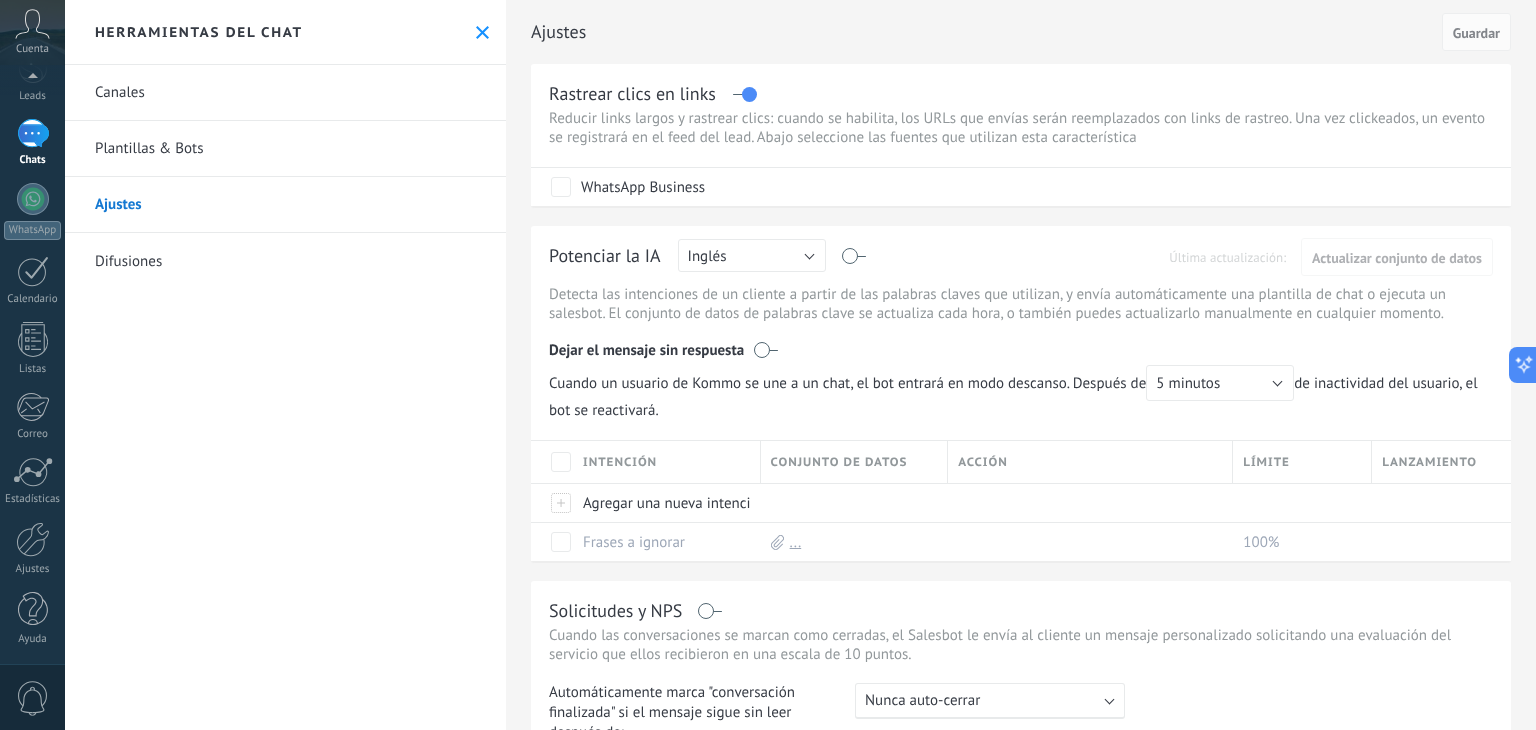 scroll, scrollTop: 0, scrollLeft: 0, axis: both 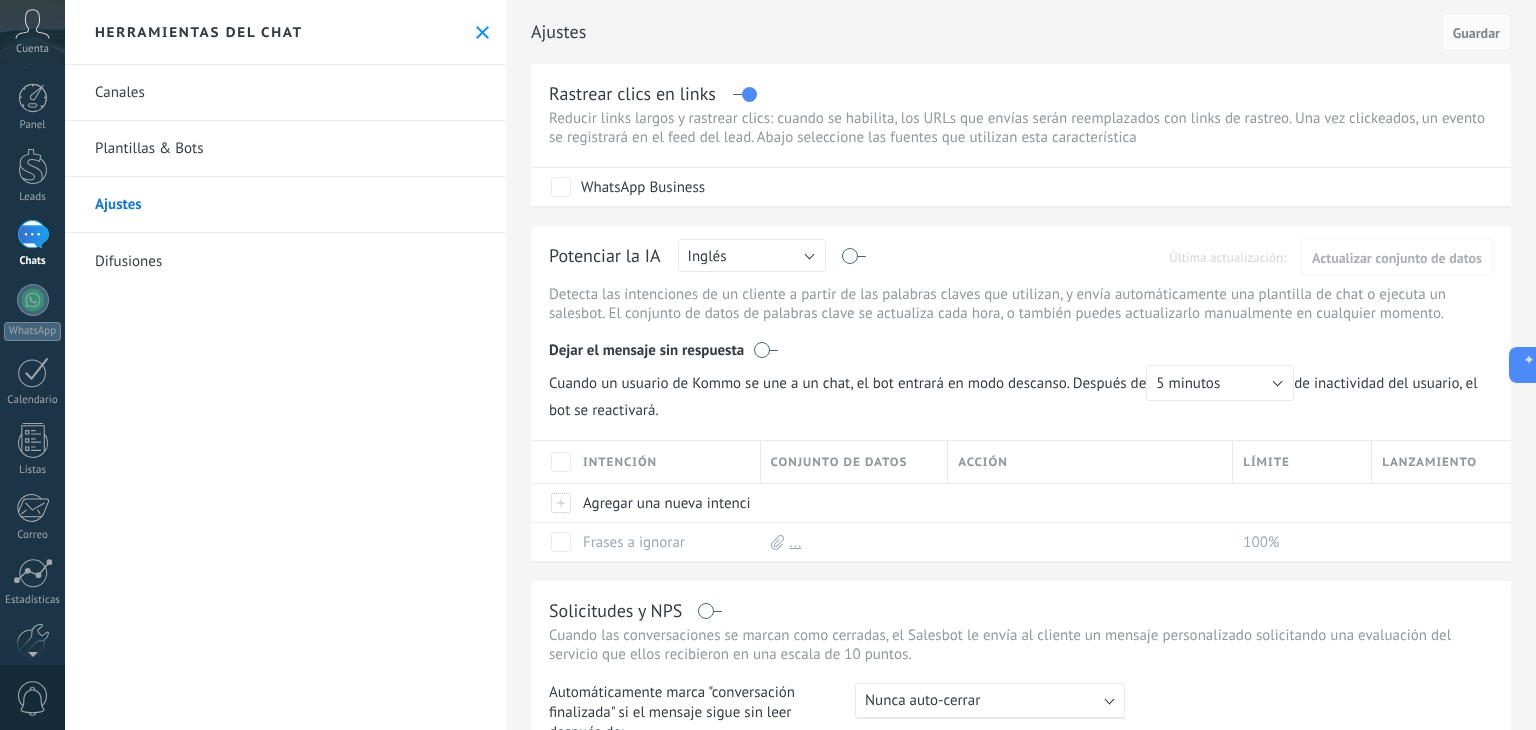 click on "Canales" at bounding box center (285, 93) 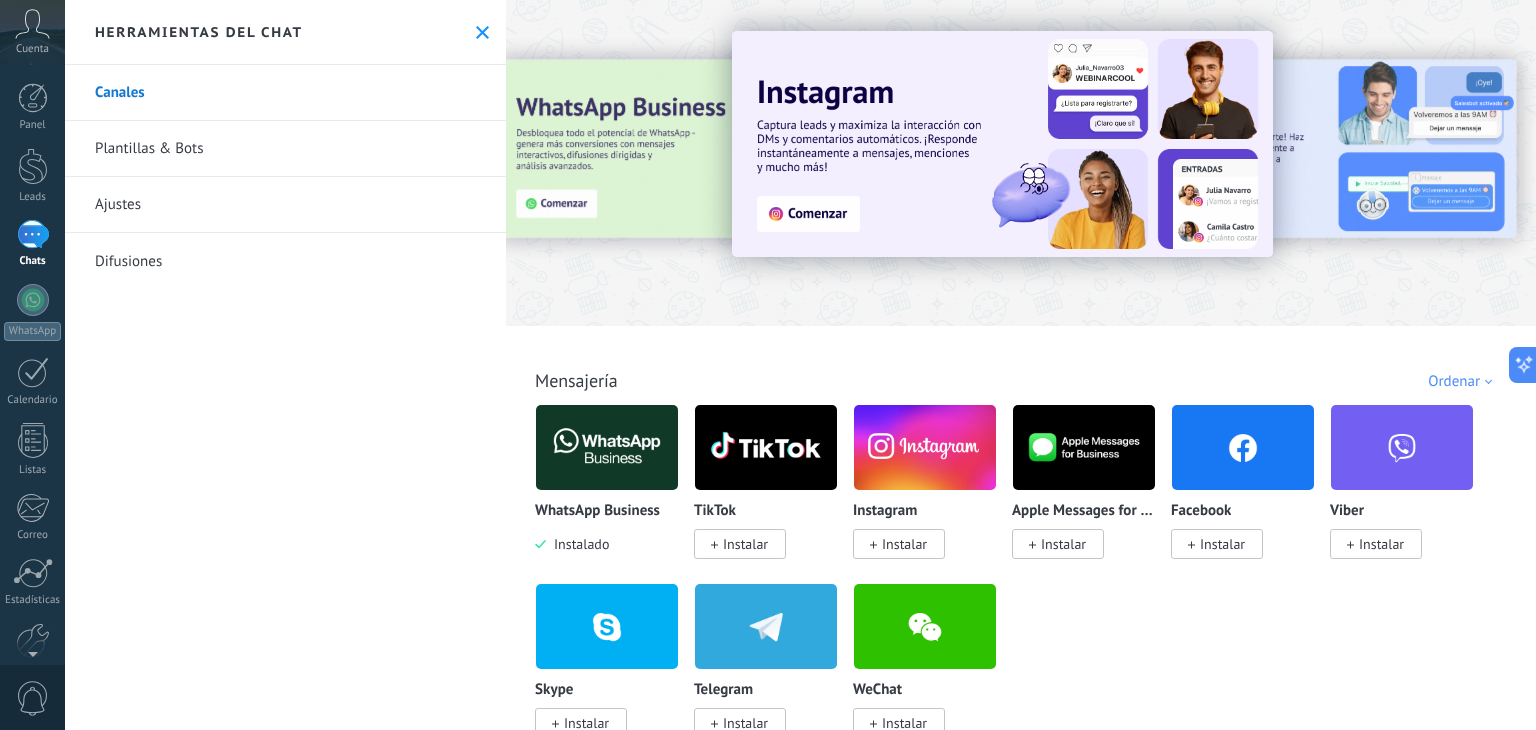 click on "Instalar" at bounding box center (899, 544) 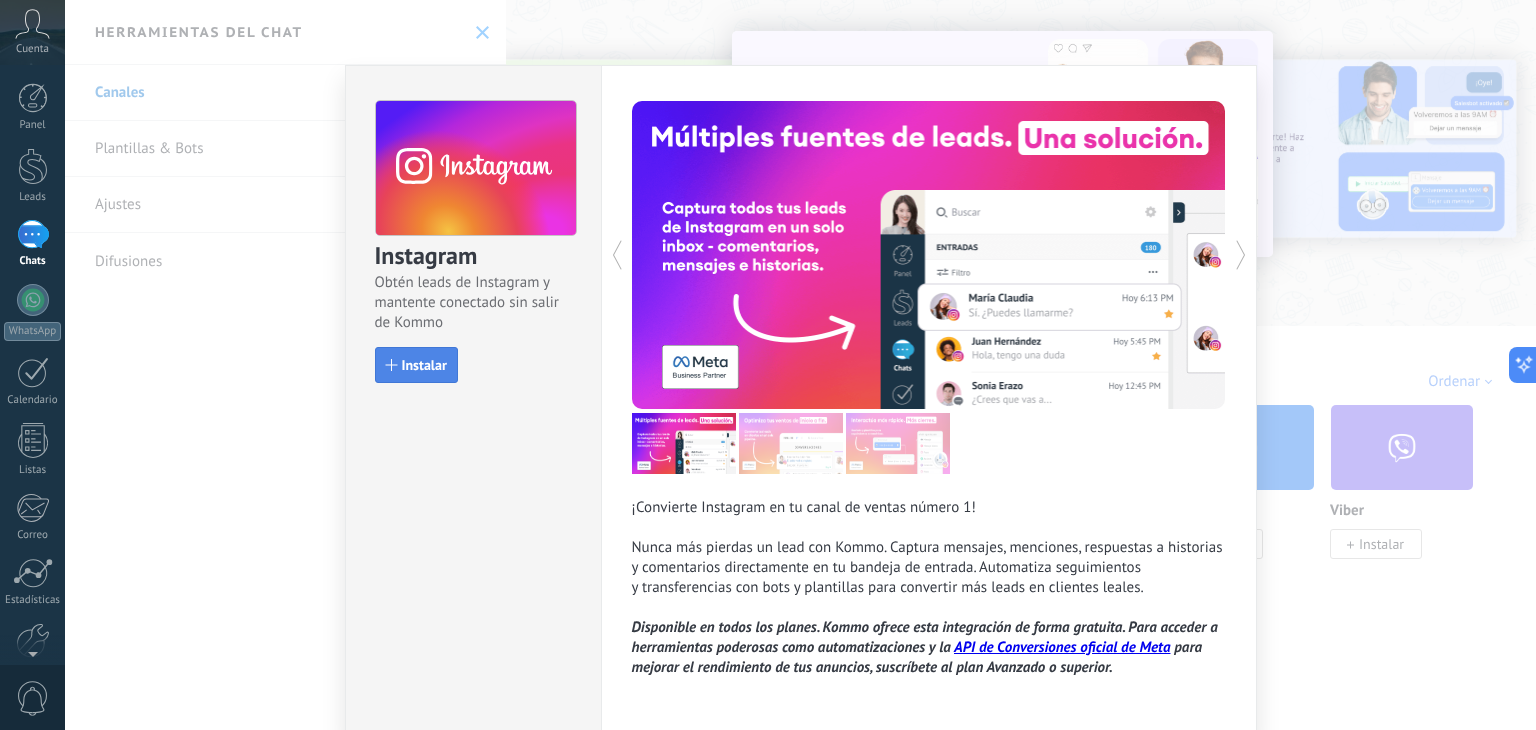 click on "Instalar" at bounding box center (424, 365) 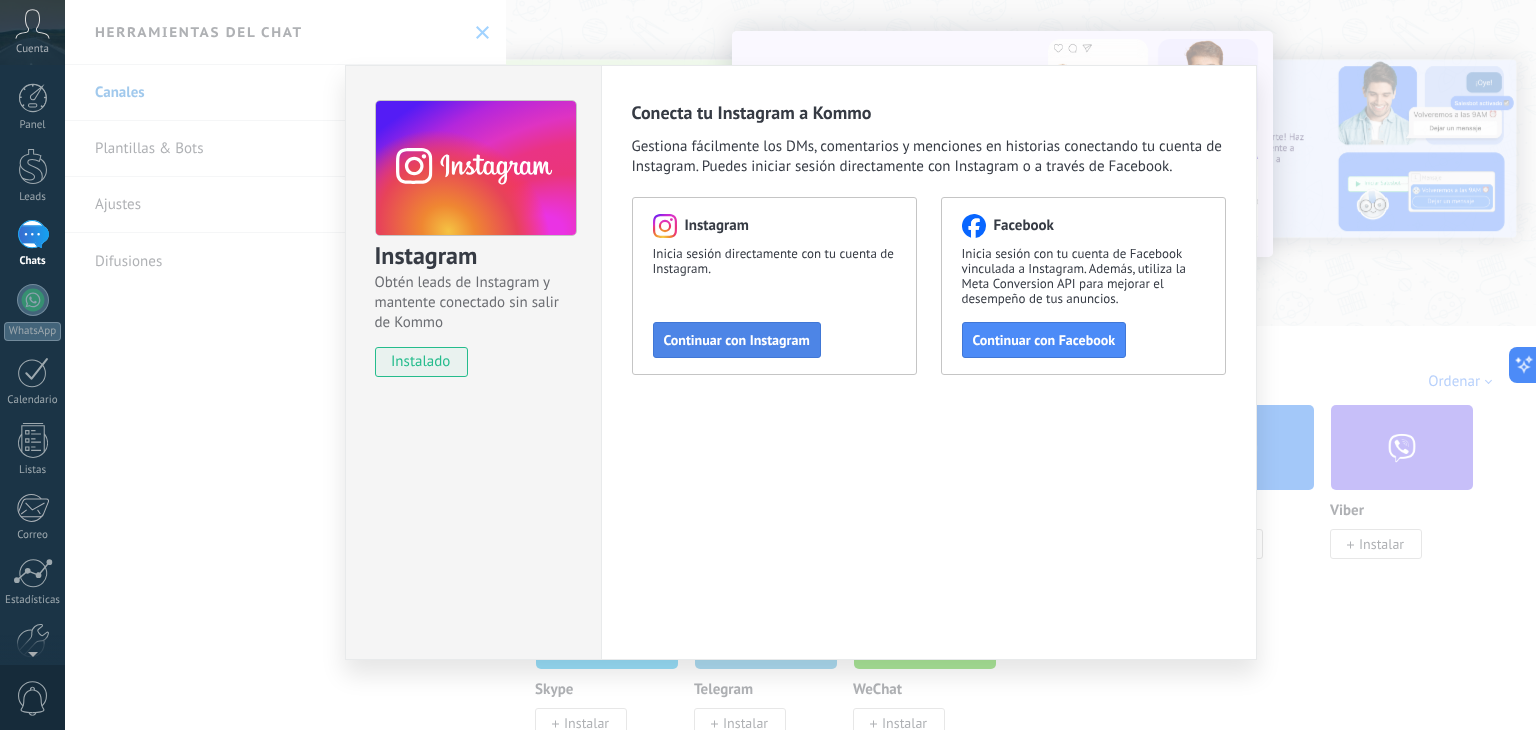 click on "Continuar con Instagram" at bounding box center (737, 340) 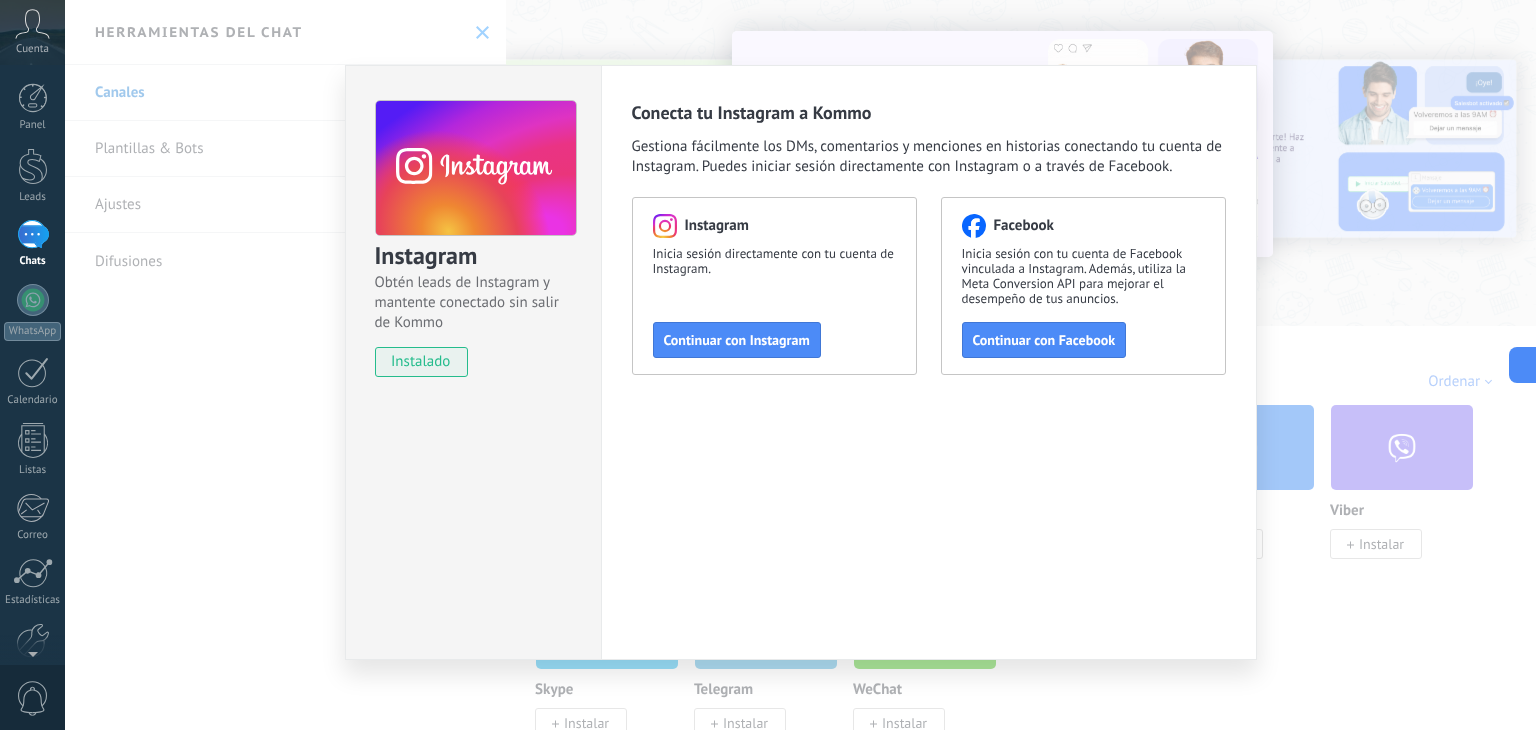 click on "Instagram Obtén leads de Instagram y mantente conectado sin salir de Kommo instalado Conecta tu Instagram a Kommo Gestiona fácilmente los DMs, comentarios y menciones en historias conectando tu cuenta de Instagram. Puedes iniciar sesión directamente con Instagram o a través de Facebook. Instagram Inicia sesión directamente con tu cuenta de Instagram. Continuar con Instagram Facebook Inicia sesión con tu cuenta de Facebook vinculada a Instagram. Además, utiliza la Meta Conversion API para mejorar el desempeño de tus anuncios. Continuar con Facebook" at bounding box center (800, 365) 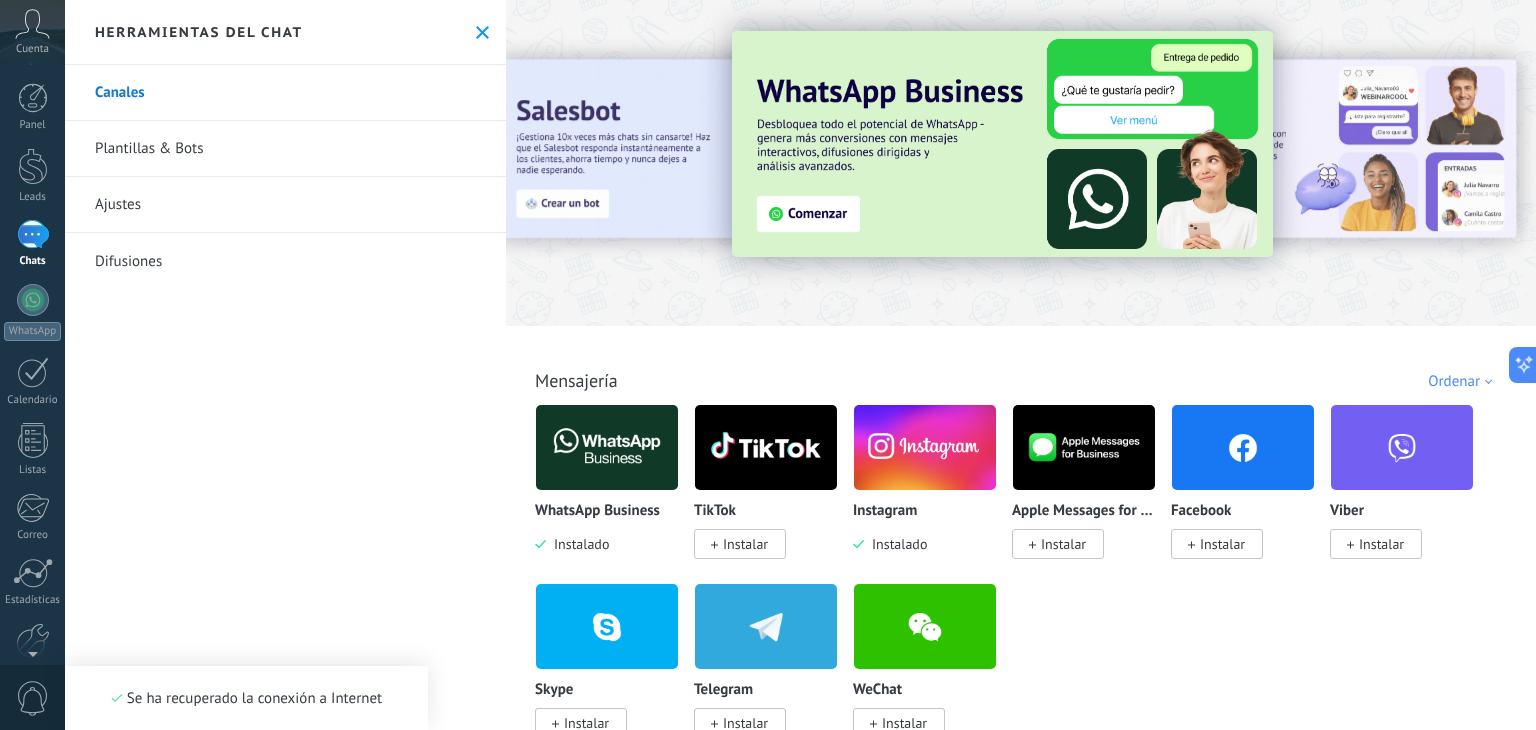 click at bounding box center (32, 24) 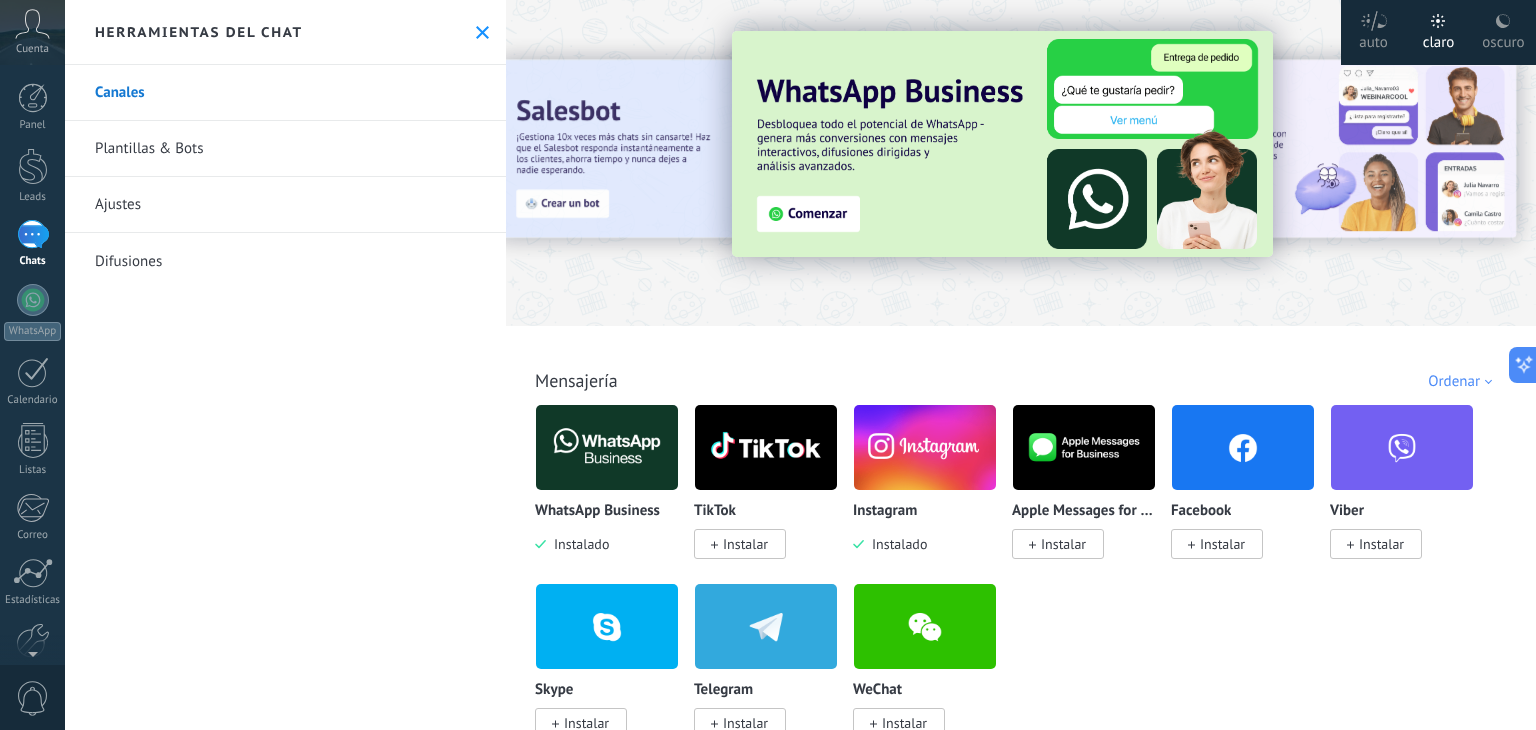click on "Plantillas & Bots" at bounding box center [285, 149] 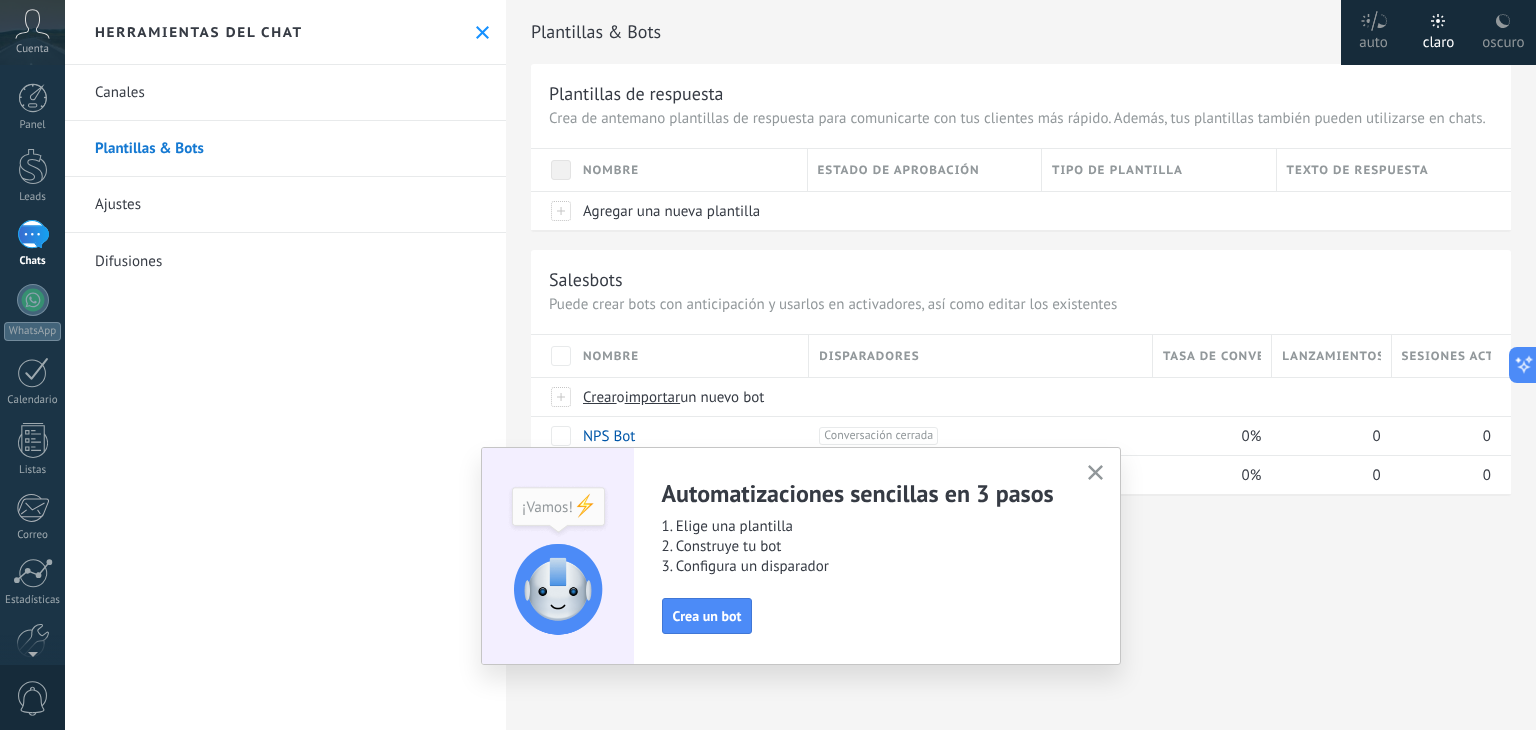 click at bounding box center (1095, 472) 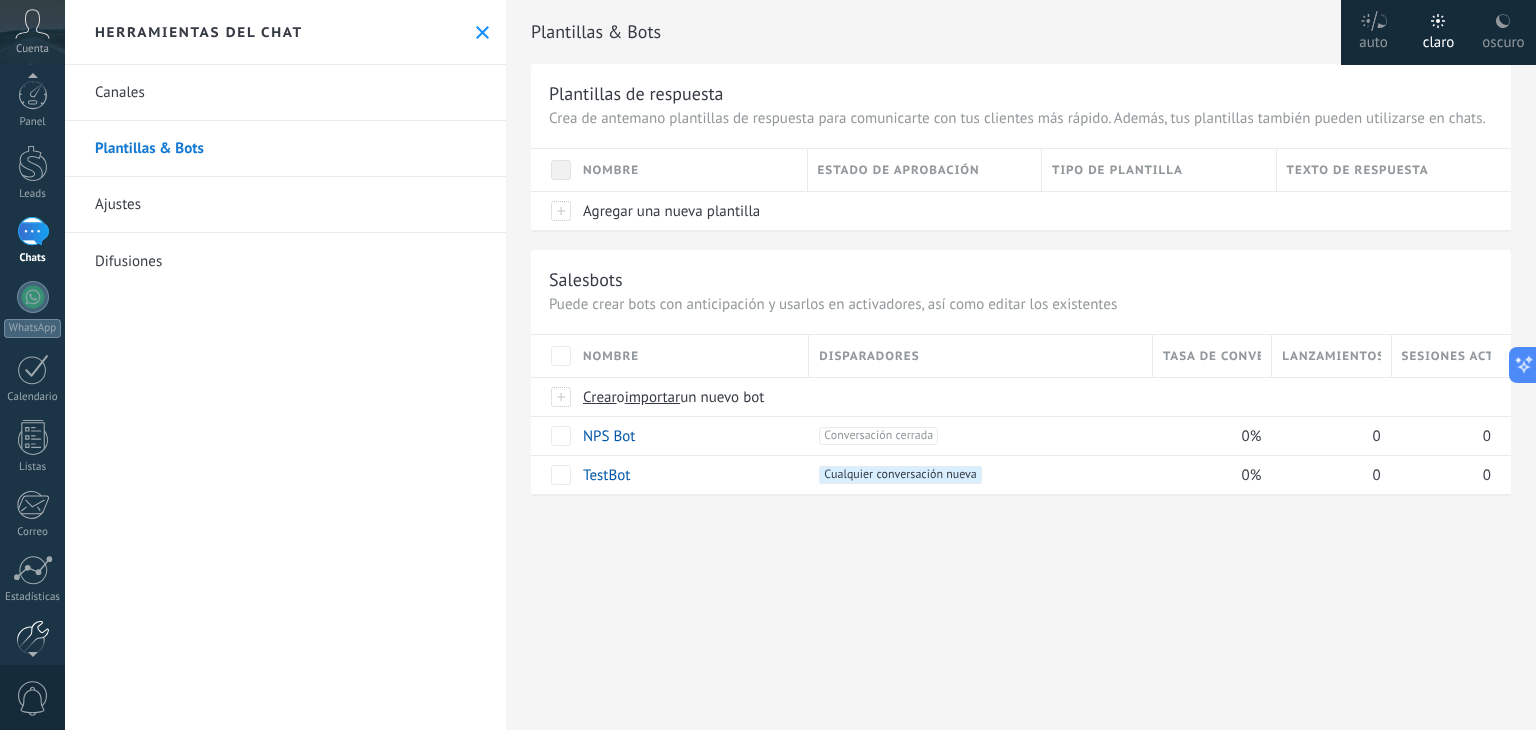 scroll, scrollTop: 0, scrollLeft: 0, axis: both 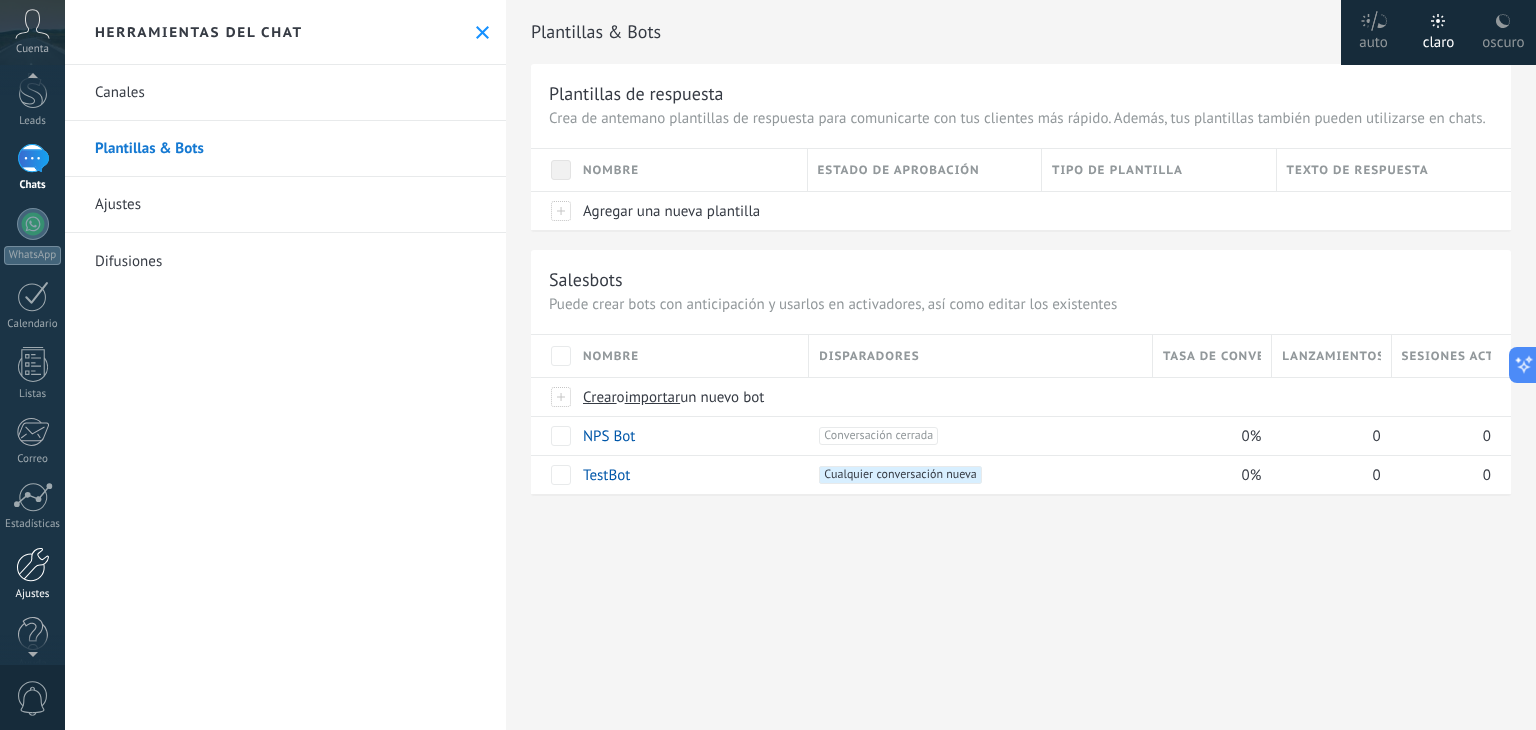 click at bounding box center (33, 564) 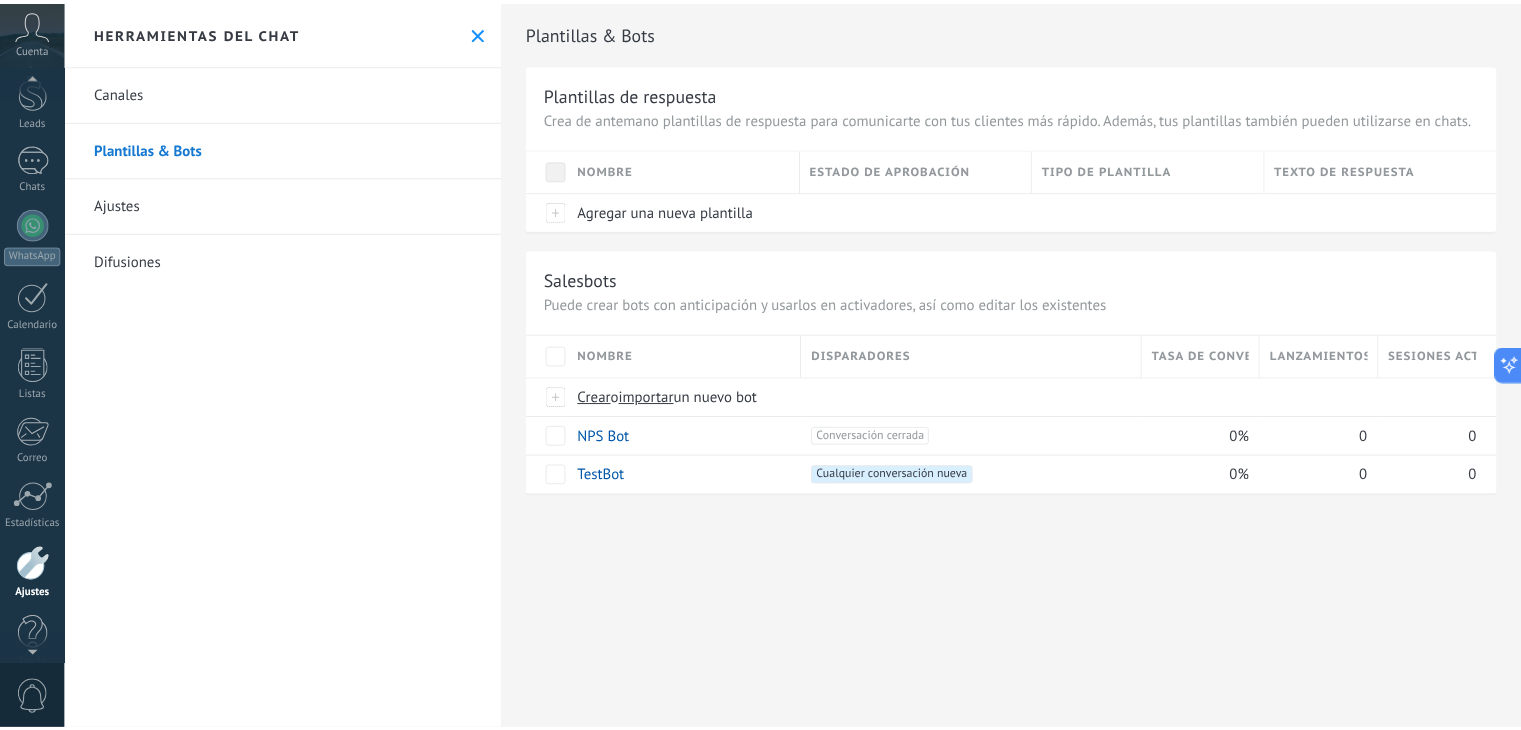 scroll, scrollTop: 101, scrollLeft: 0, axis: vertical 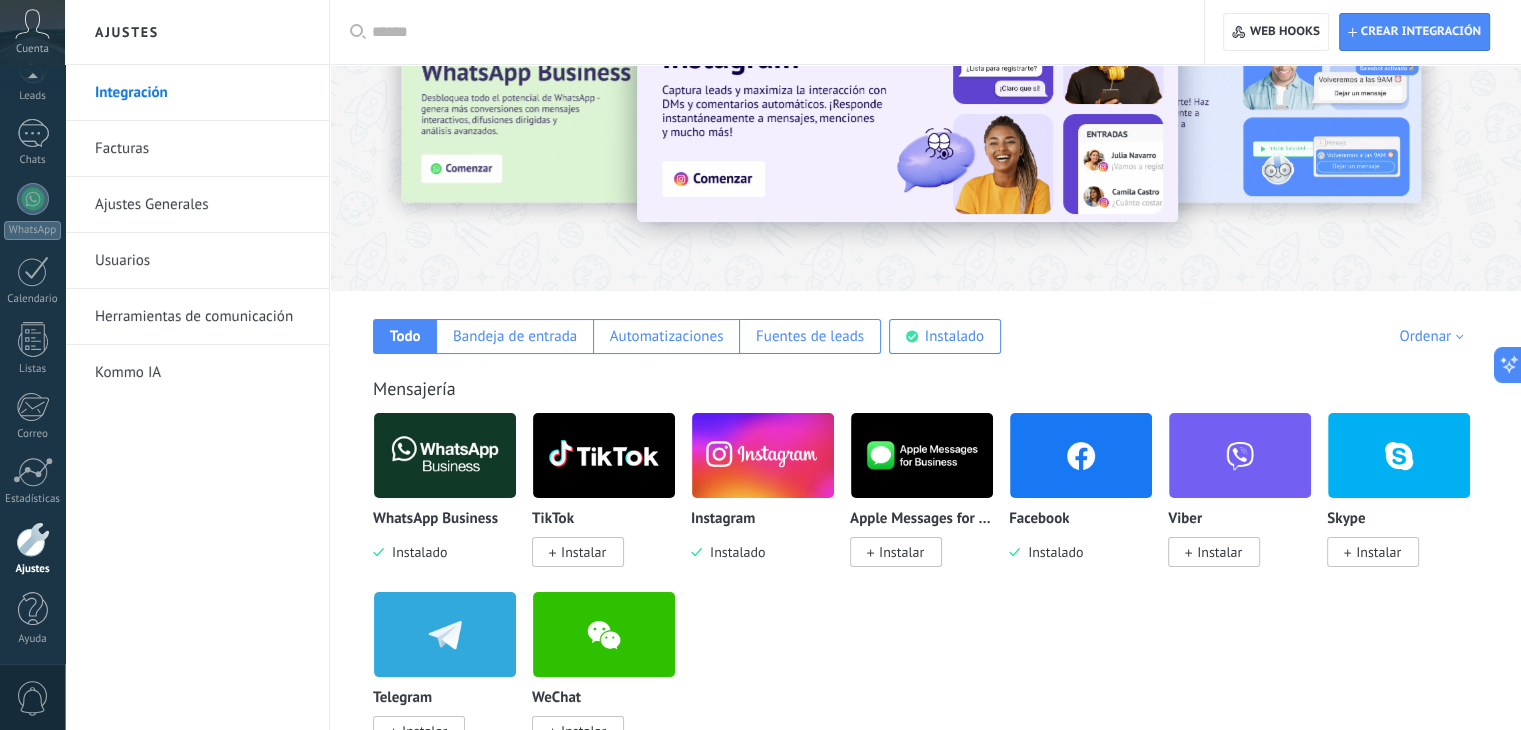 click at bounding box center [763, 455] 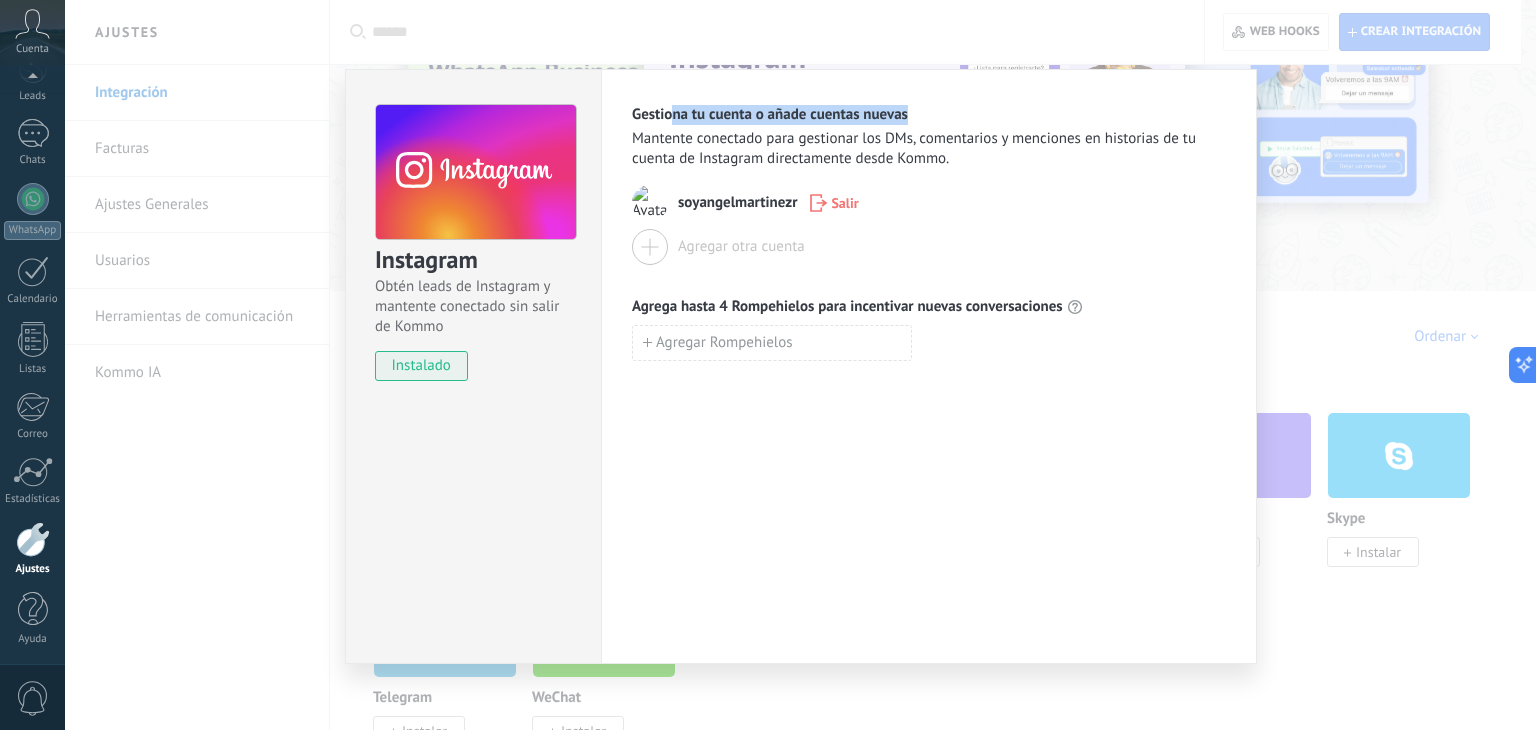 drag, startPoint x: 672, startPoint y: 117, endPoint x: 924, endPoint y: 120, distance: 252.01785 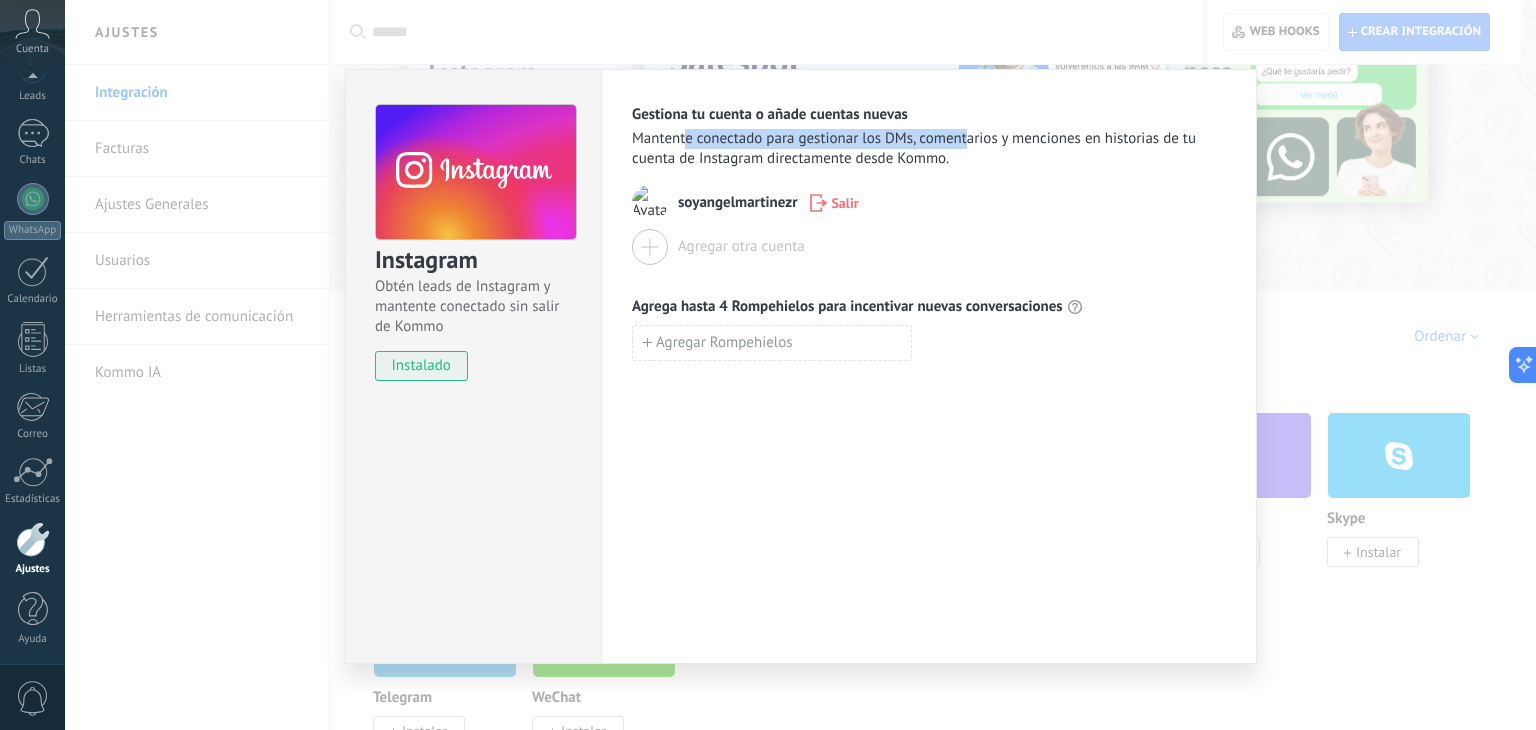 drag, startPoint x: 685, startPoint y: 137, endPoint x: 968, endPoint y: 133, distance: 283.02826 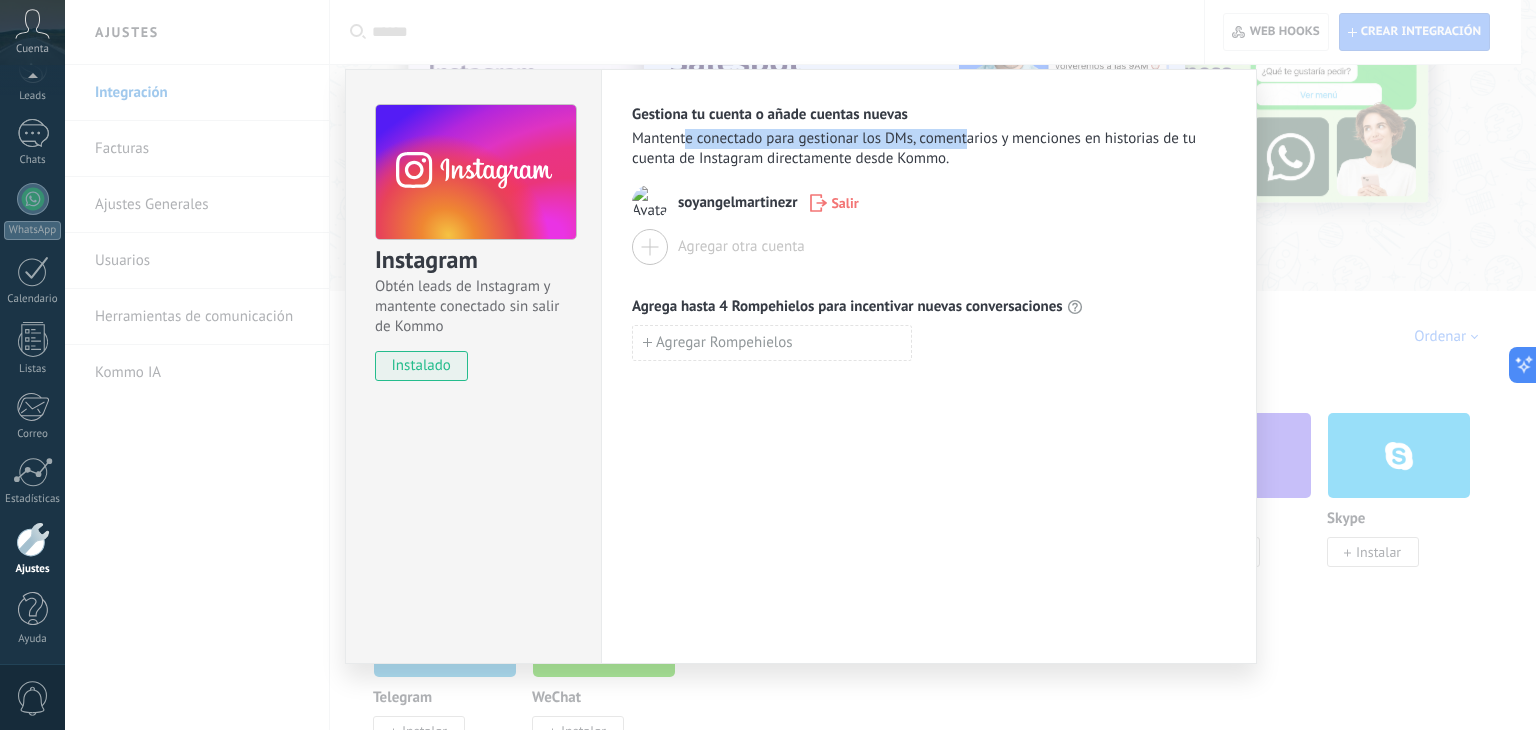 click on "Mantente conectado para gestionar los DMs, comentarios y menciones en historias de tu cuenta de Instagram directamente desde Kommo." at bounding box center [929, 149] 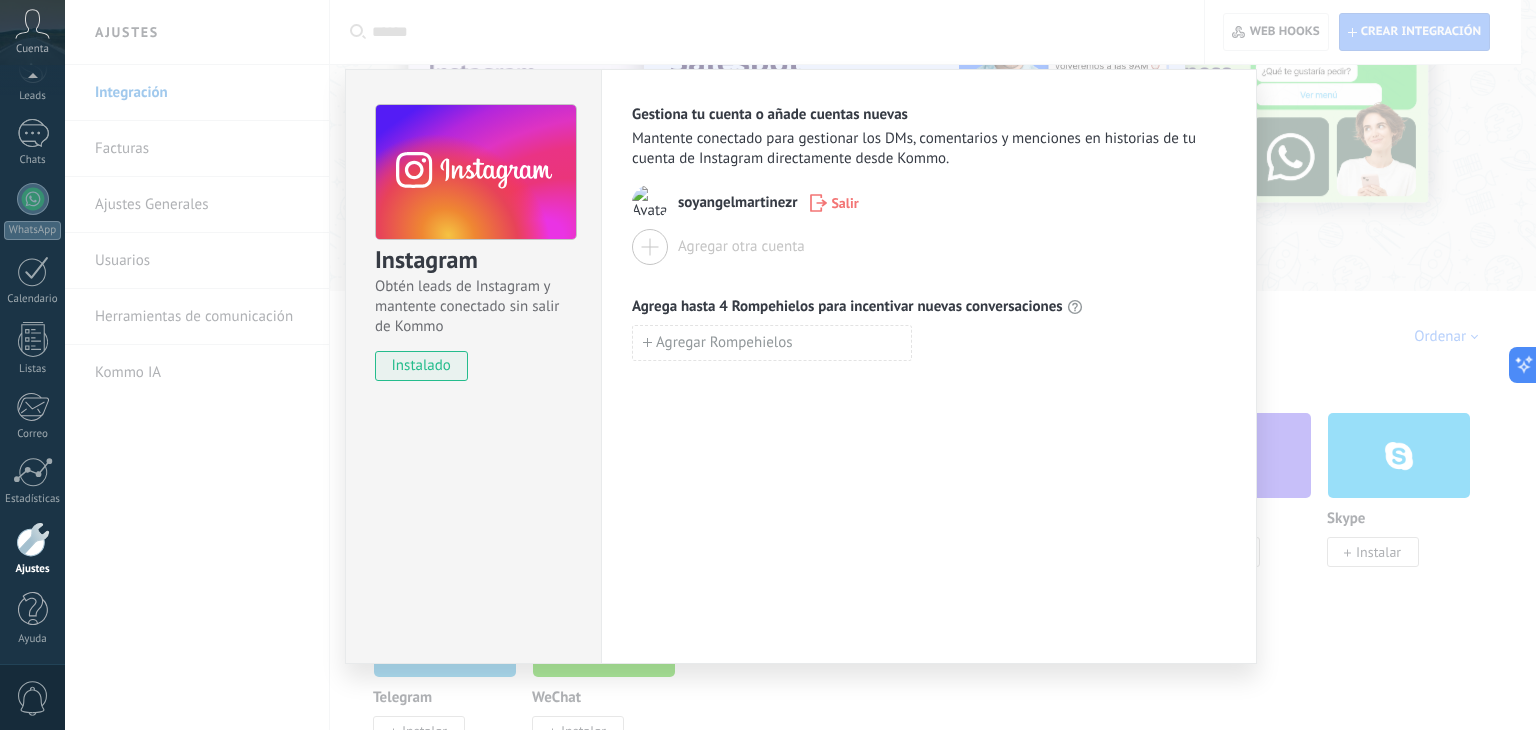 click on "Instagram Obtén leads de Instagram y mantente conectado sin salir de Kommo instalado Gestiona tu cuenta o añade cuentas nuevas Mantente conectado para gestionar los DMs, comentarios y menciones en historias de tu cuenta de Instagram directamente desde Kommo. soyangelmartinezr Salir Agregar otra cuenta Agrega hasta 4 Rompehielos para incentivar nuevas conversaciones Agregar Rompehielos" at bounding box center [800, 365] 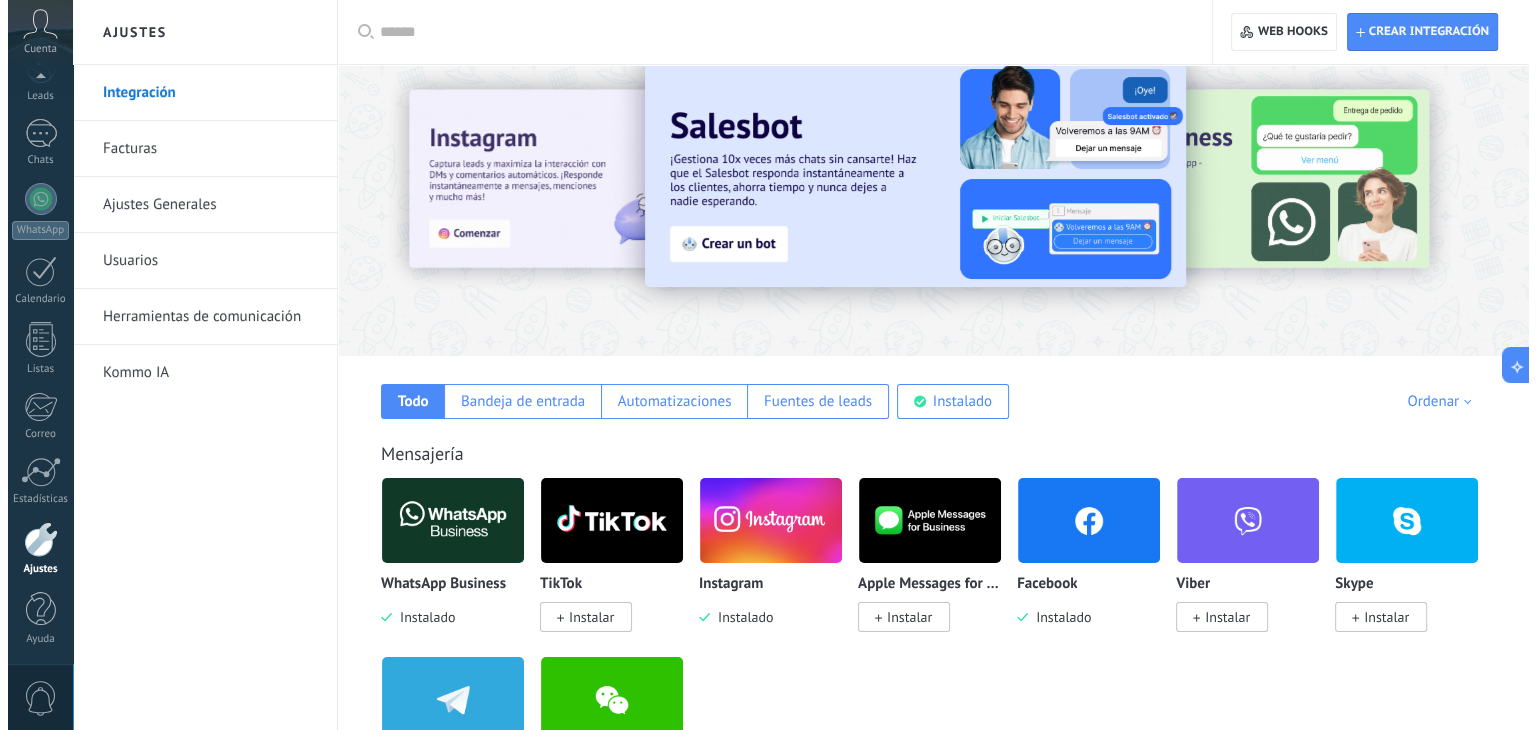 scroll, scrollTop: 0, scrollLeft: 0, axis: both 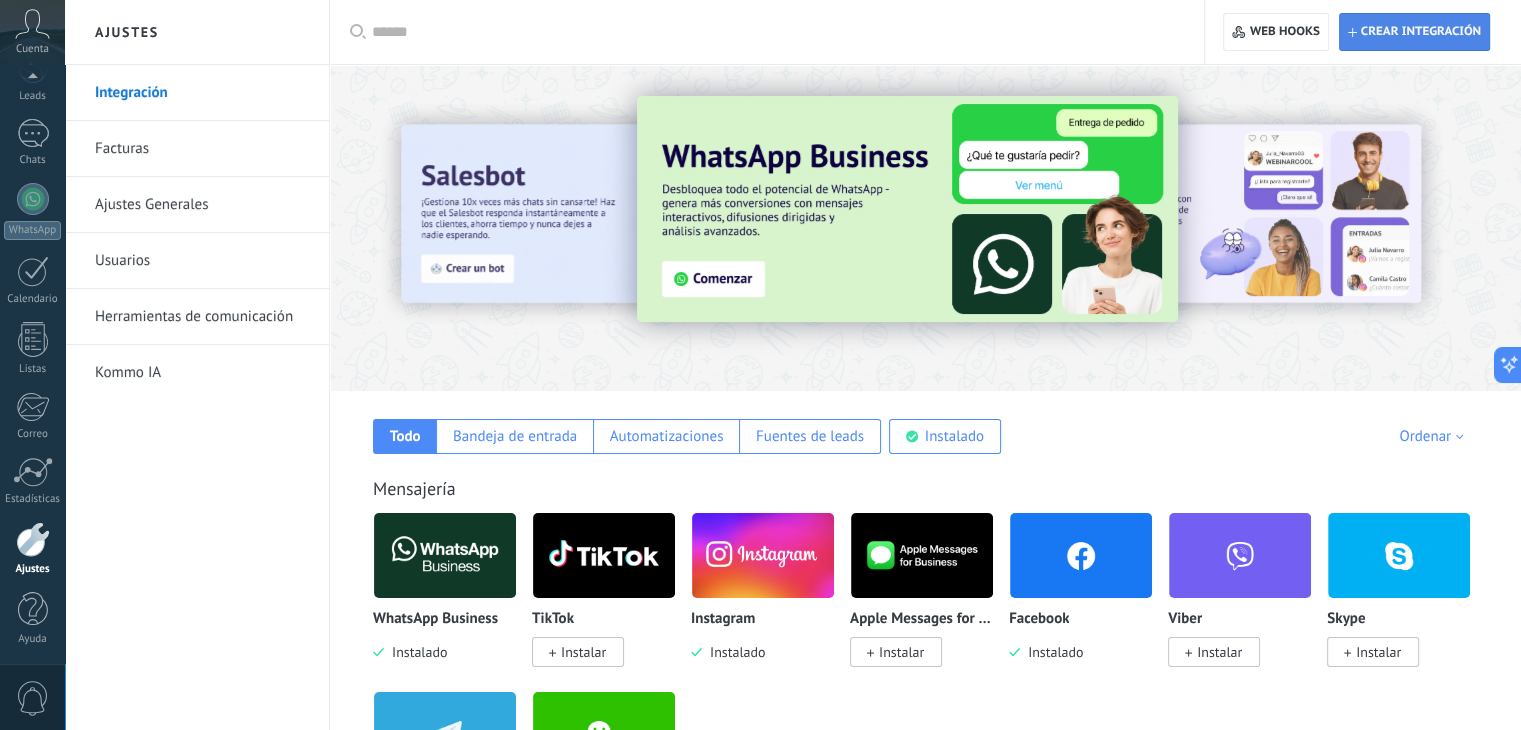 click on "Crear integración" at bounding box center (1421, 32) 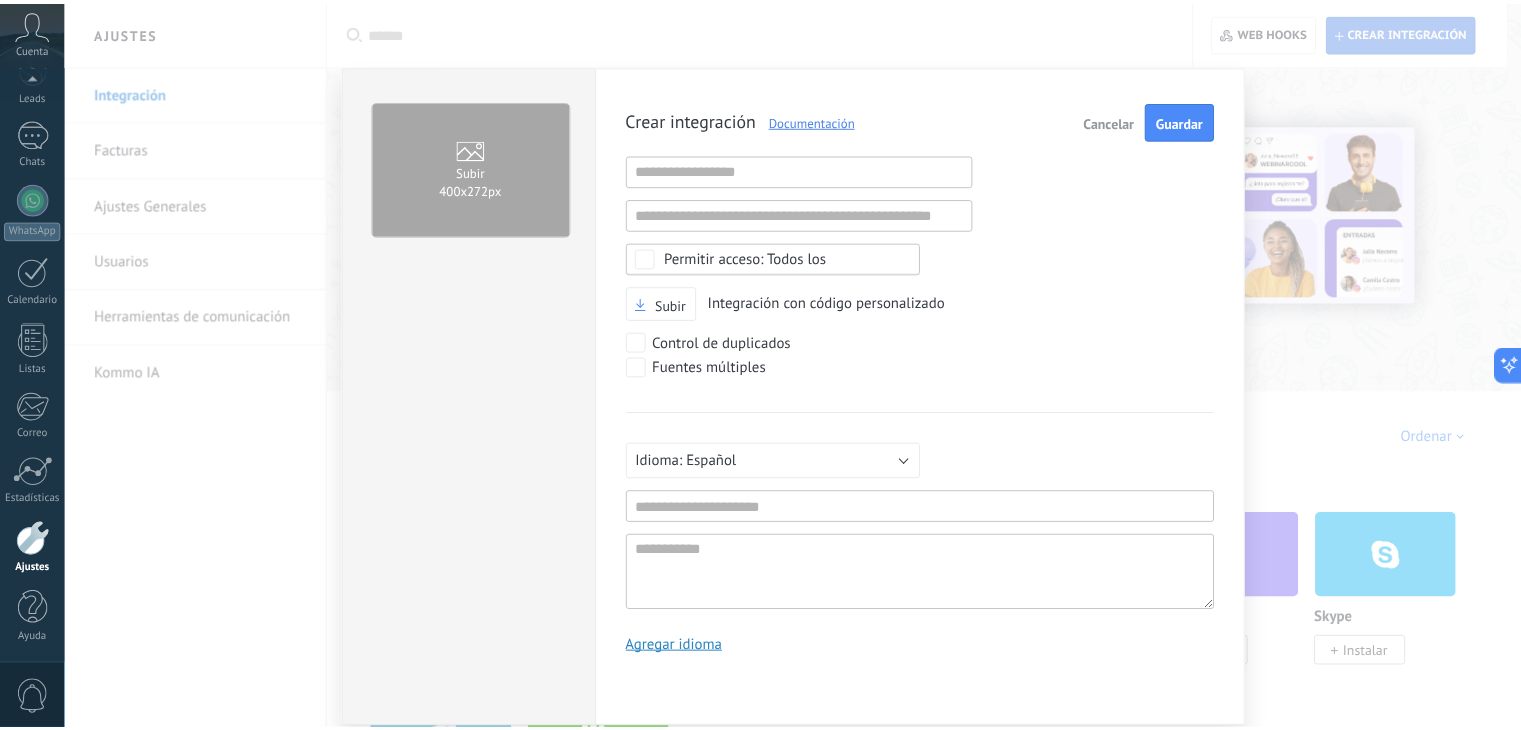 scroll, scrollTop: 19, scrollLeft: 0, axis: vertical 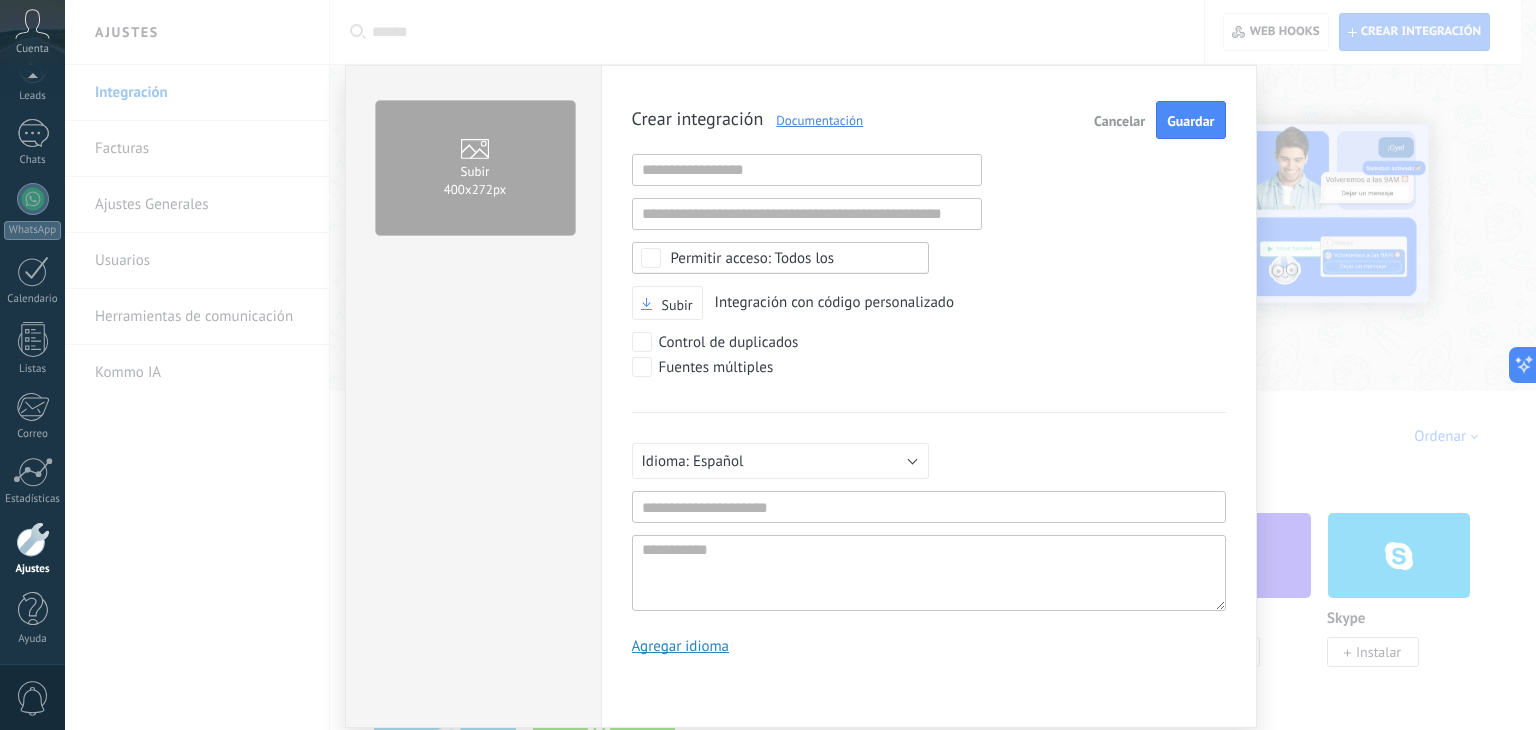 click on "Subir 400х272px Crear integración Documentación Cancelar Guardar URL inválida URL inválida Ninguno Acceder a la información de la cuenta Centro de notificaciones Acceso a archivos Eliminación de archivos Todos los Subir Integración con código personalizado Control de duplicados Fuentes múltiples Русский English Español Português Indonesia Türkçe Español Mínimo 3 caracteres Mínimo de 5 caracteres Agregar idioma" at bounding box center (800, 365) 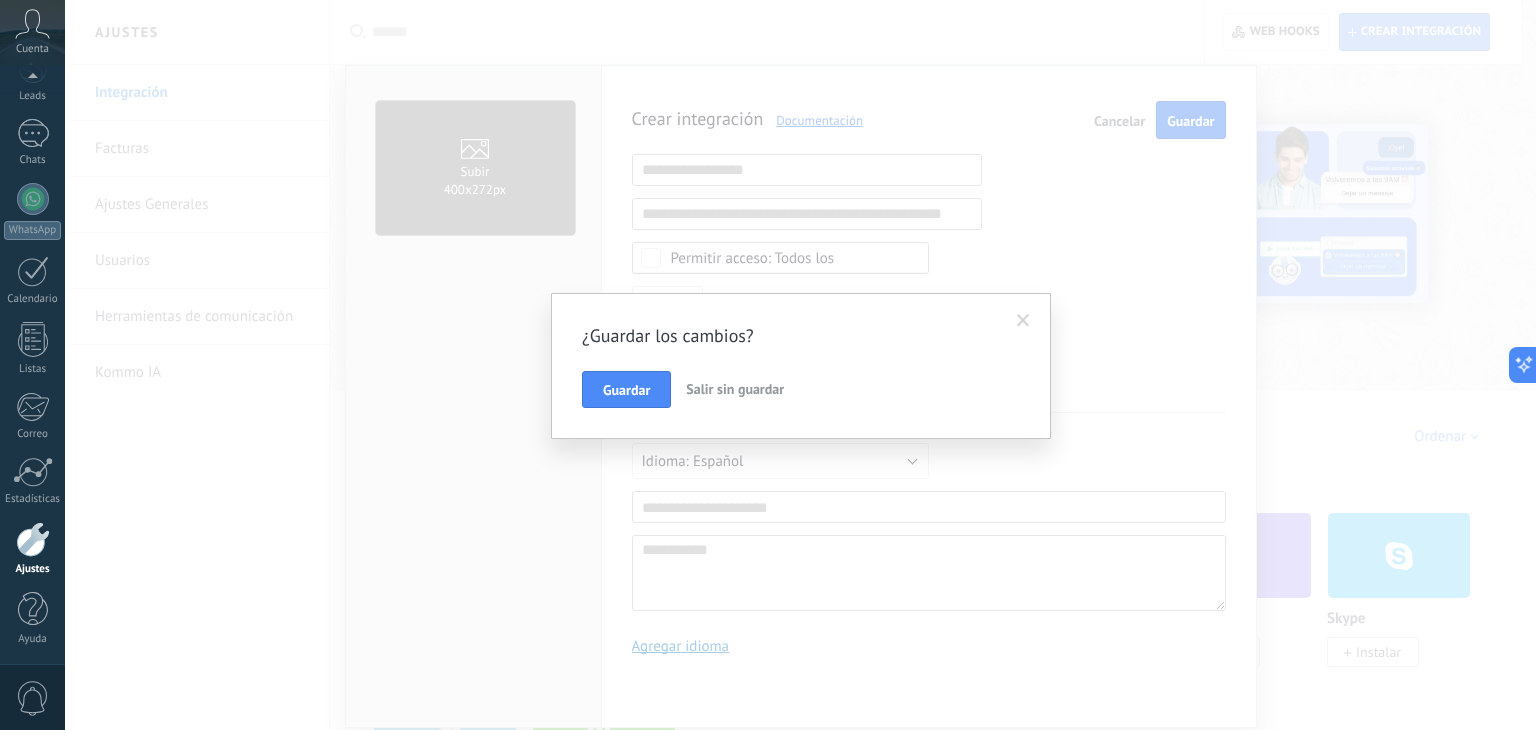 click on "Salir sin guardar" at bounding box center (735, 389) 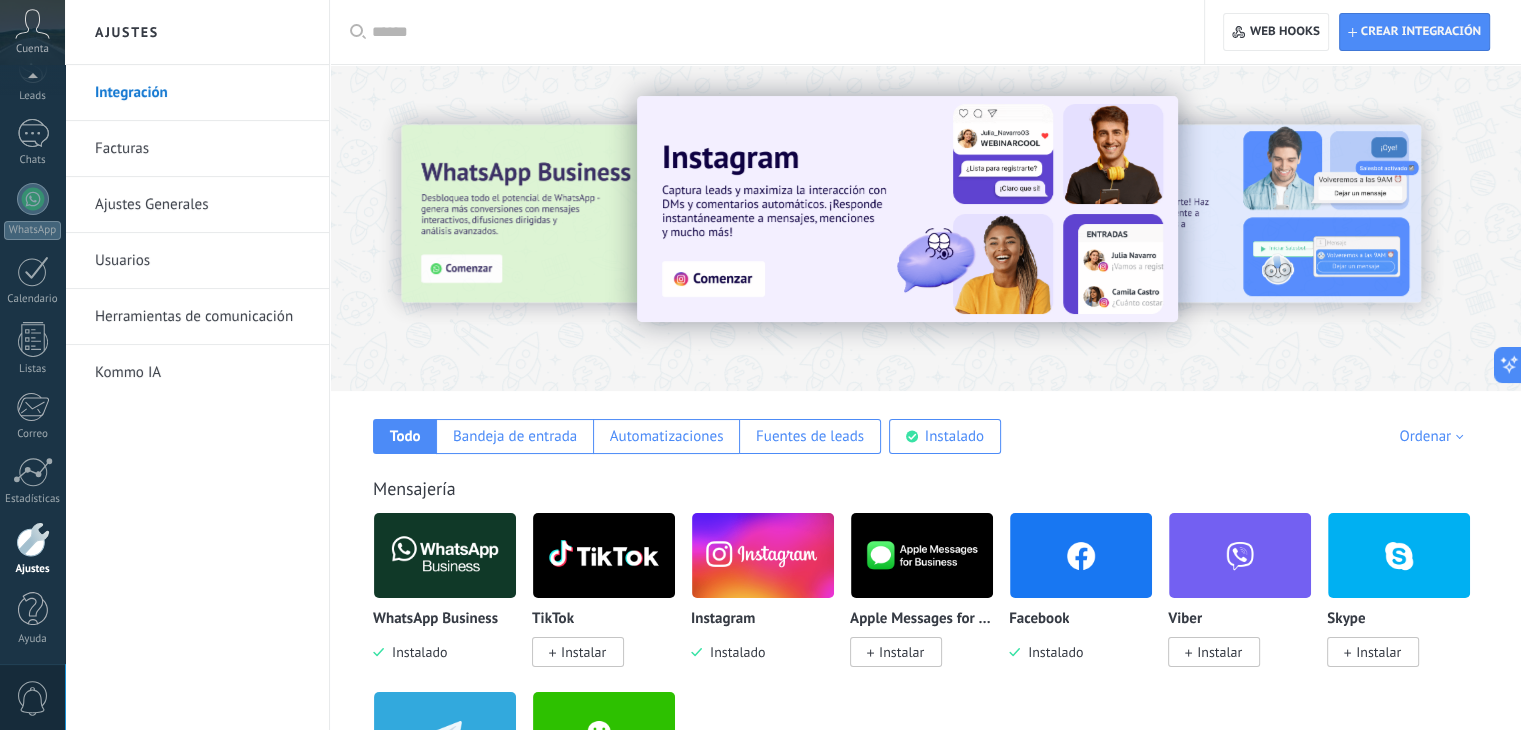 click on "Usuarios" at bounding box center (202, 261) 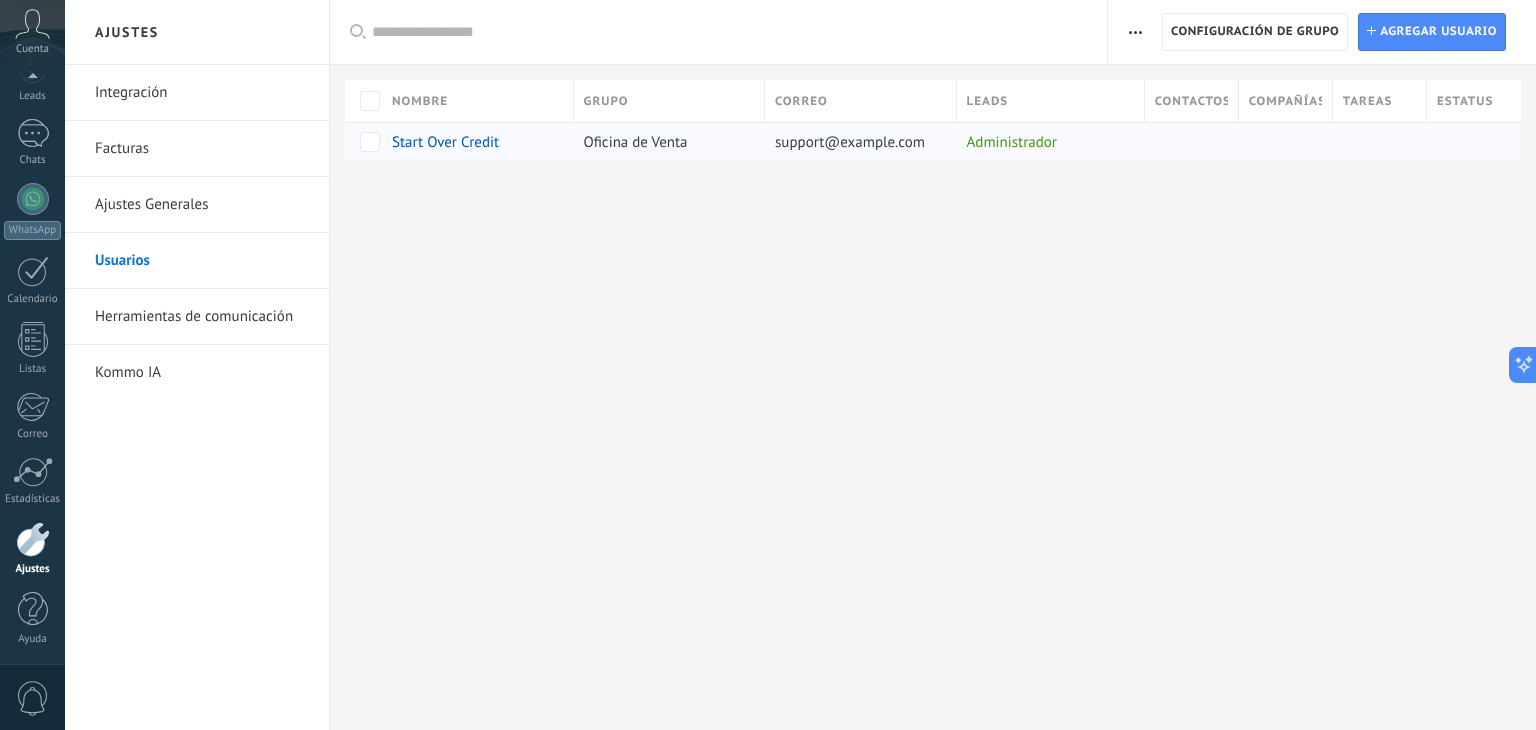 click on "Start Over Credit" at bounding box center (473, 142) 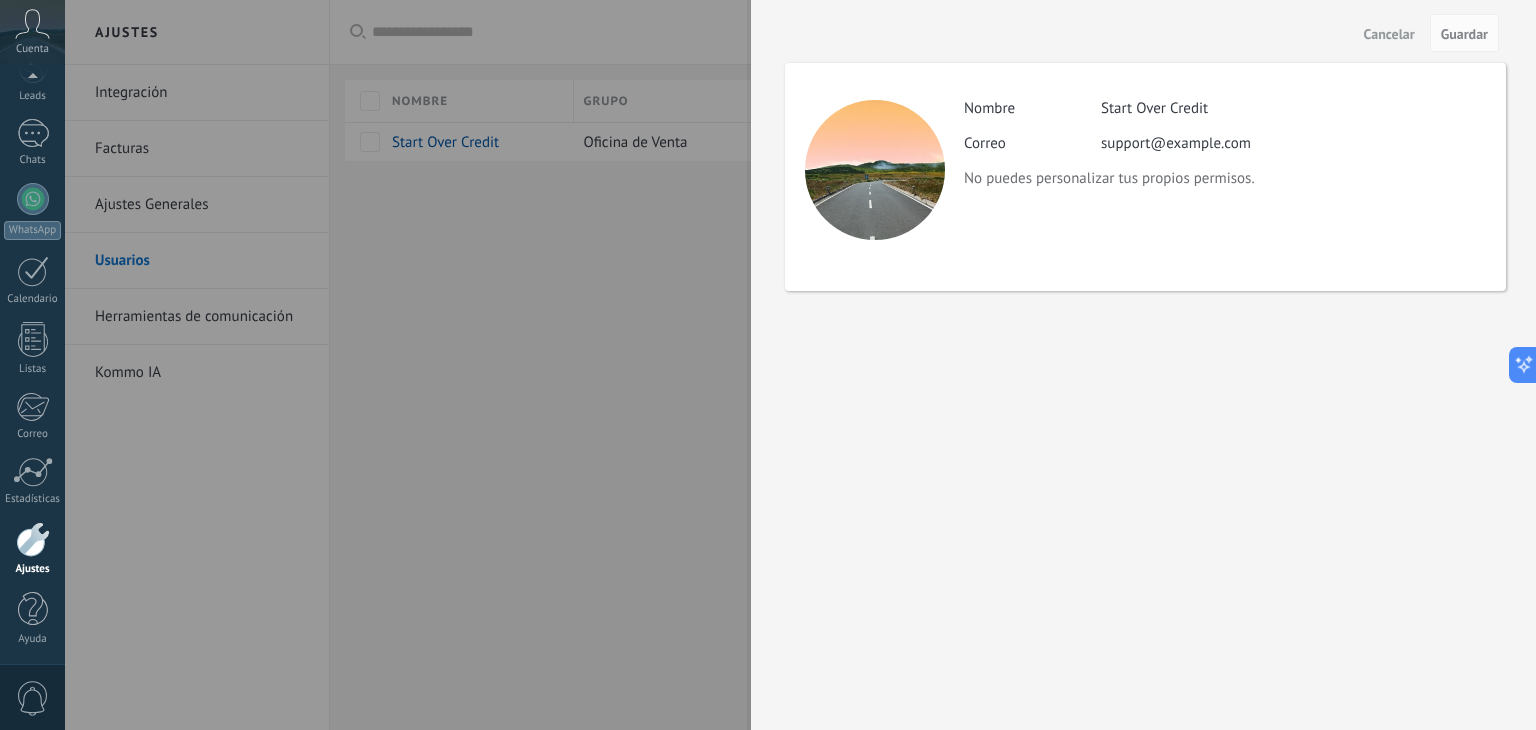 click at bounding box center [768, 365] 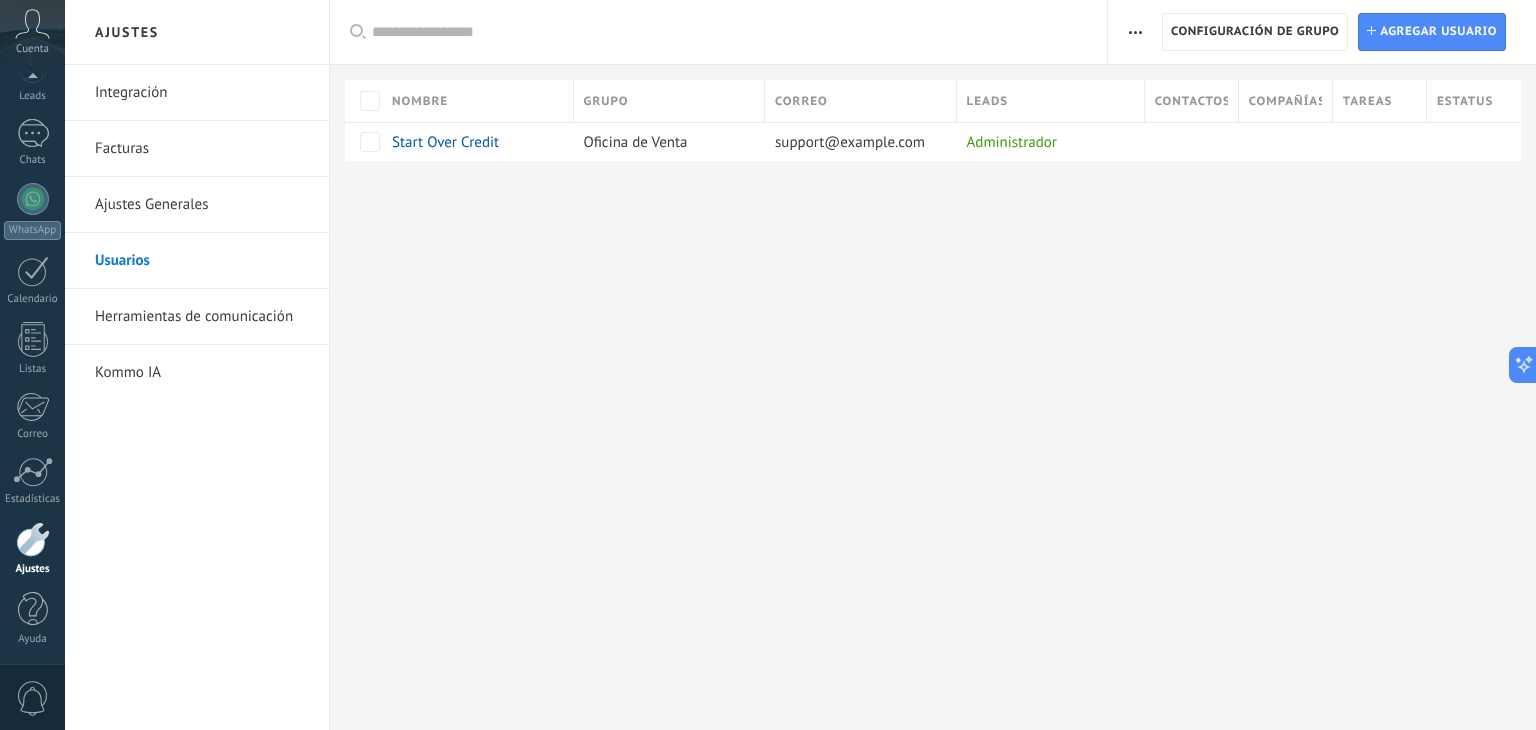 click on "Herramientas de comunicación" at bounding box center (202, 317) 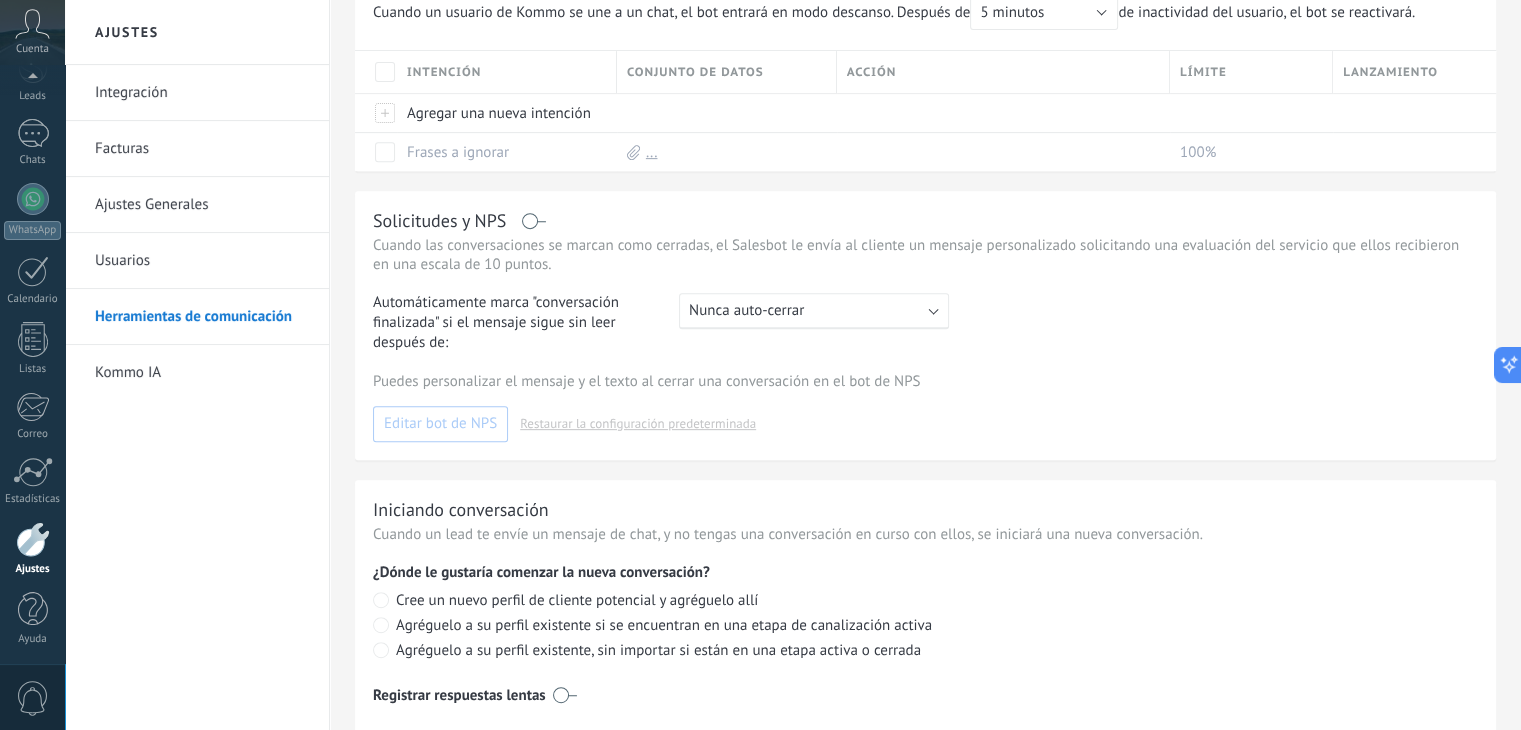 scroll, scrollTop: 900, scrollLeft: 0, axis: vertical 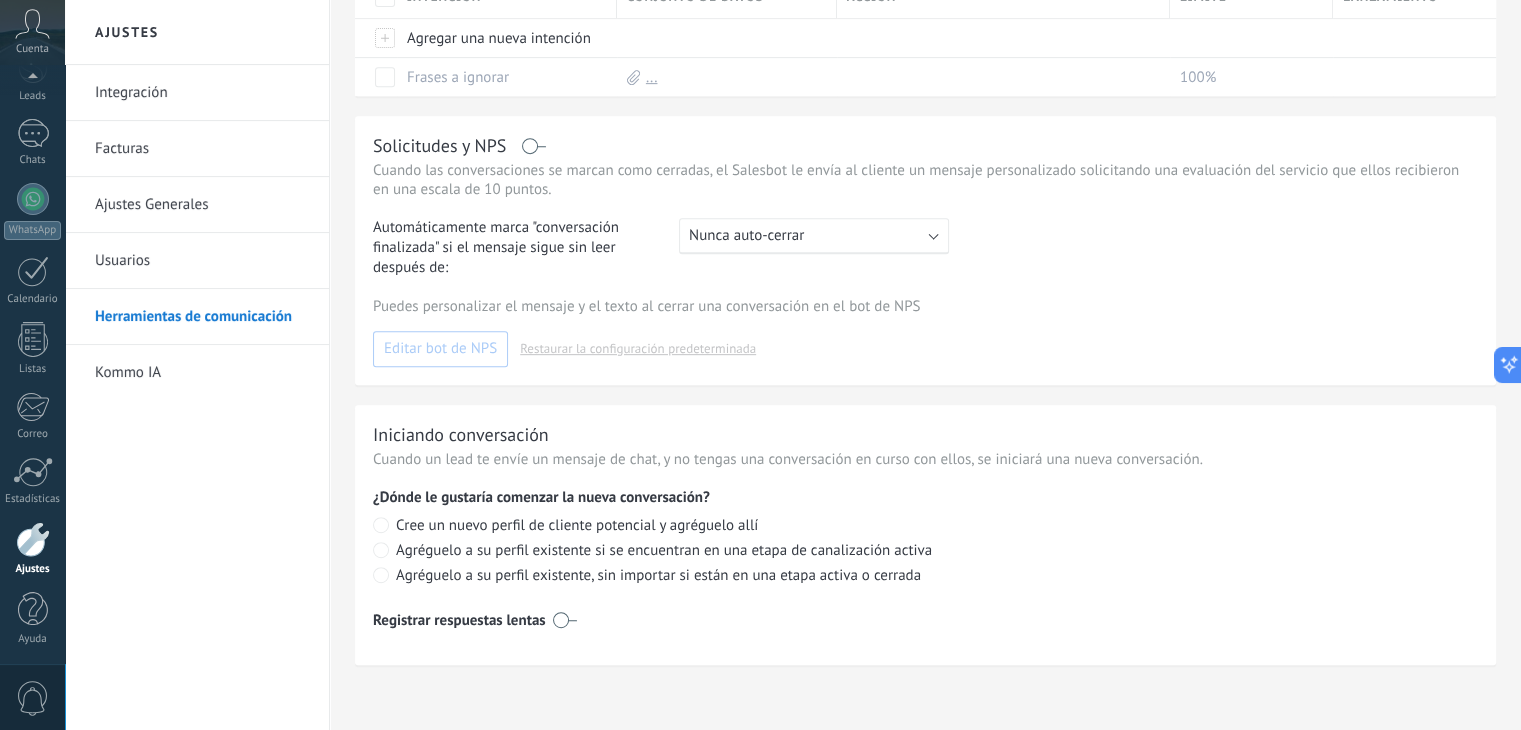 click on "Integración" at bounding box center [202, 93] 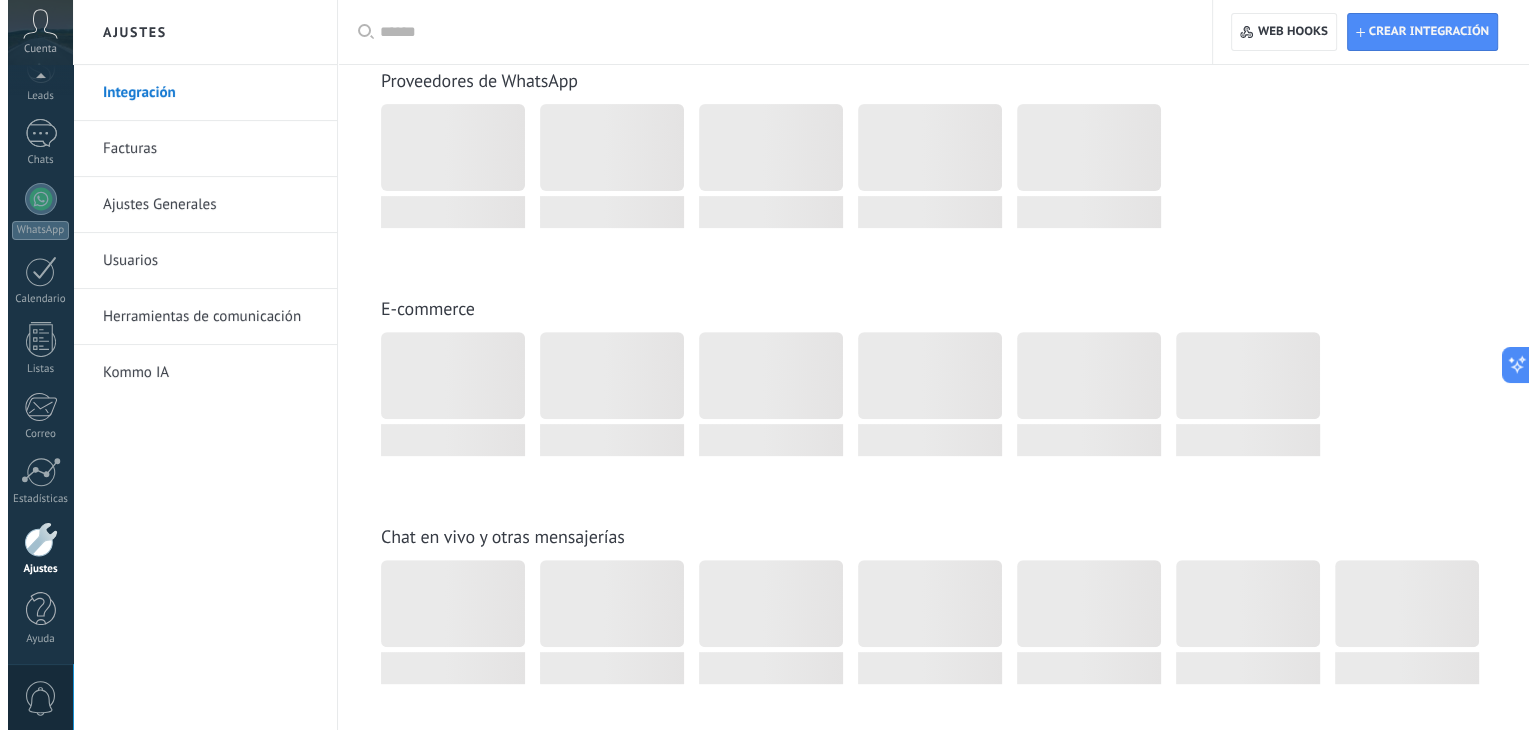 scroll, scrollTop: 0, scrollLeft: 0, axis: both 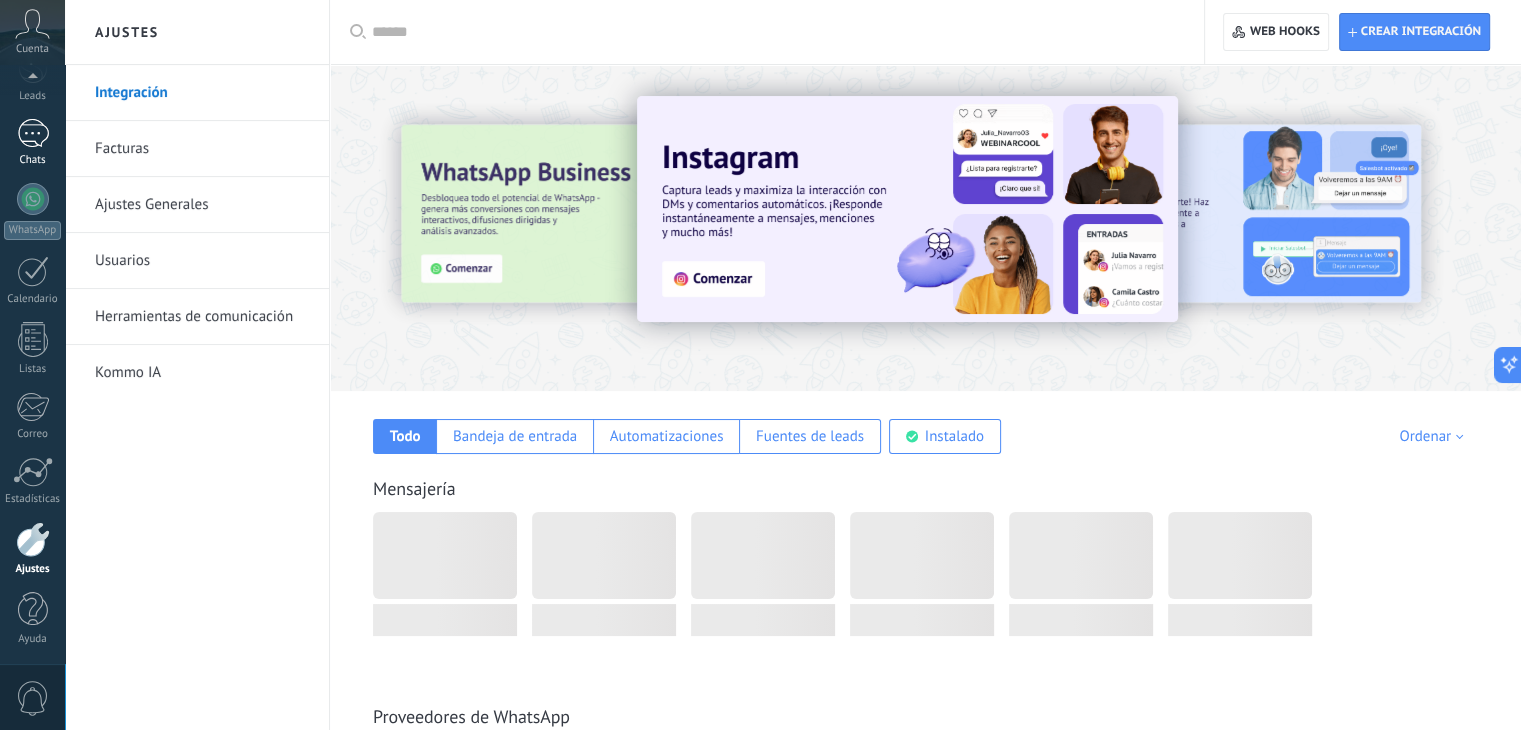 click at bounding box center [33, 133] 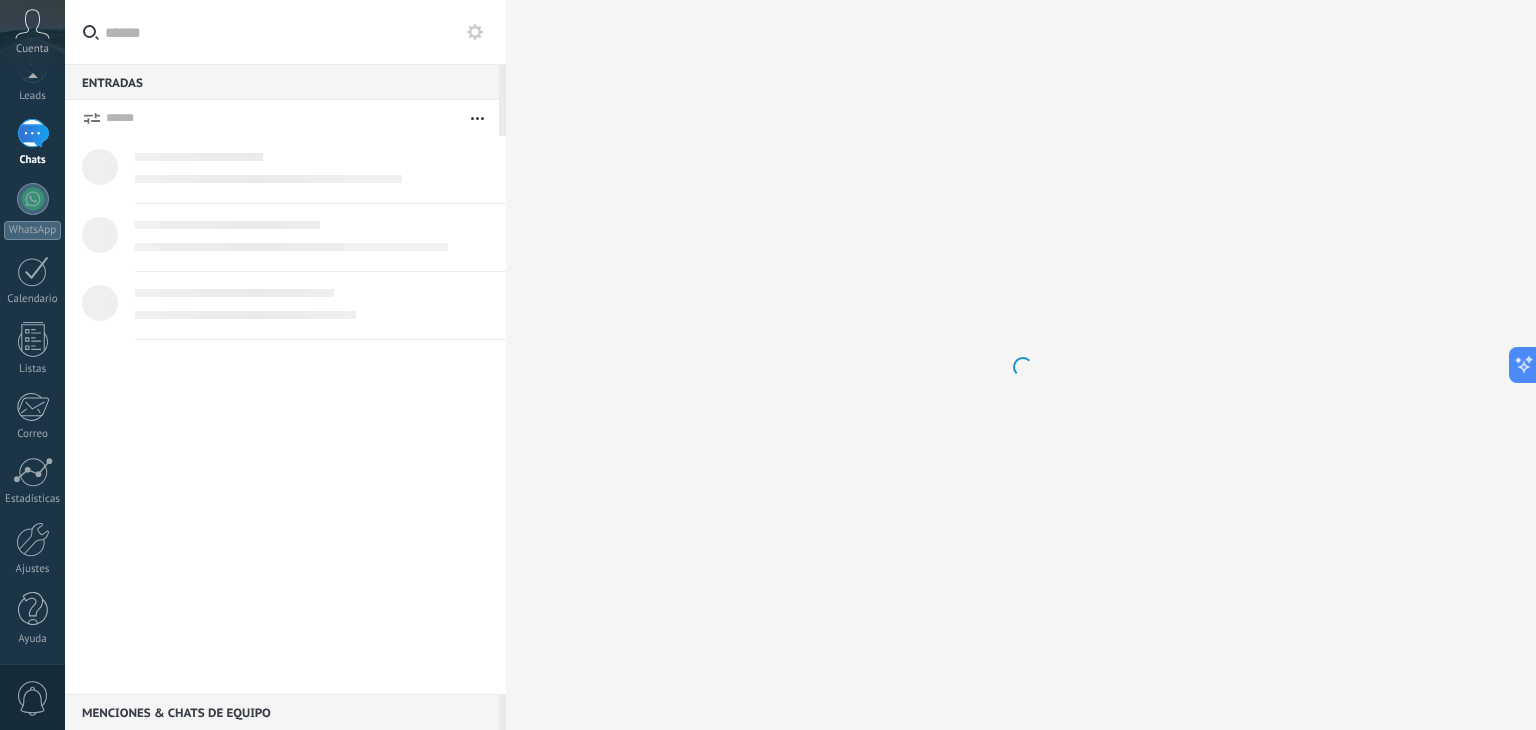 scroll, scrollTop: 0, scrollLeft: 0, axis: both 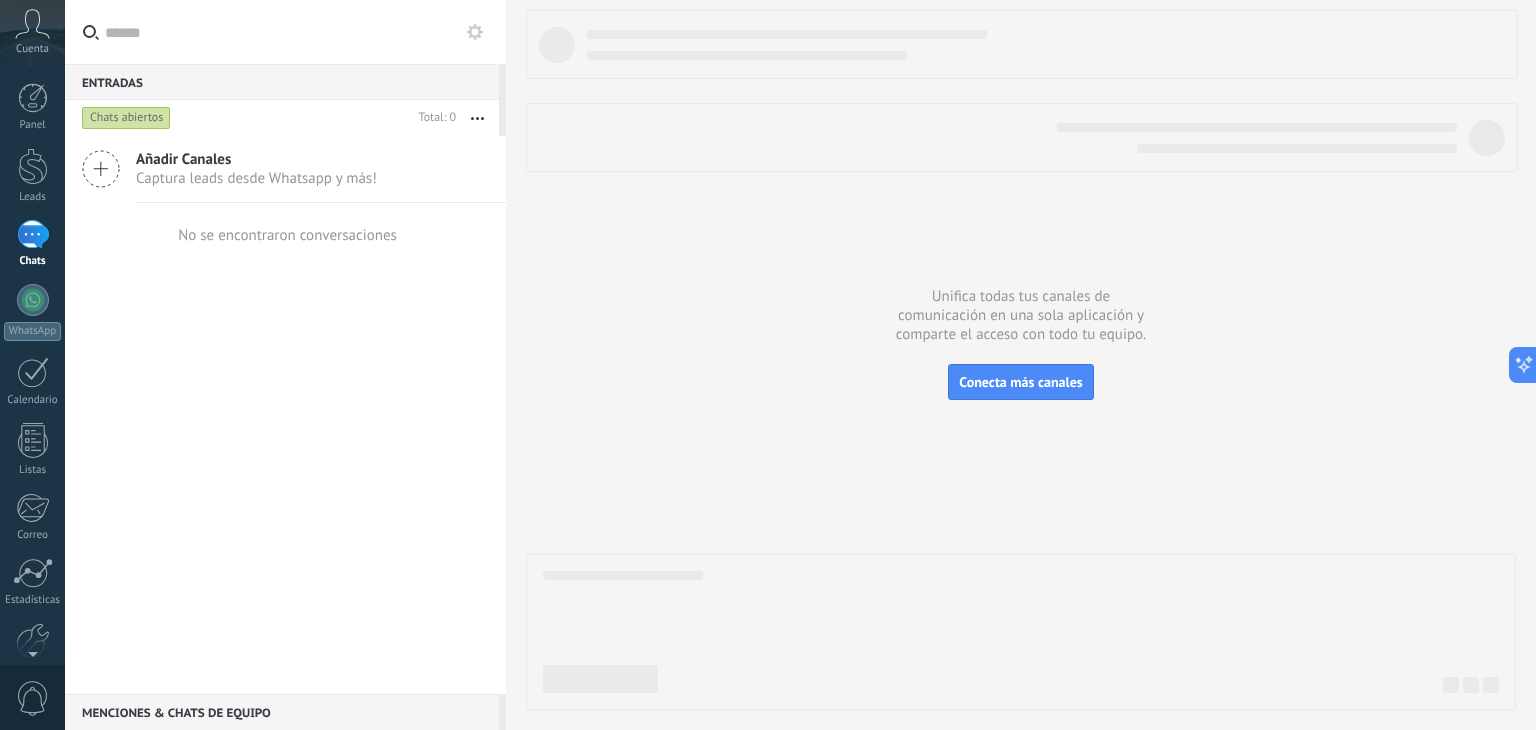 click at bounding box center (33, 234) 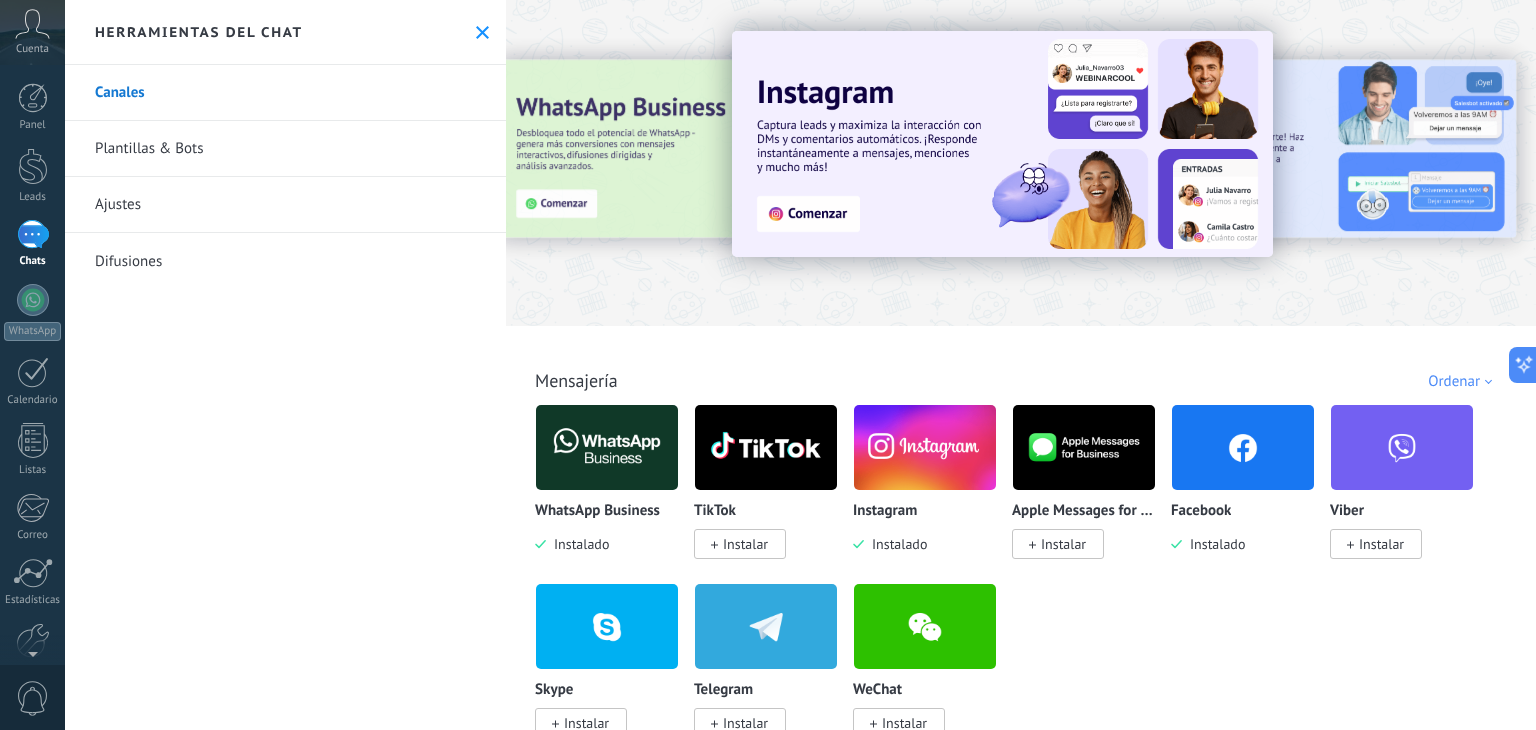 click at bounding box center [33, 234] 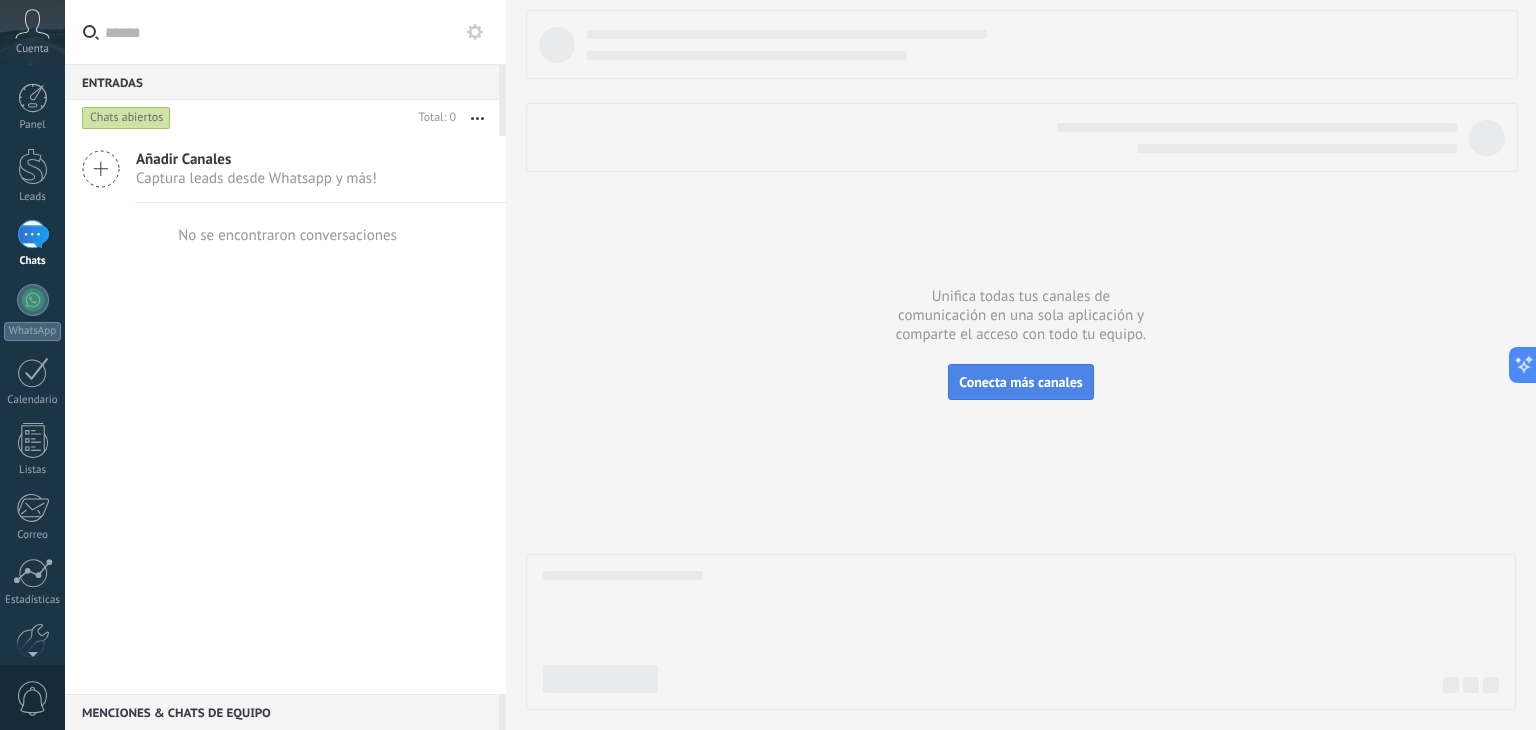 click on "Conecta más canales" at bounding box center [1020, 382] 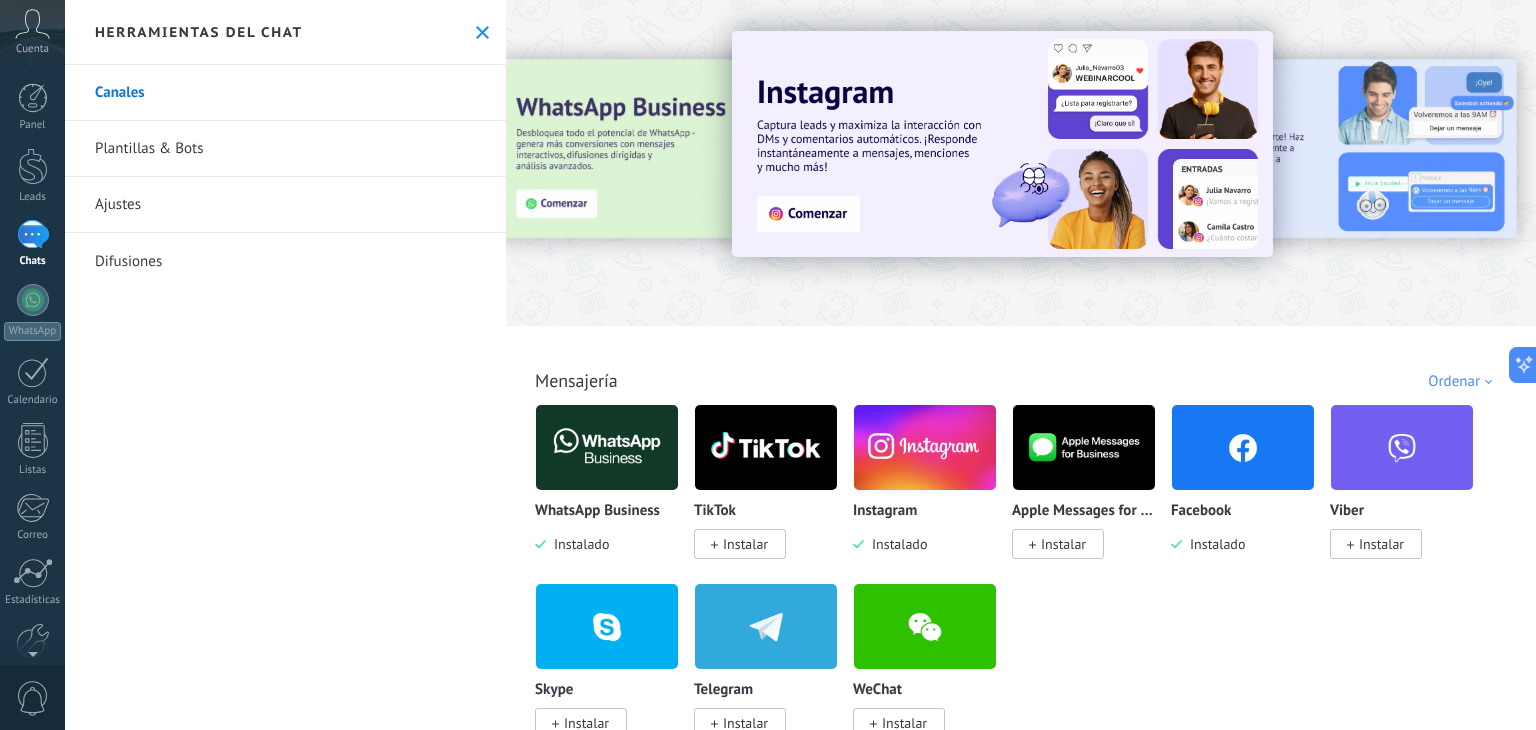 click at bounding box center (33, 234) 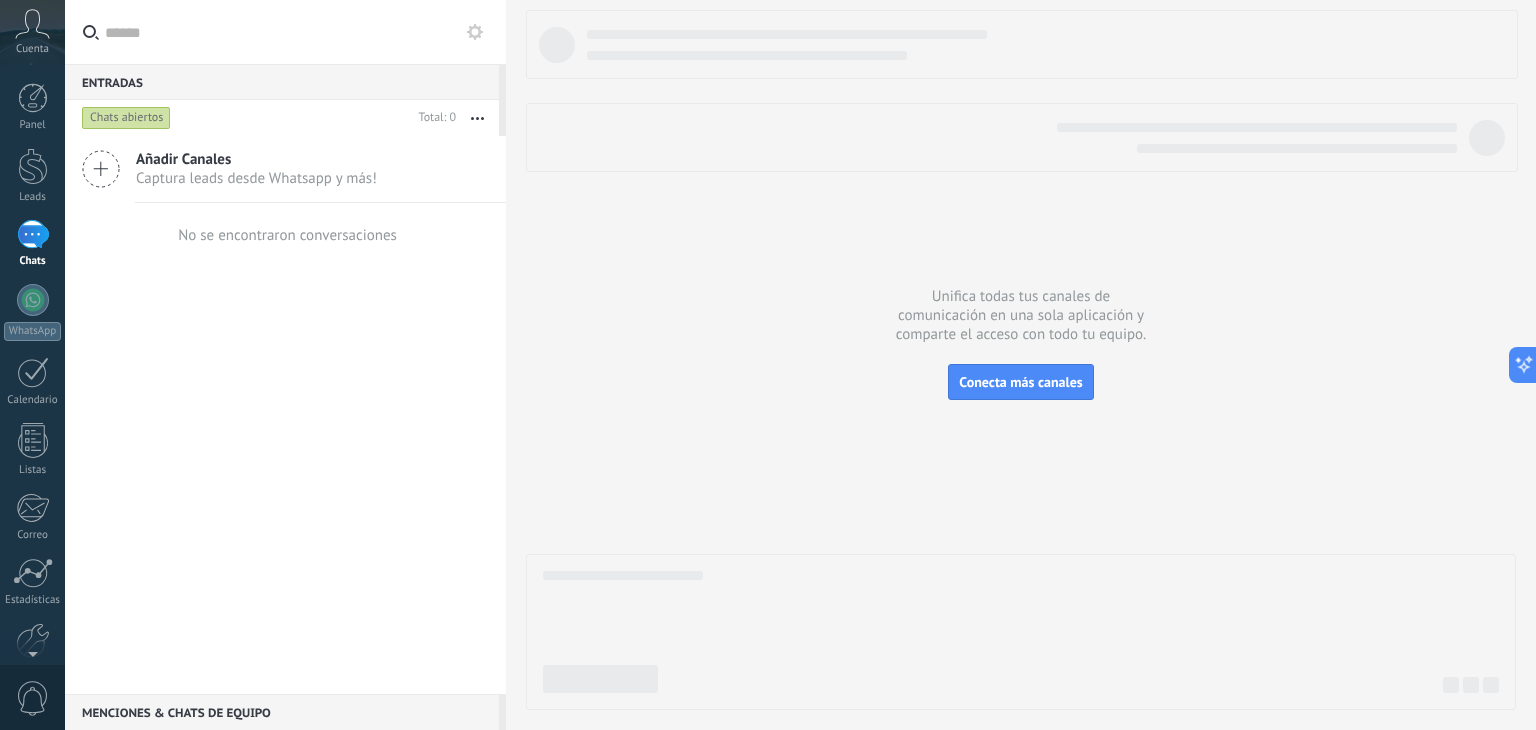 click at bounding box center (477, 118) 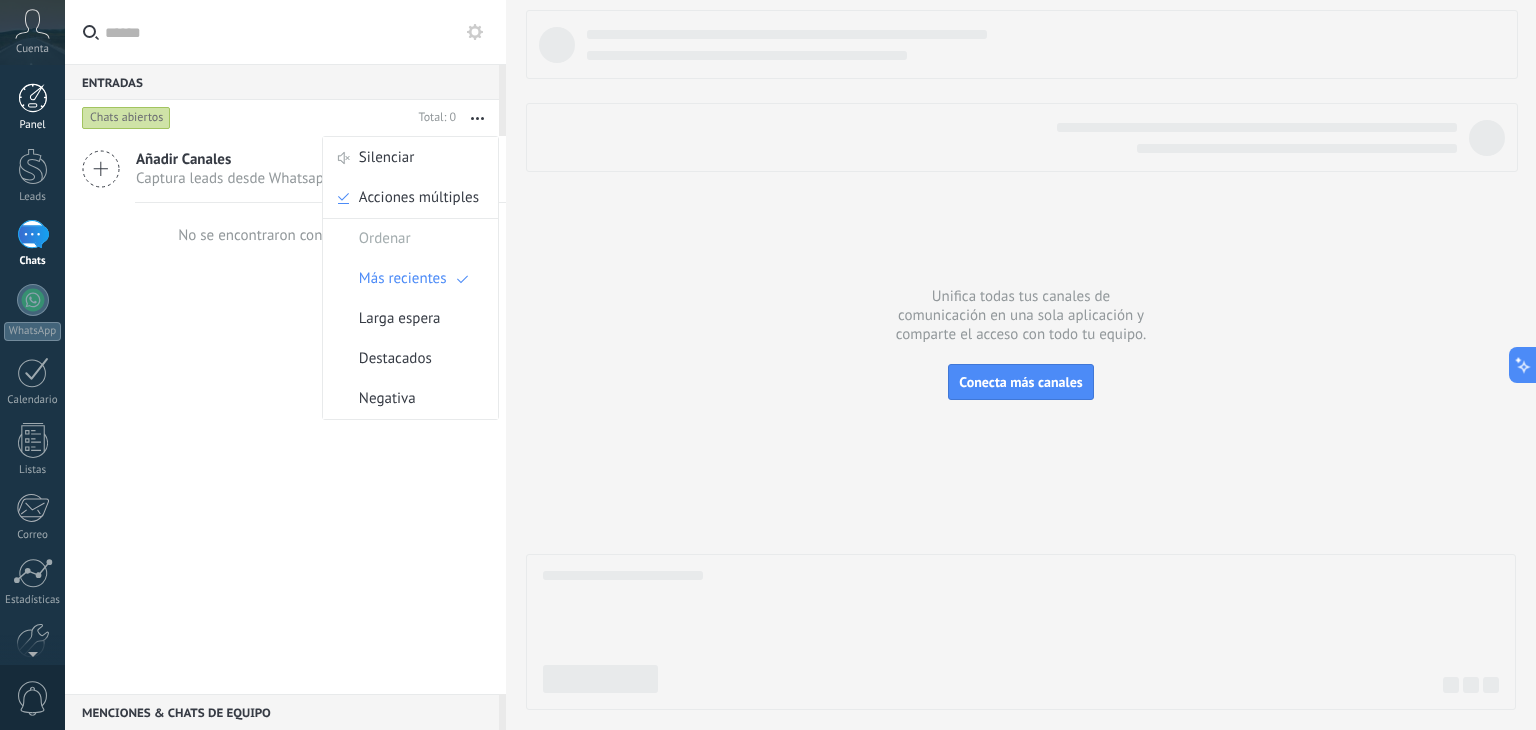 click at bounding box center [33, 98] 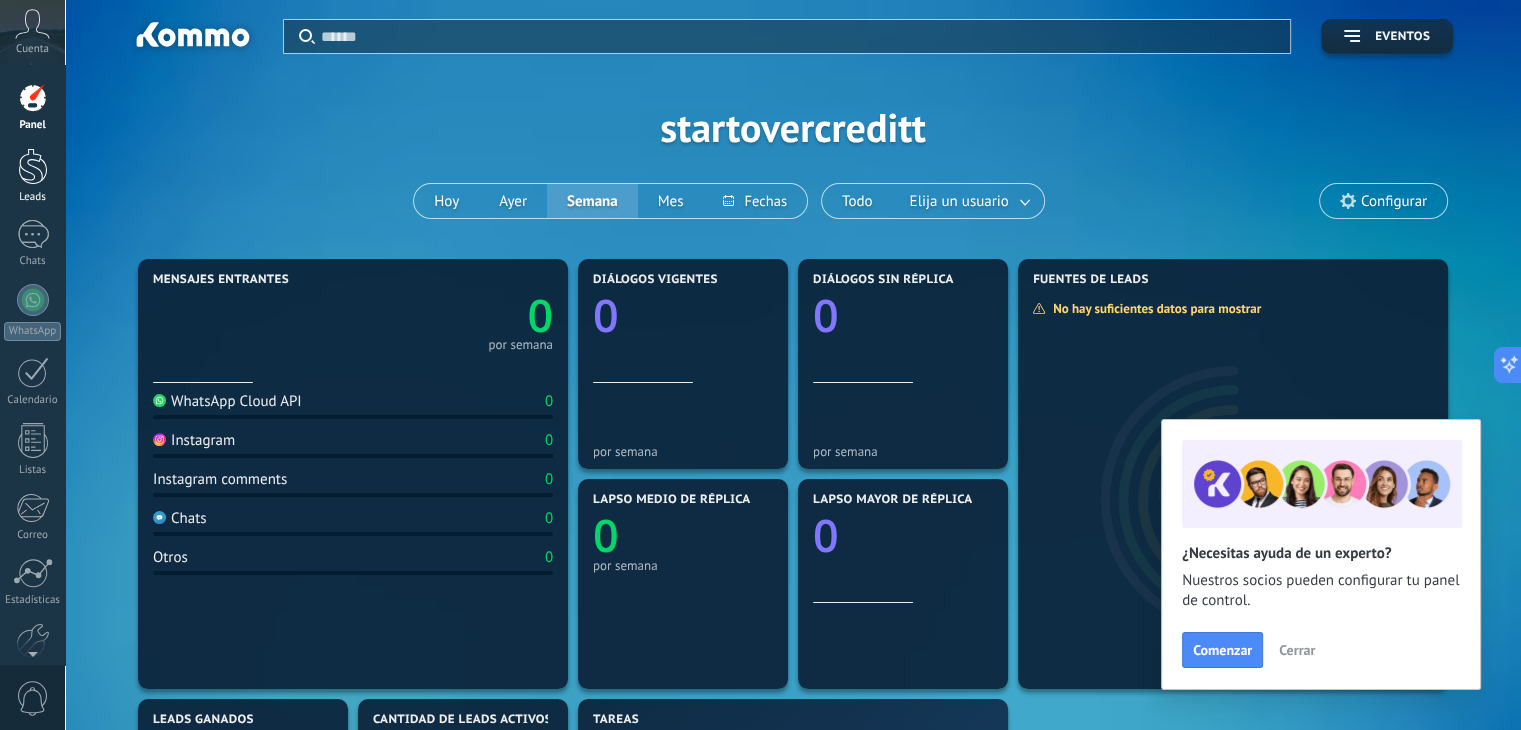 click at bounding box center [33, 166] 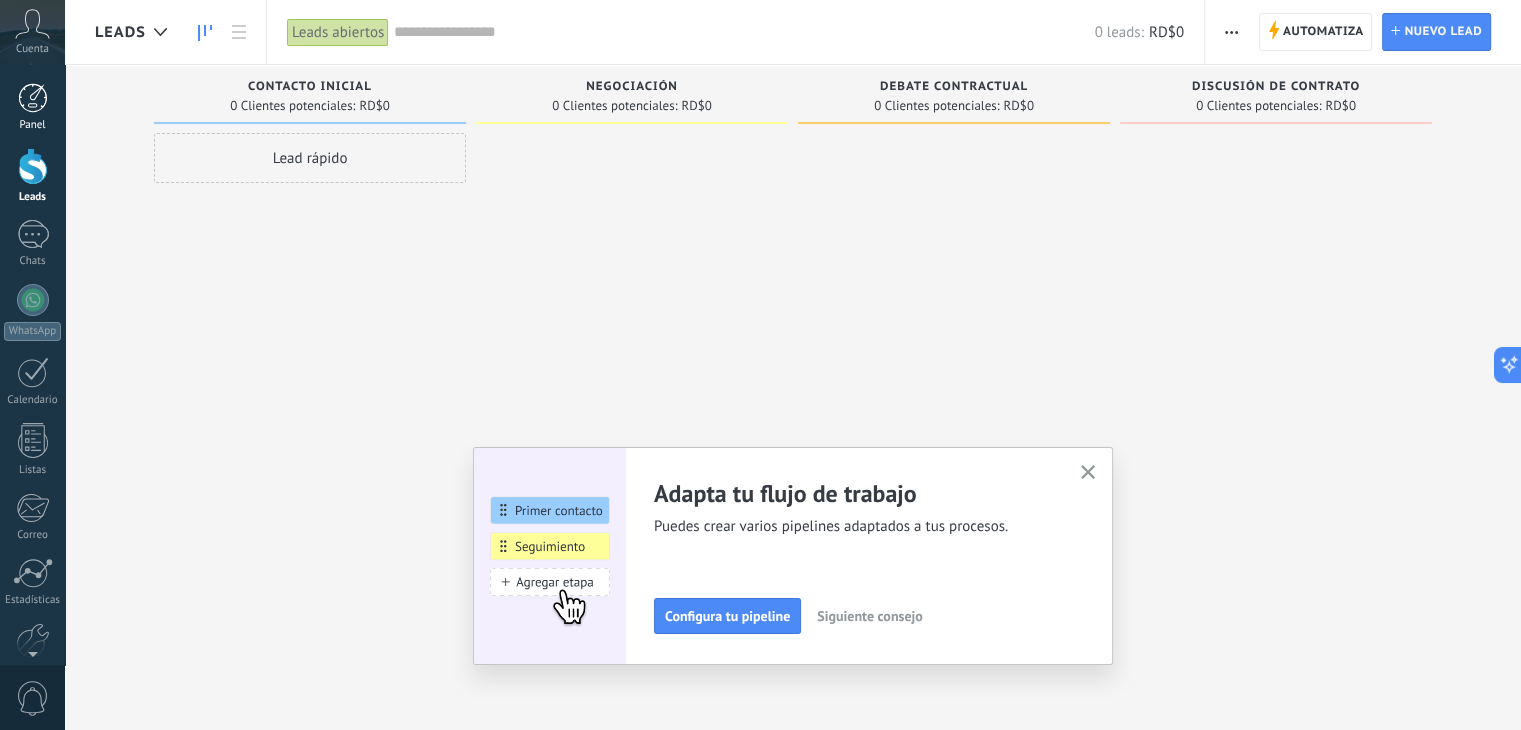 click at bounding box center (33, 98) 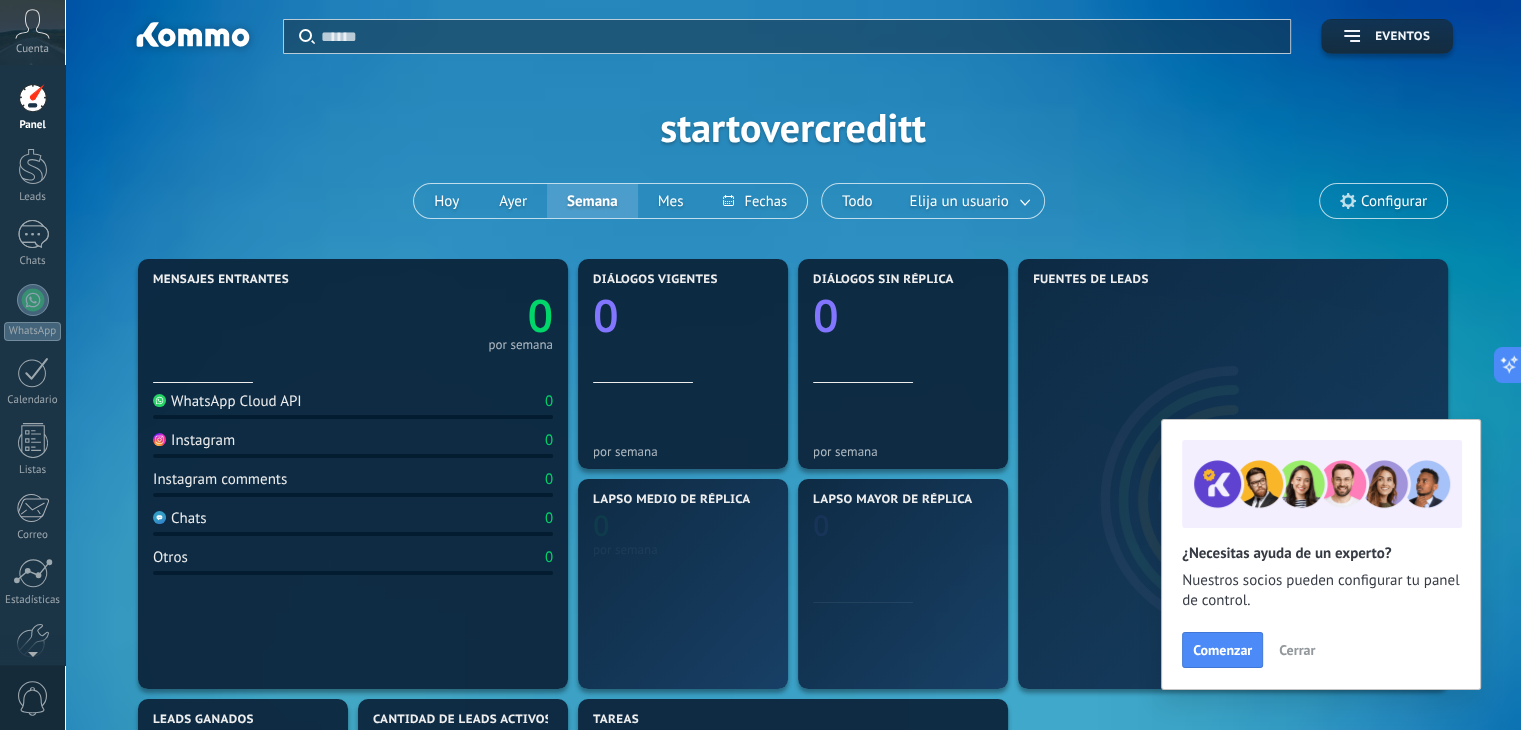 click on "Instagram" at bounding box center [227, 401] 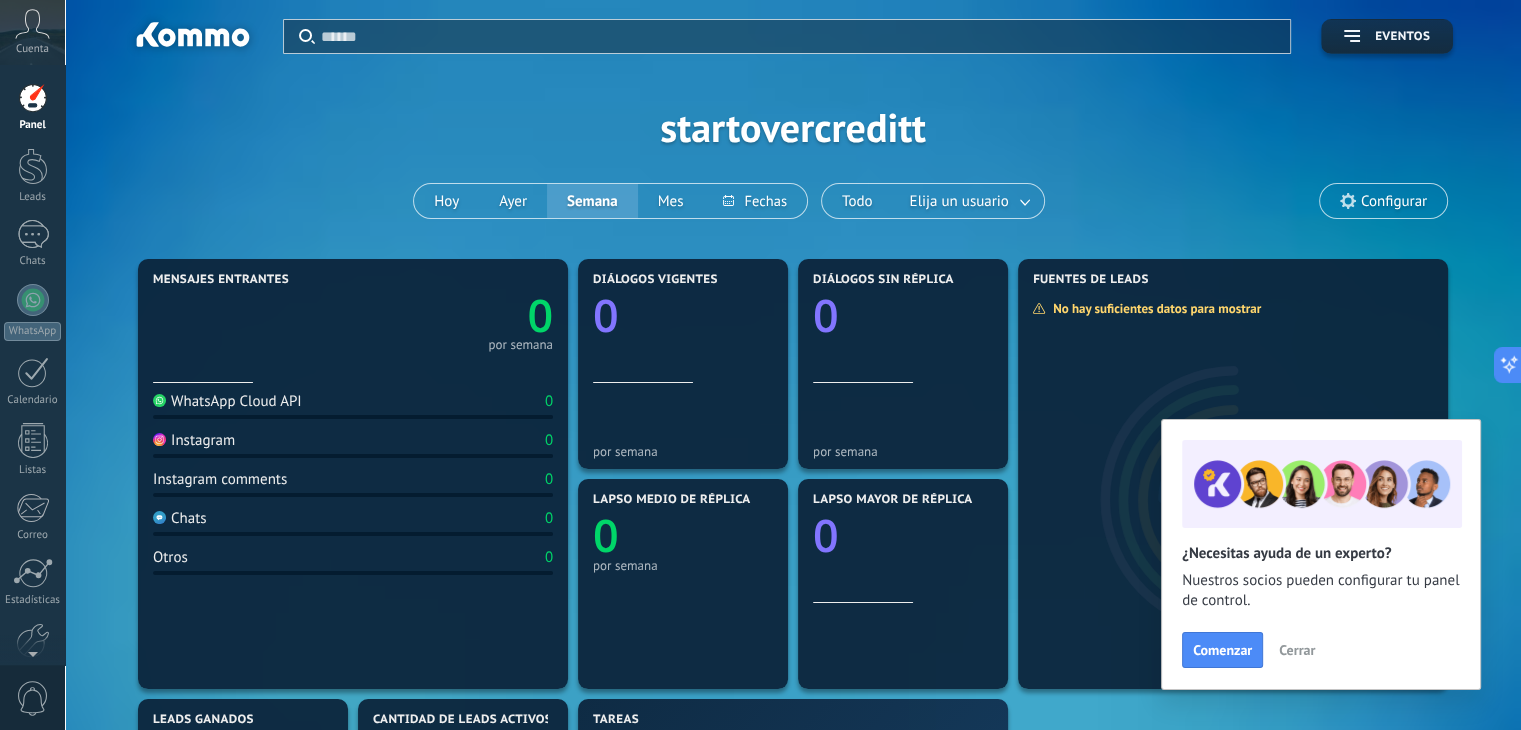 drag, startPoint x: 198, startPoint y: 445, endPoint x: 188, endPoint y: 432, distance: 16.40122 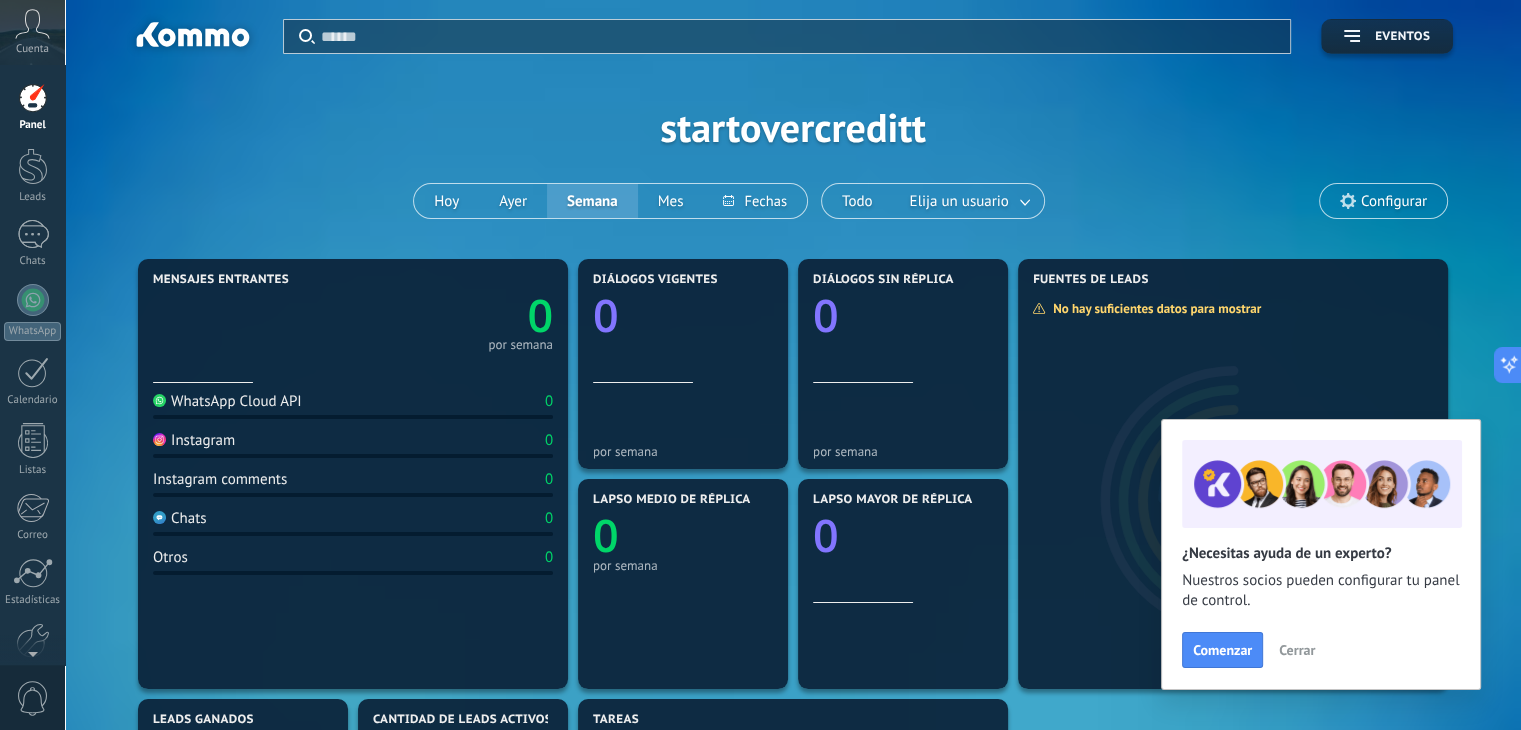 click at bounding box center [32, 24] 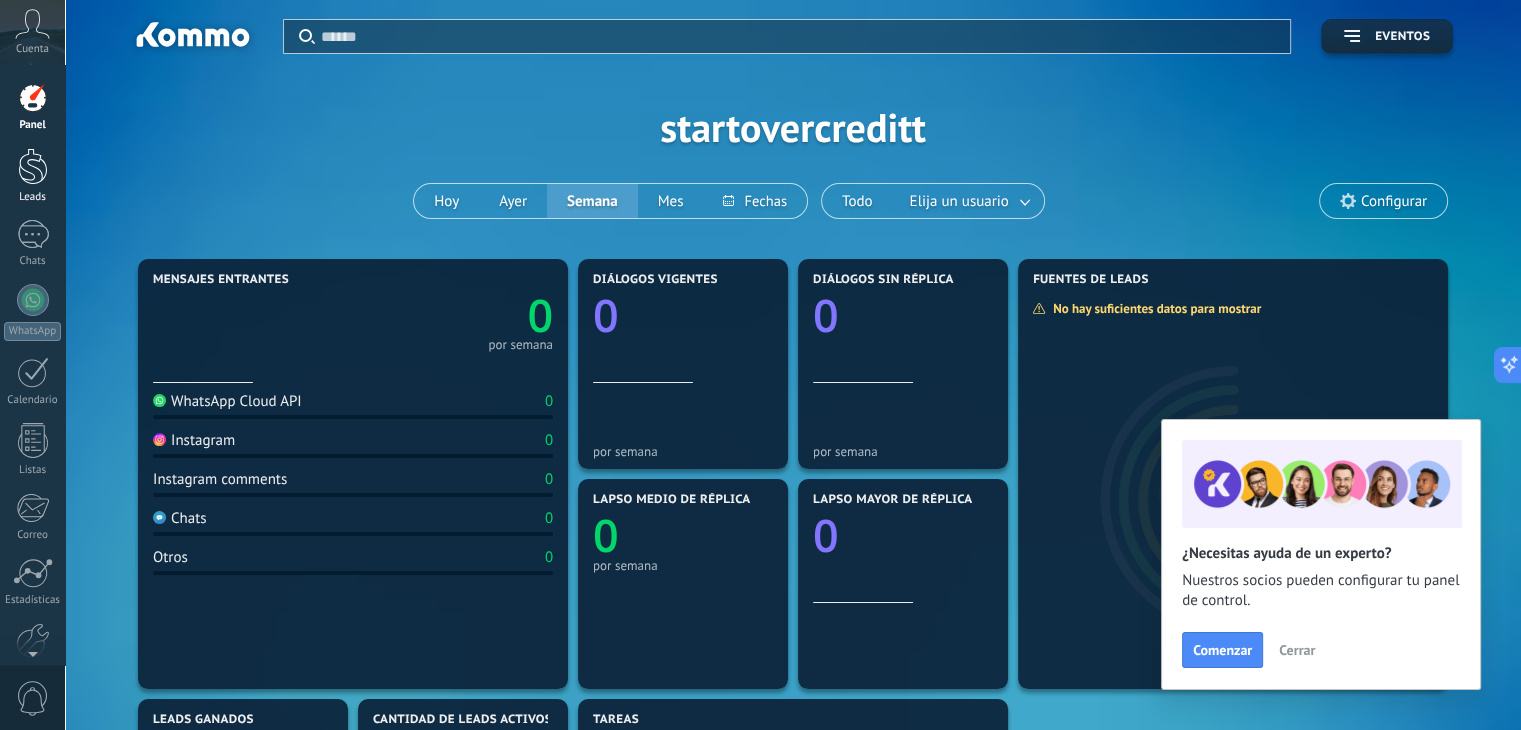 click on "Leads" at bounding box center [32, 176] 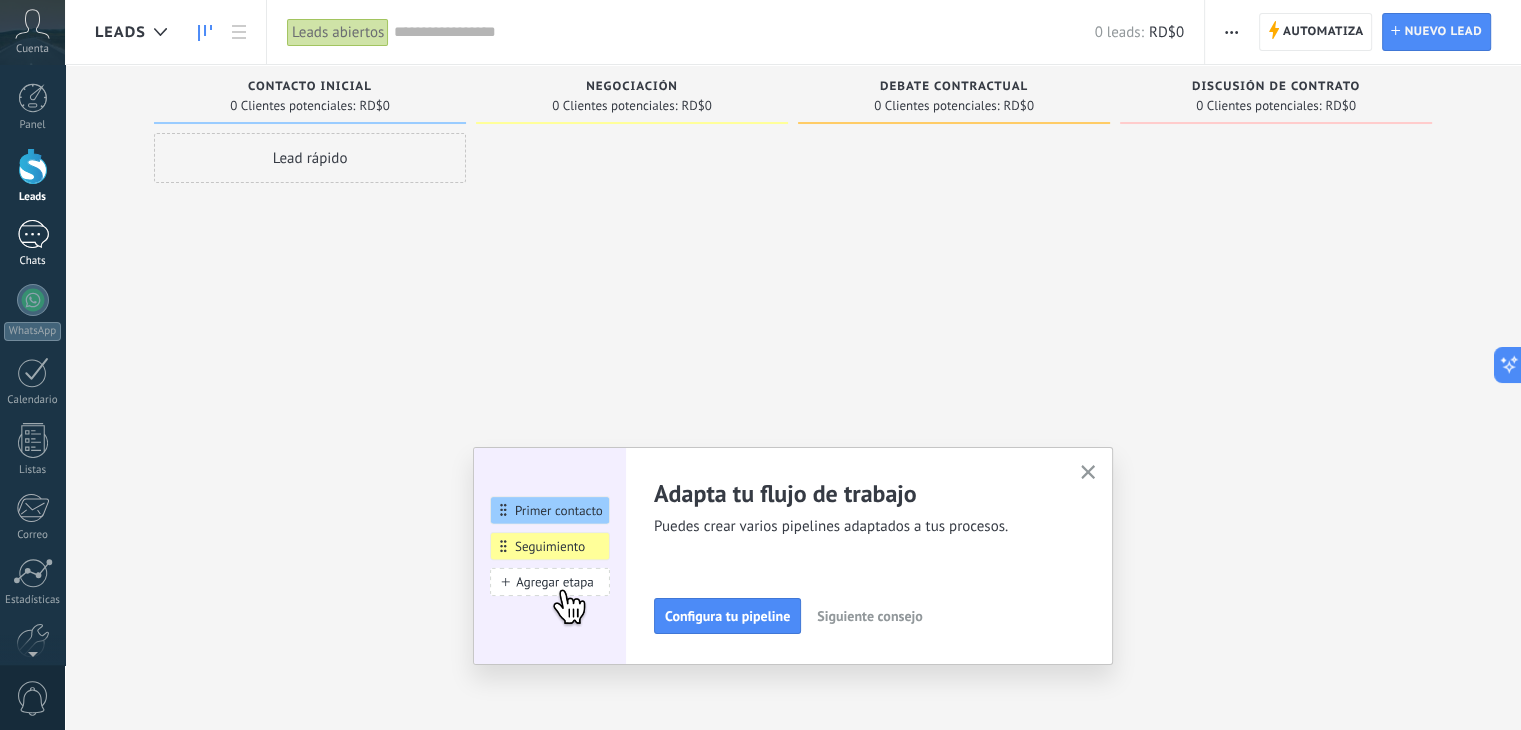 click at bounding box center [33, 234] 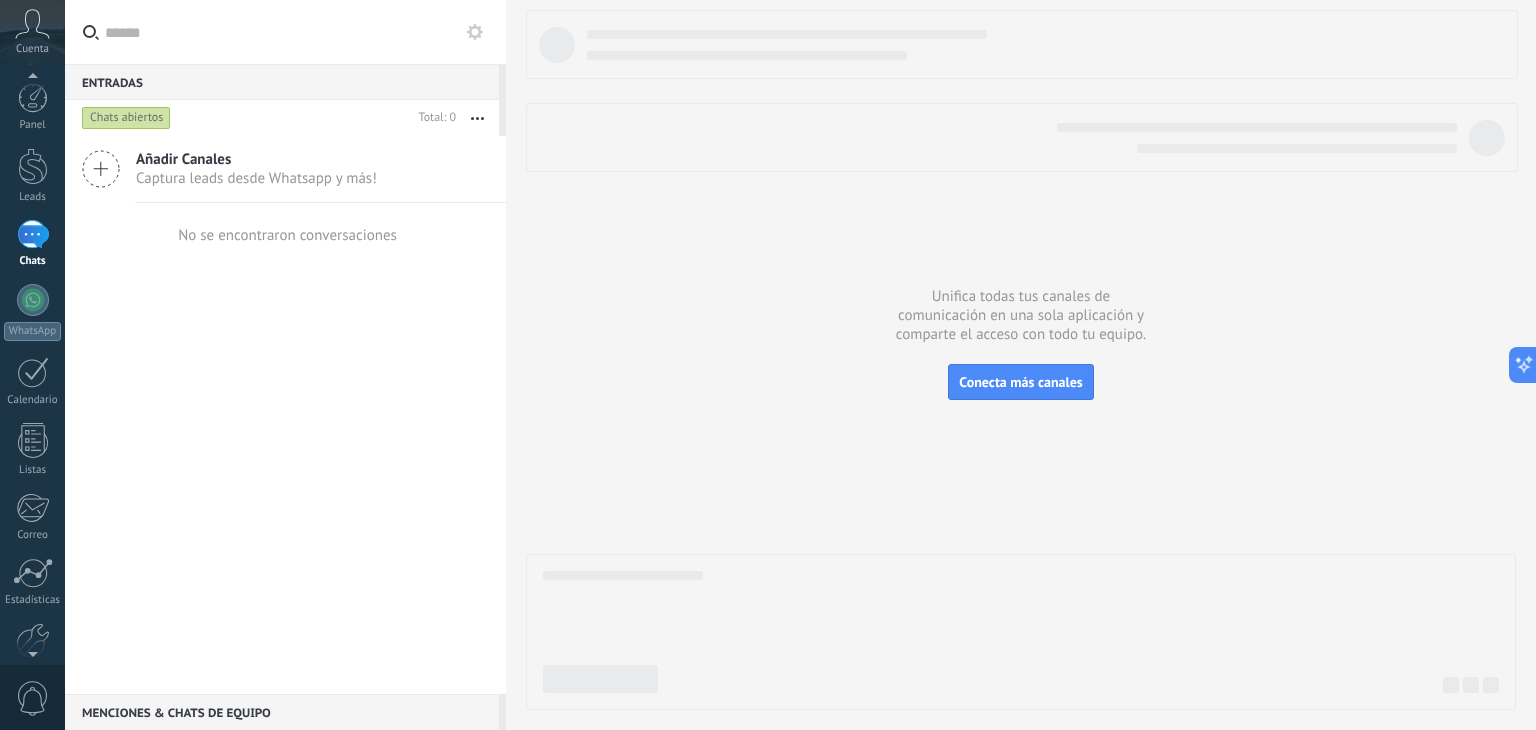 scroll, scrollTop: 0, scrollLeft: 0, axis: both 